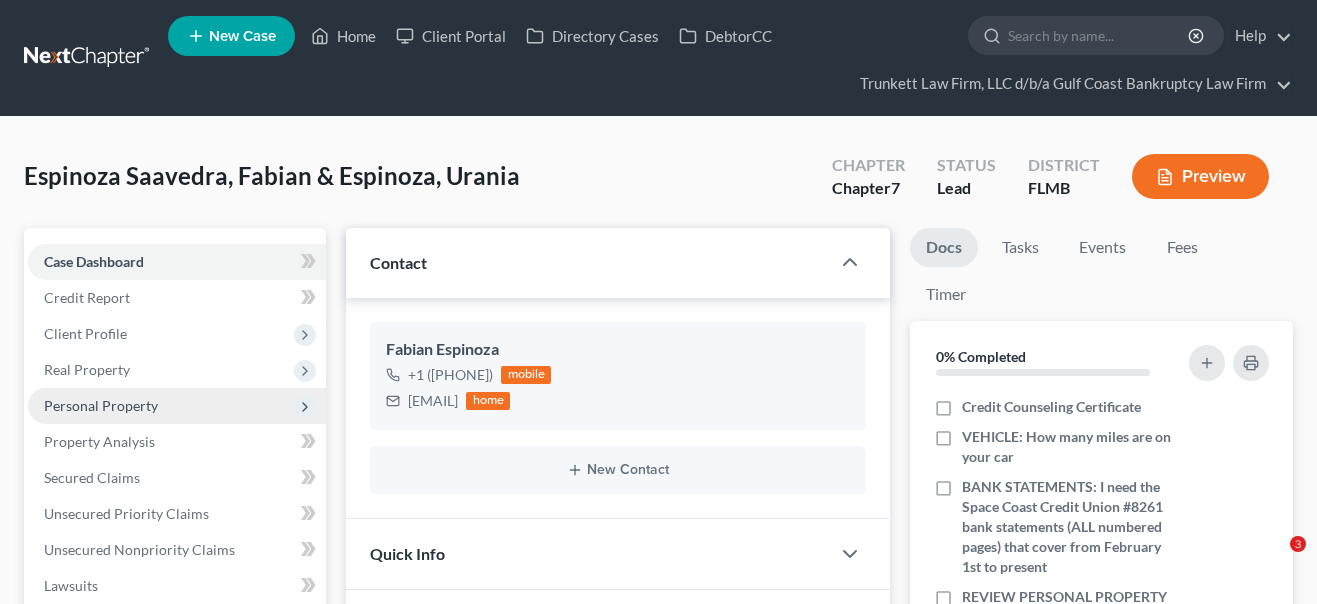 scroll, scrollTop: 182, scrollLeft: 0, axis: vertical 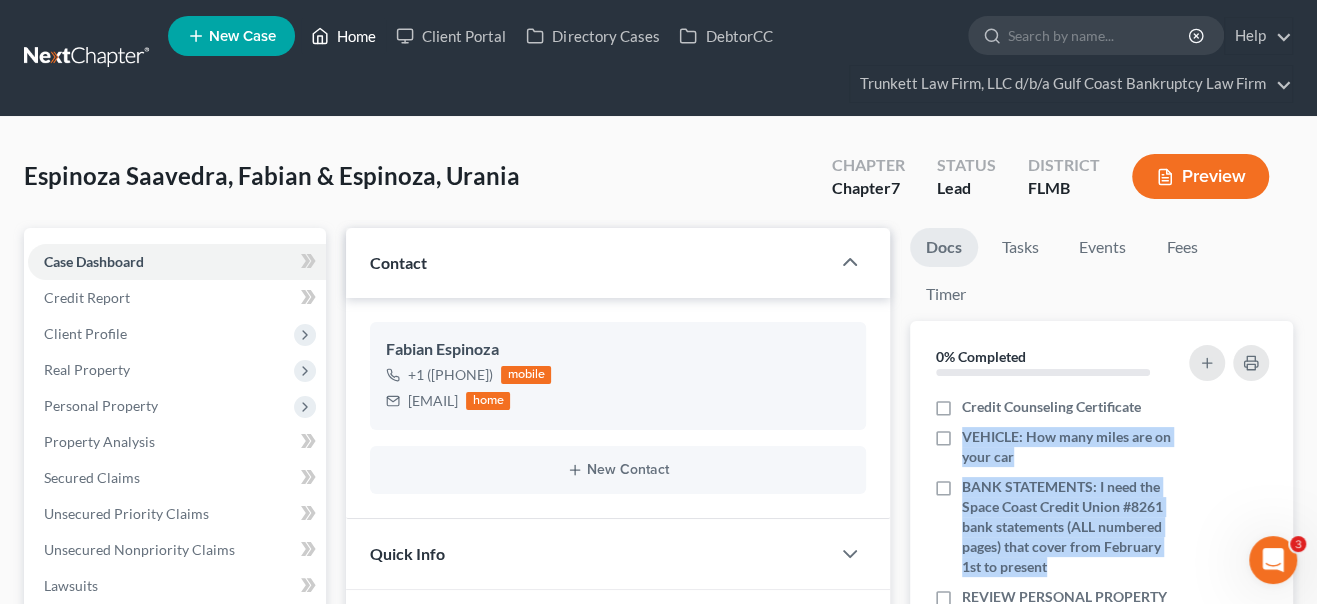 click on "Home" at bounding box center (343, 36) 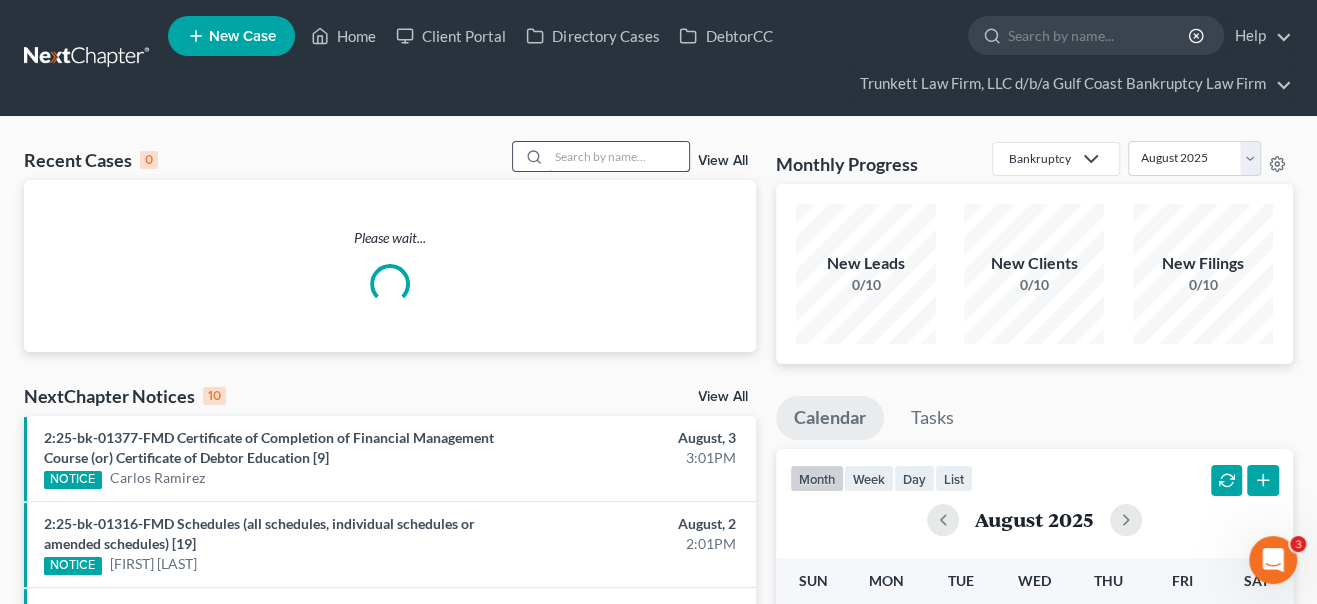 click at bounding box center (619, 156) 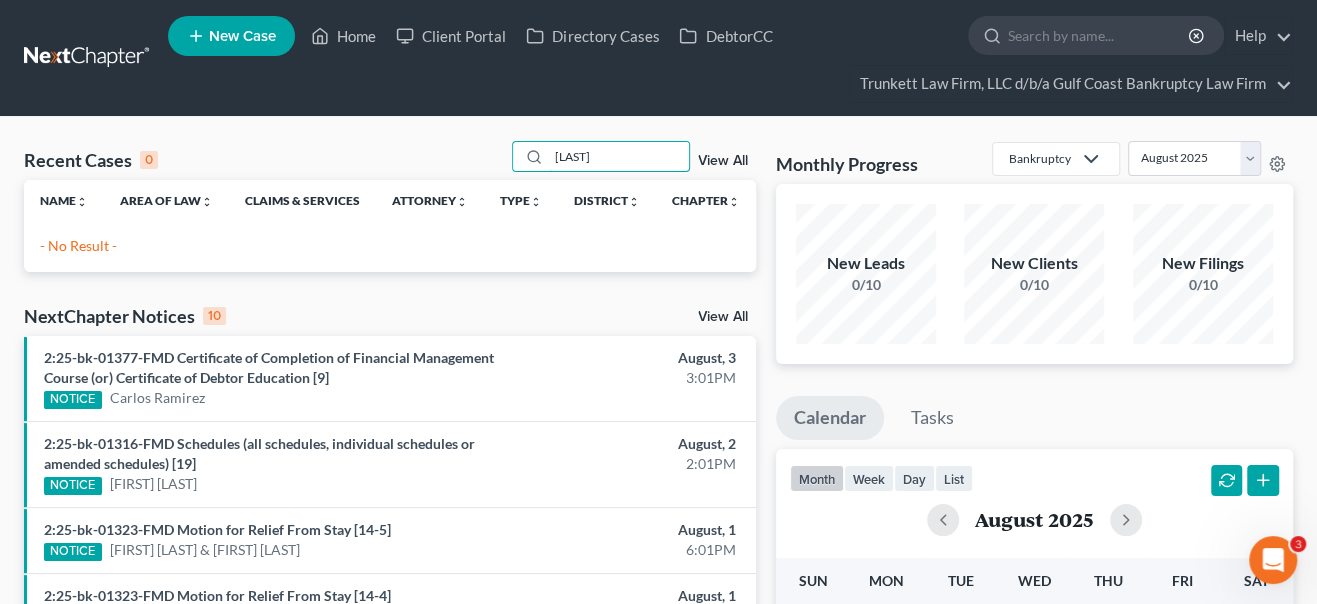 type on "[LAST]" 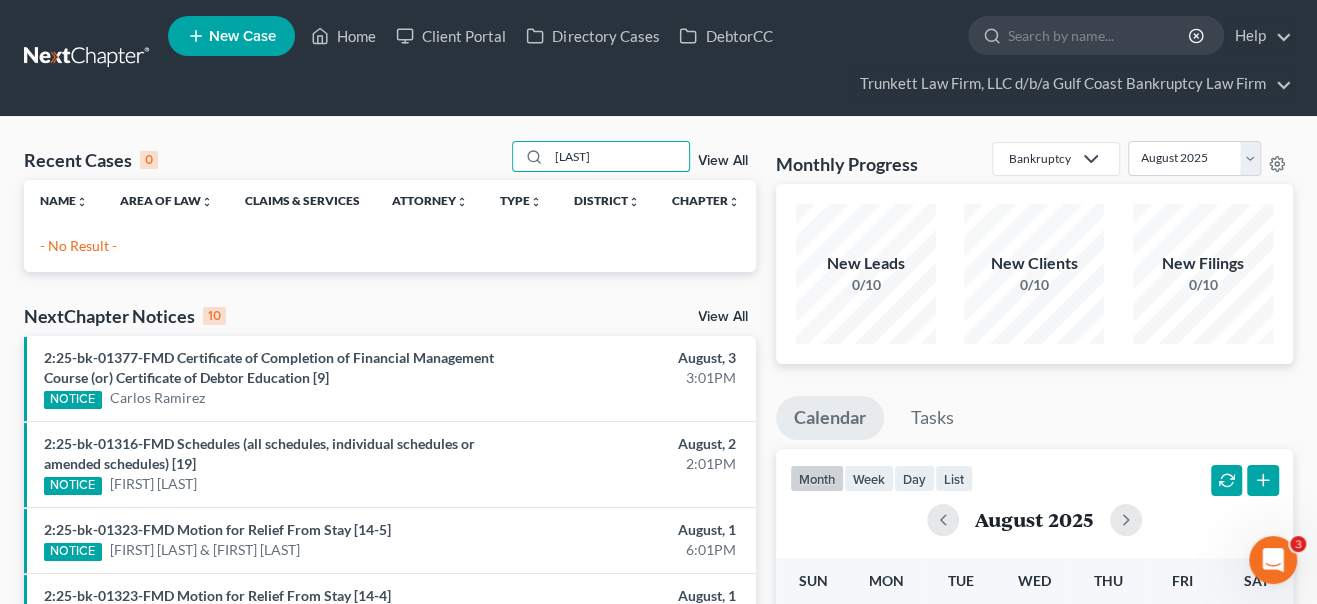 click on "New Case" at bounding box center [231, 36] 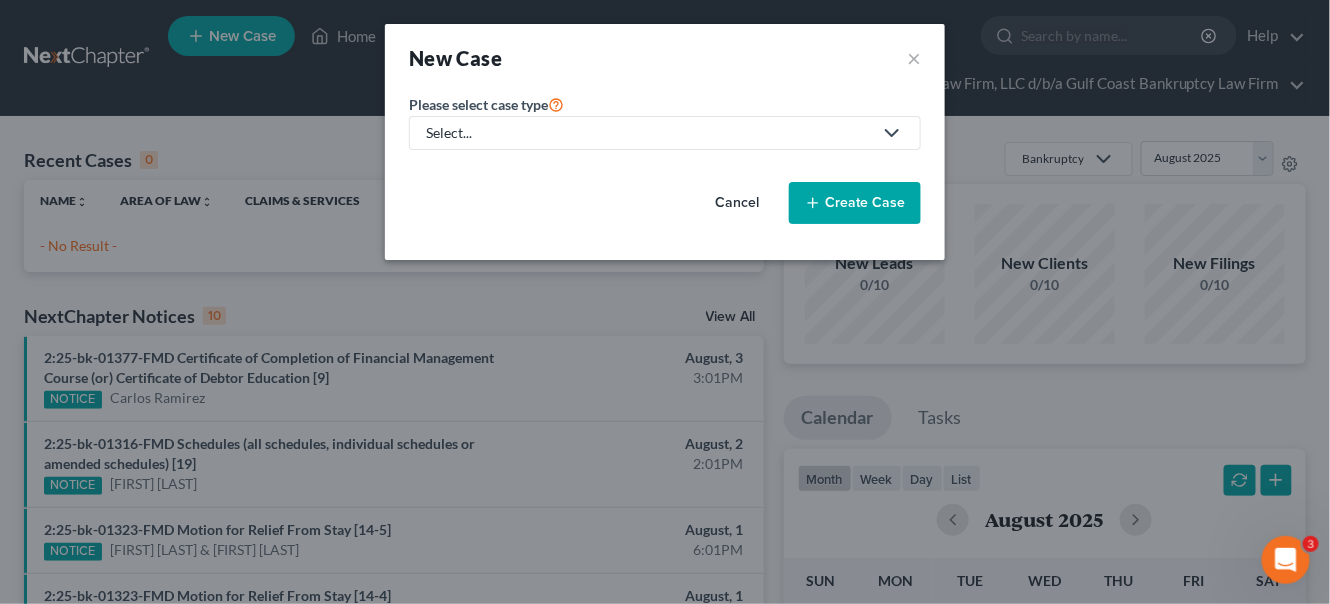click on "Select..." at bounding box center [649, 133] 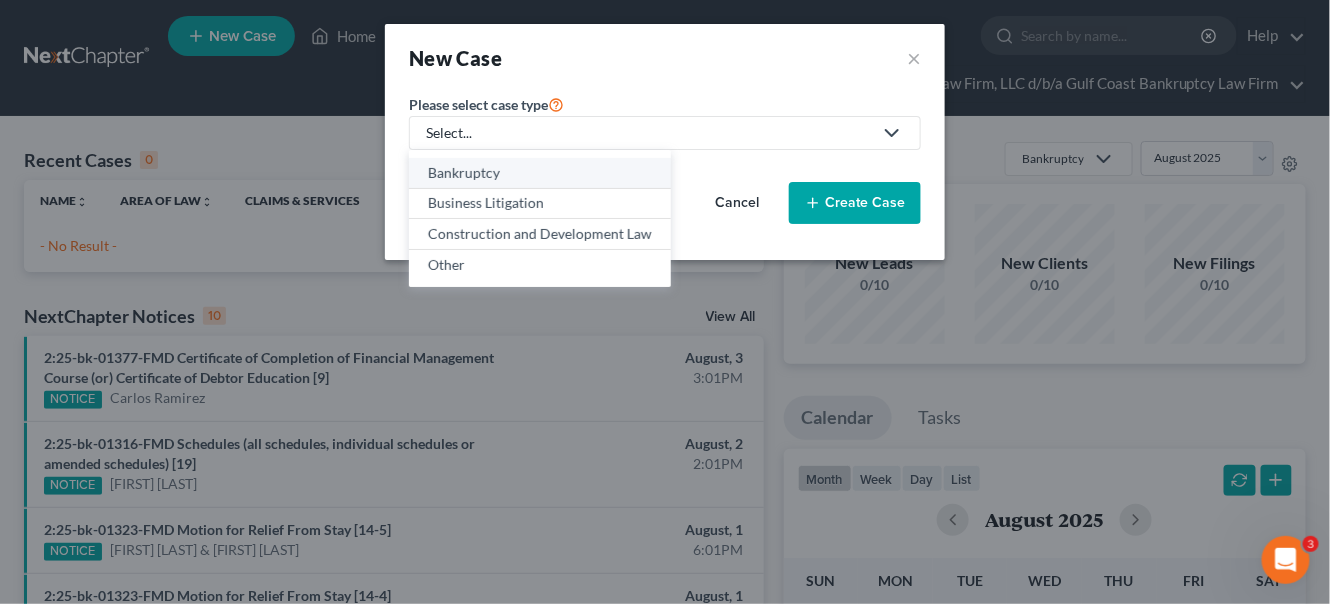 click on "Bankruptcy" at bounding box center (540, 173) 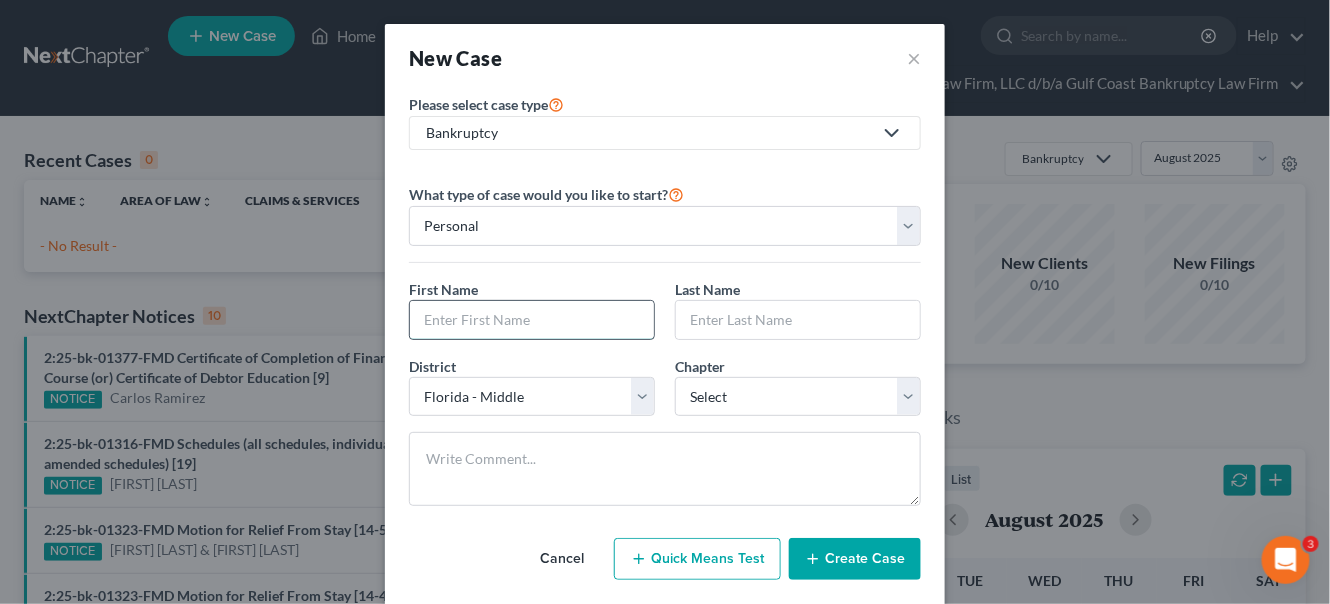 drag, startPoint x: 508, startPoint y: 322, endPoint x: 507, endPoint y: 311, distance: 11.045361 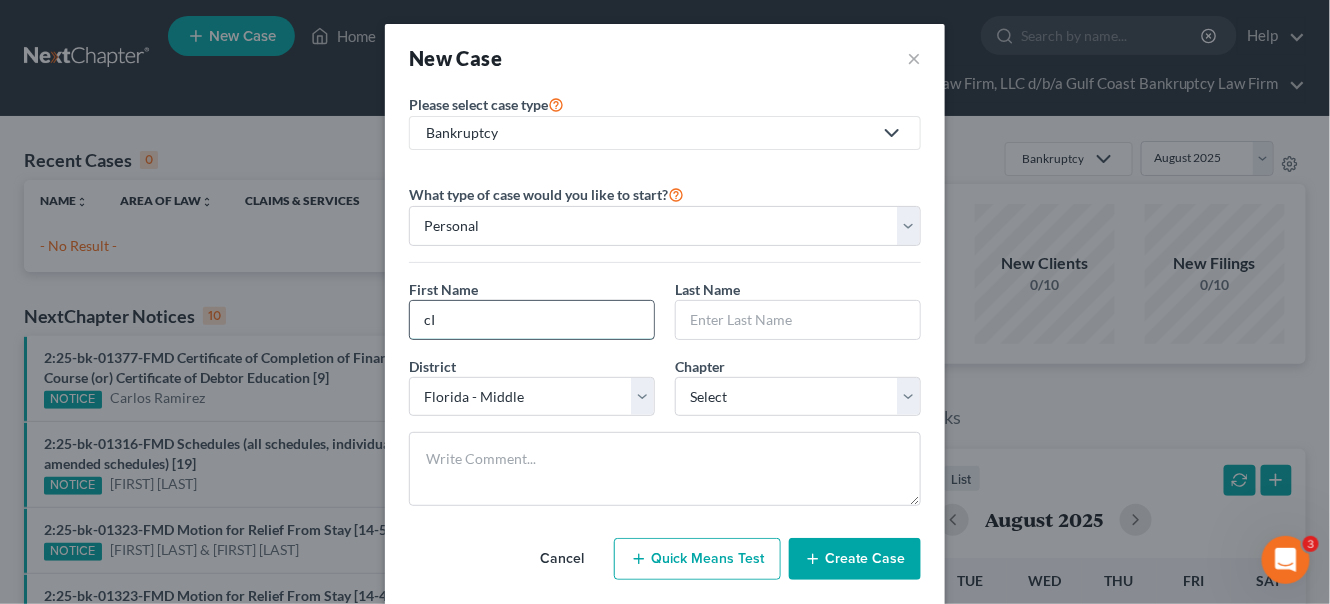 type on "c" 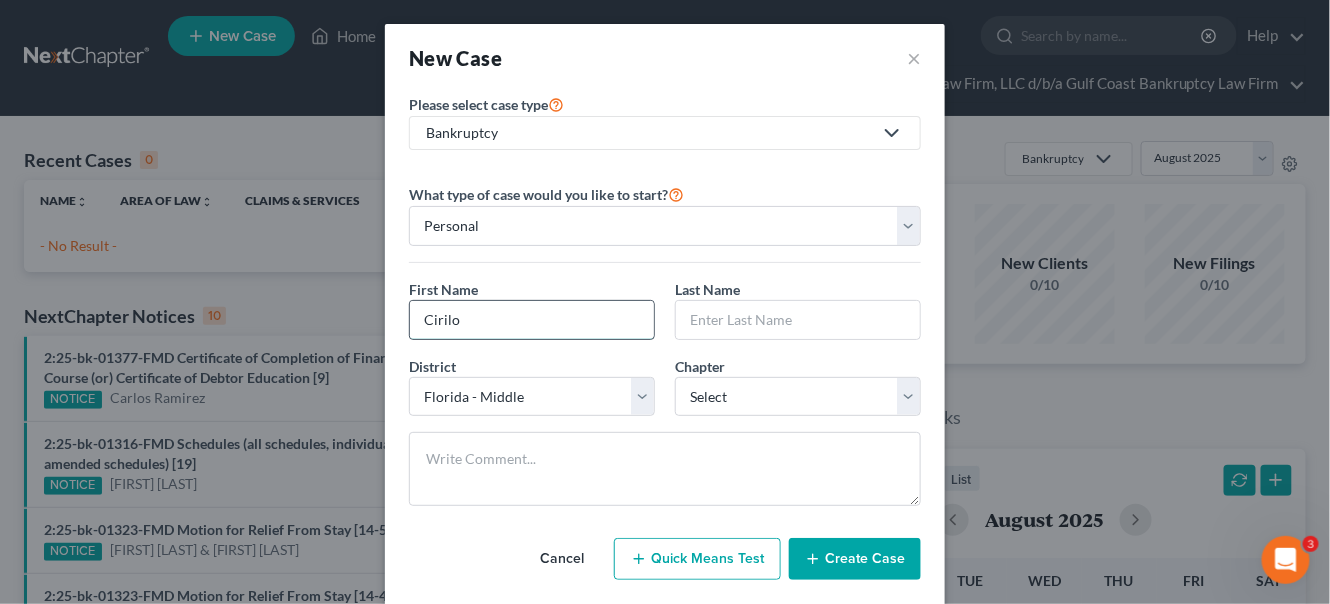type on "Cirilo" 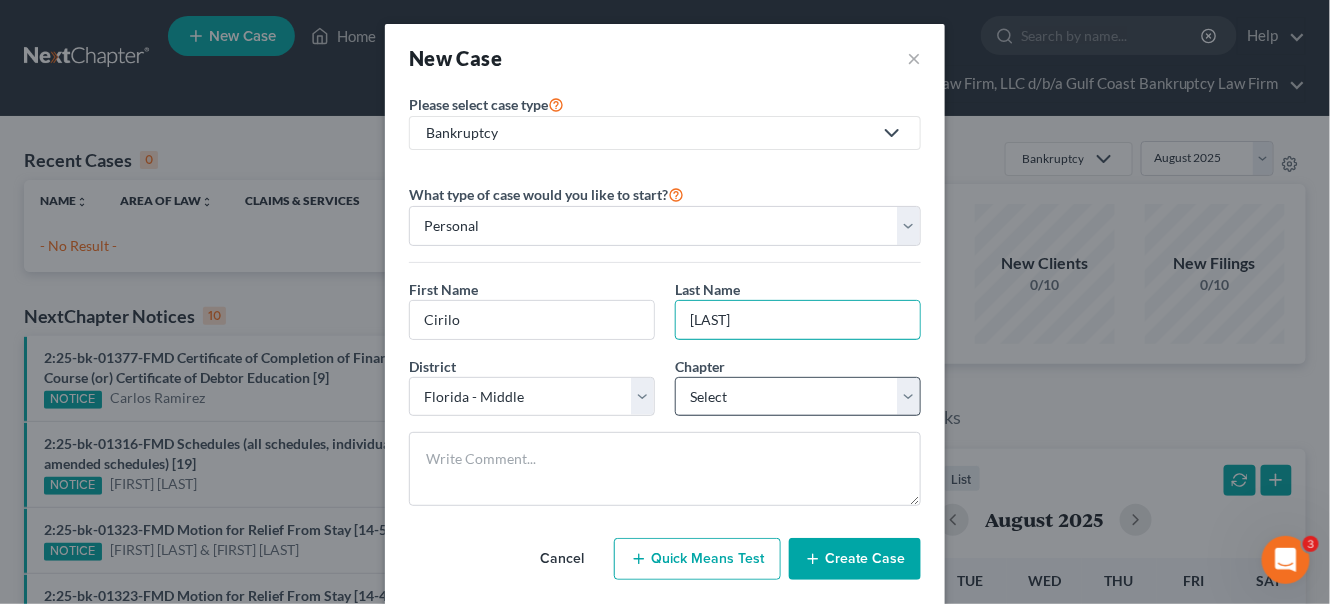 type on "[LAST]" 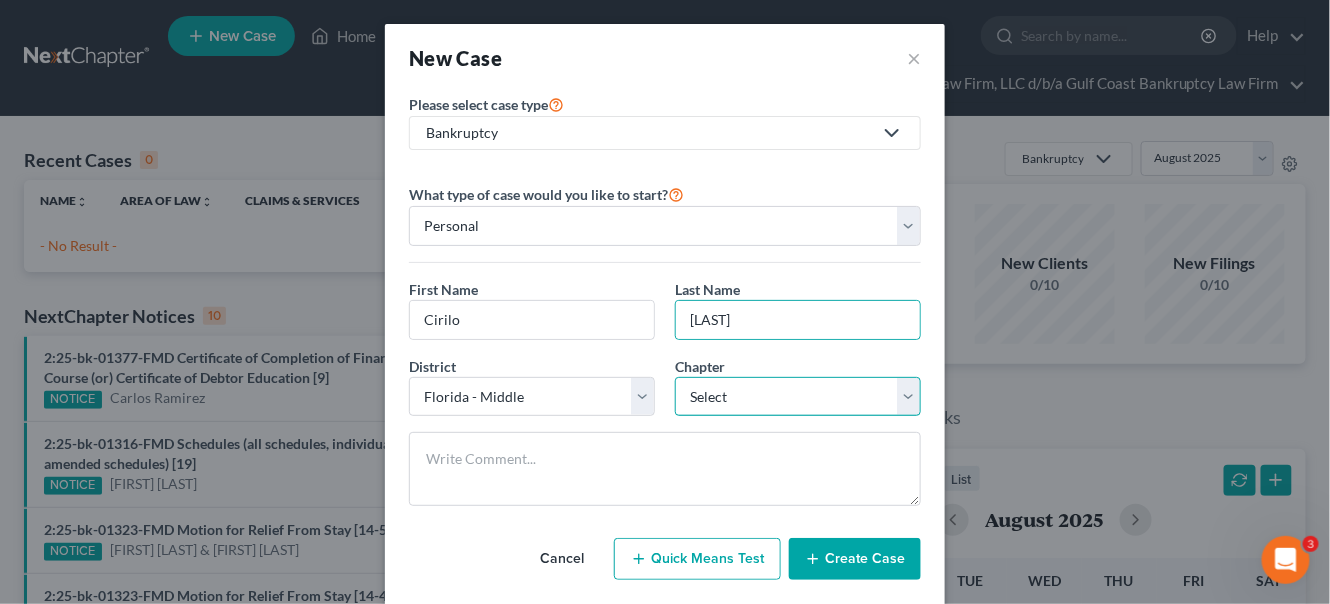 click on "Select 7 11 12 13" at bounding box center (798, 397) 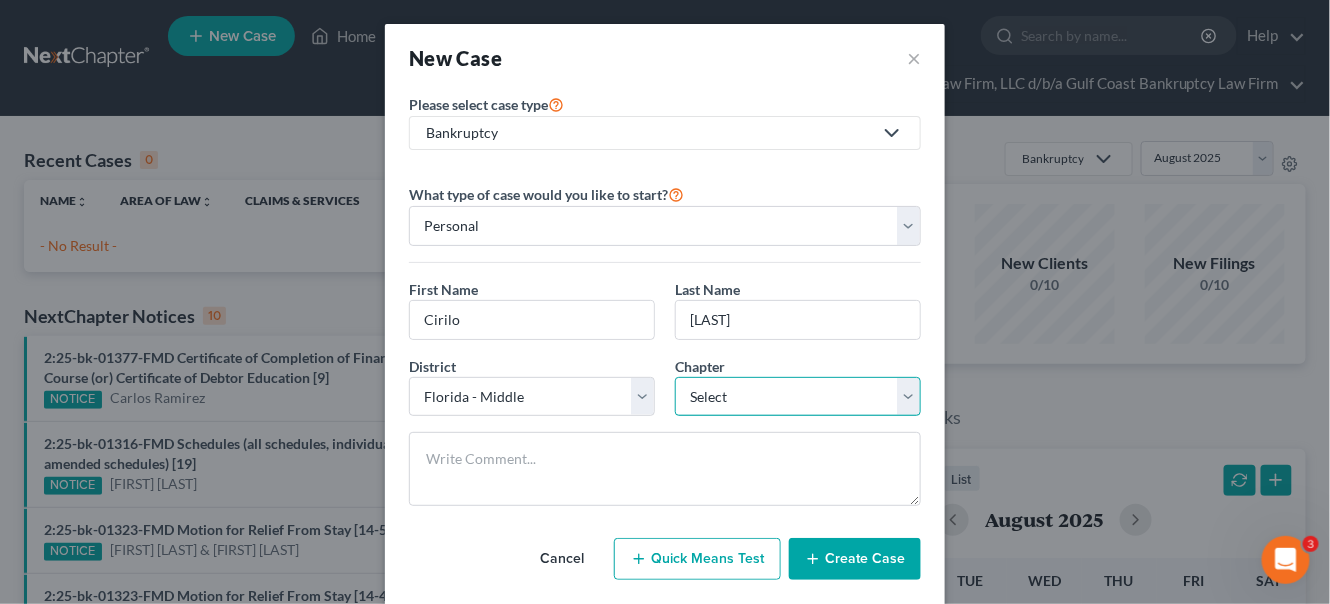 select on "0" 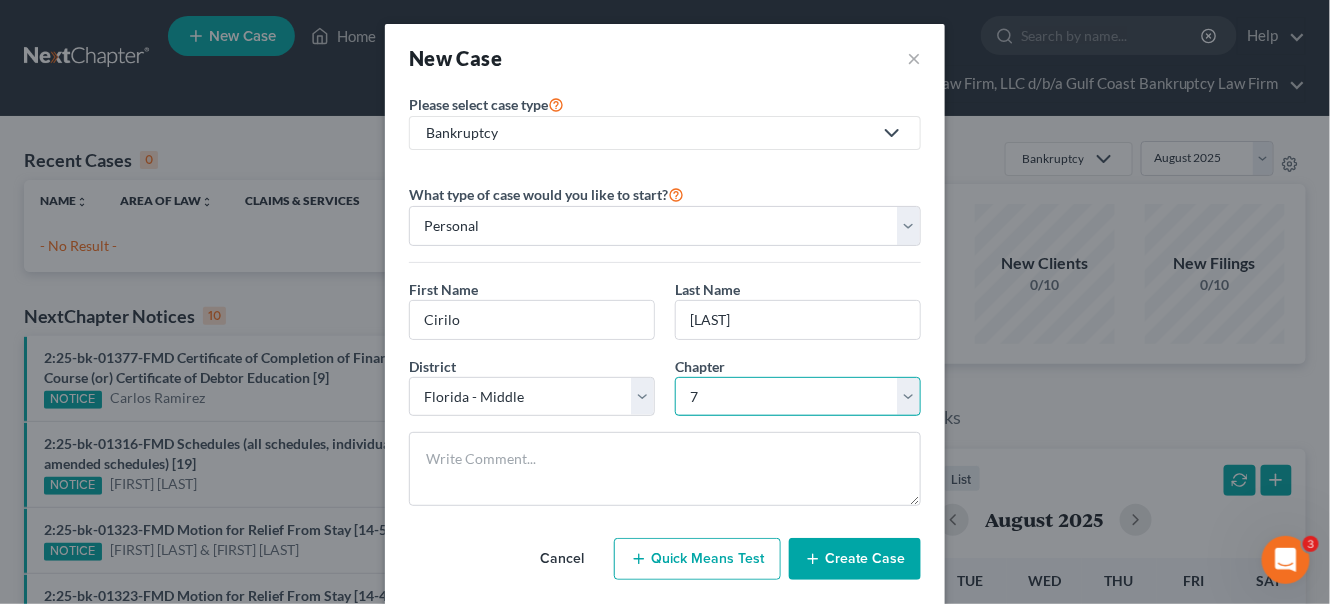 click on "Select 7 11 12 13" at bounding box center [798, 397] 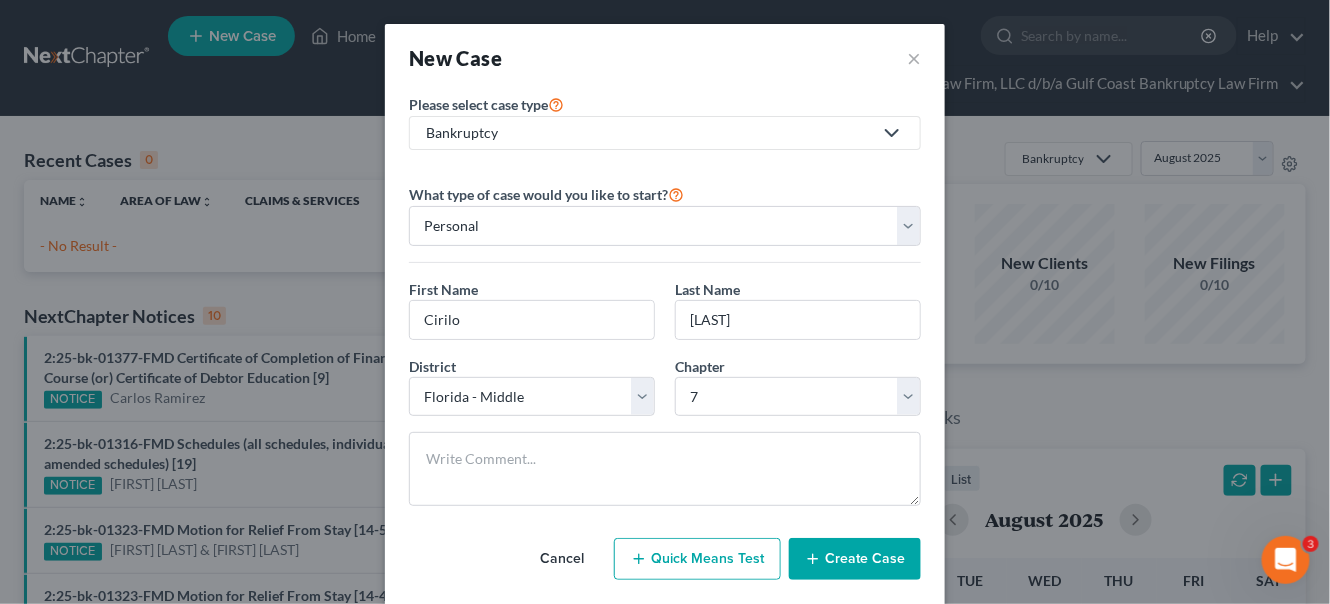 click on "Create Case" at bounding box center [855, 559] 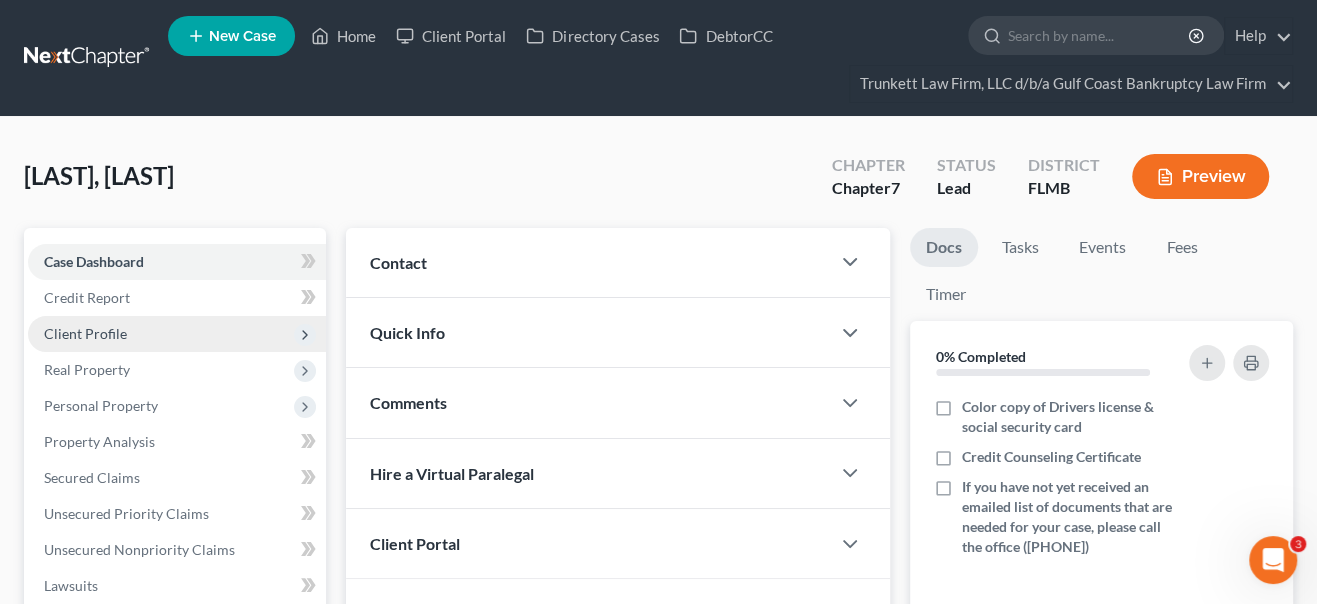 click on "Client Profile" at bounding box center (85, 333) 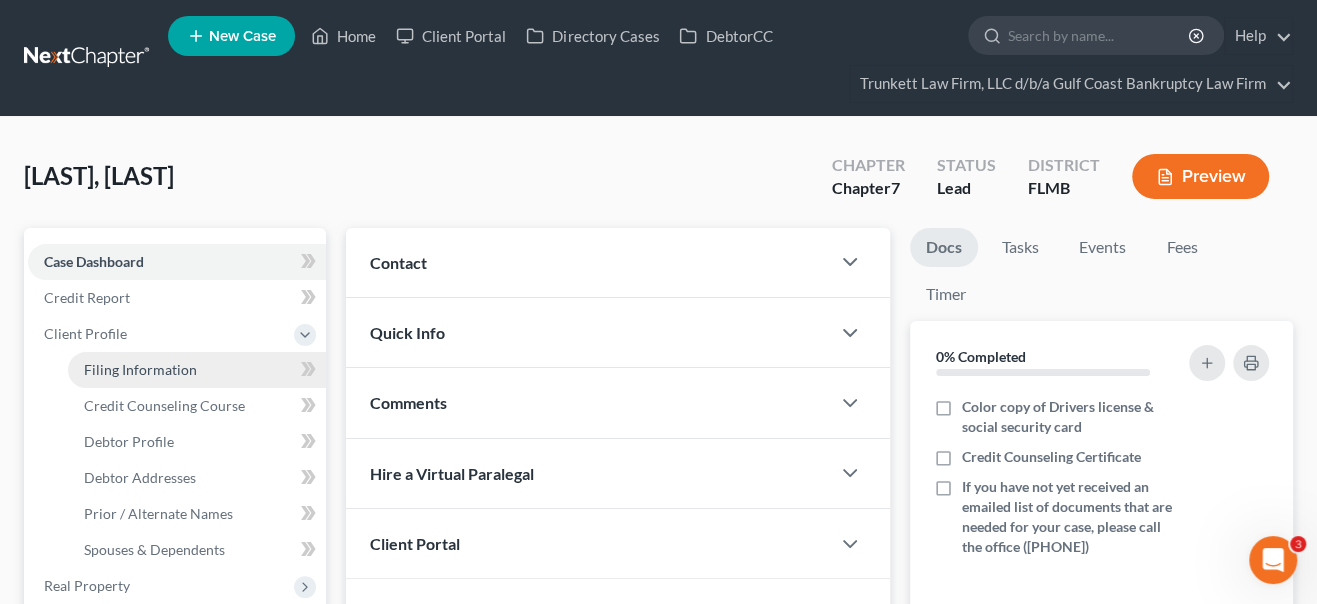 click on "Filing Information" at bounding box center (140, 369) 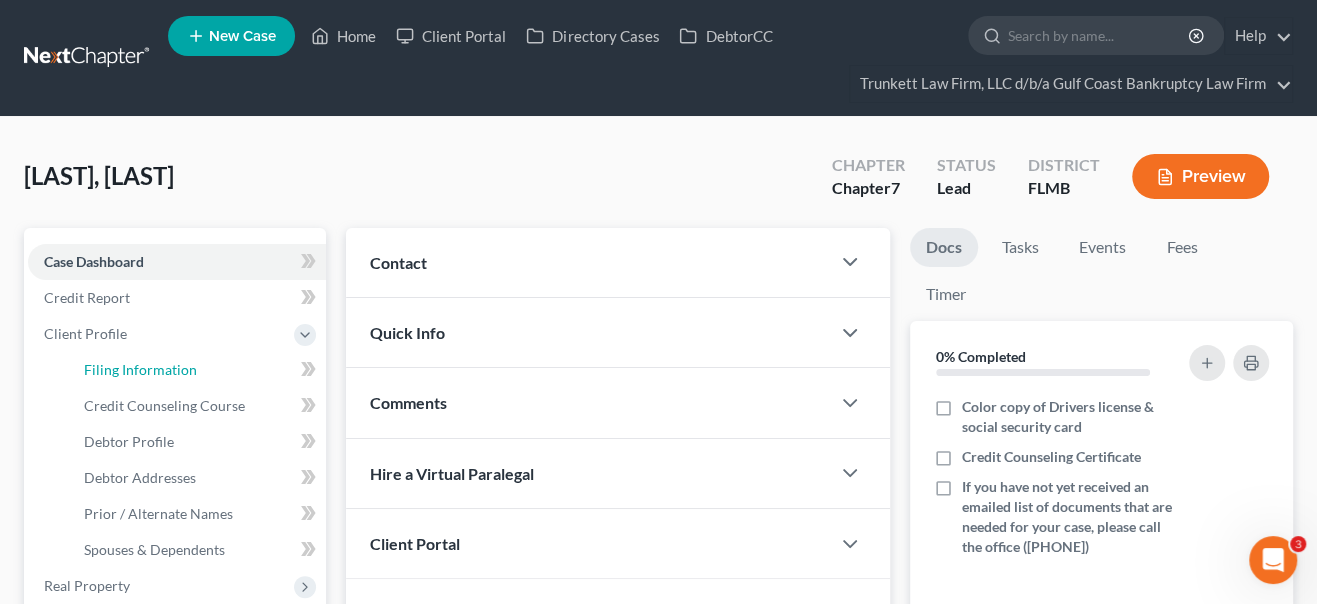 select on "1" 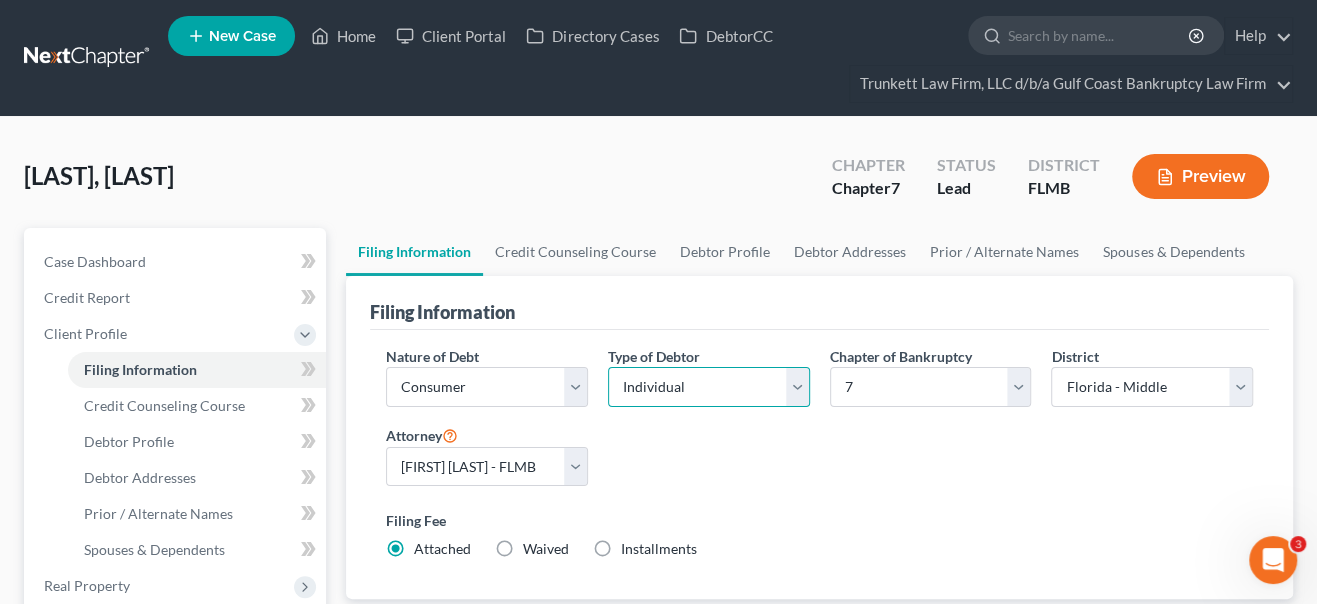 drag, startPoint x: 680, startPoint y: 385, endPoint x: 685, endPoint y: 401, distance: 16.763054 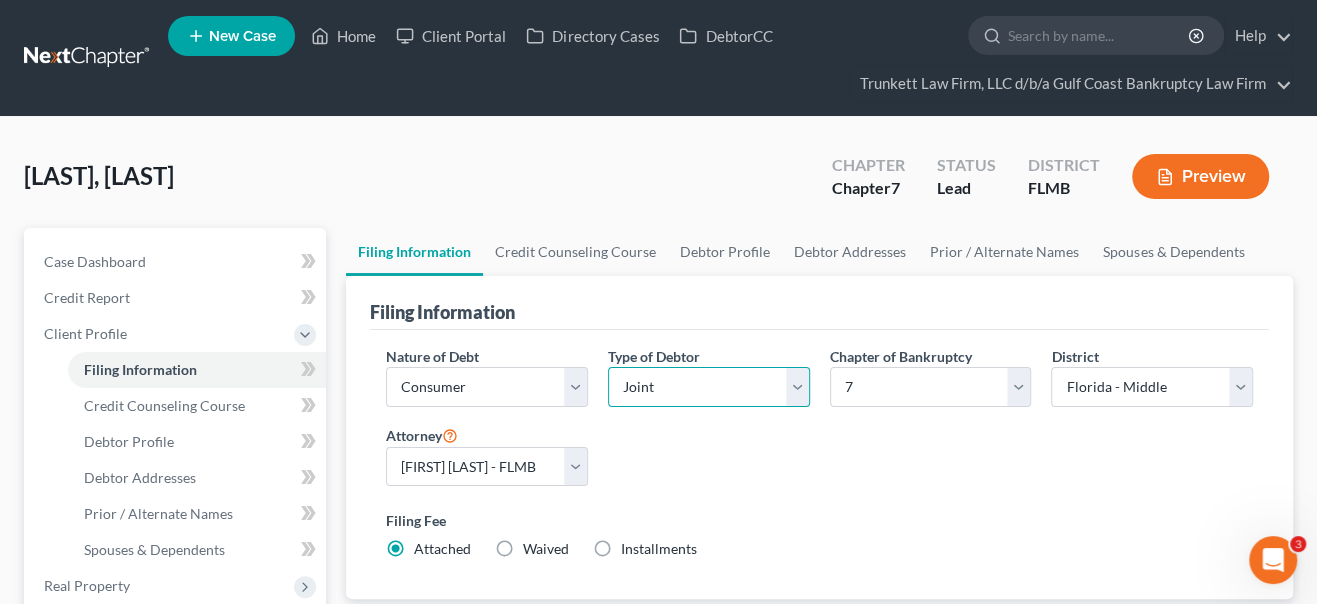 click on "Select Individual Joint" at bounding box center [709, 387] 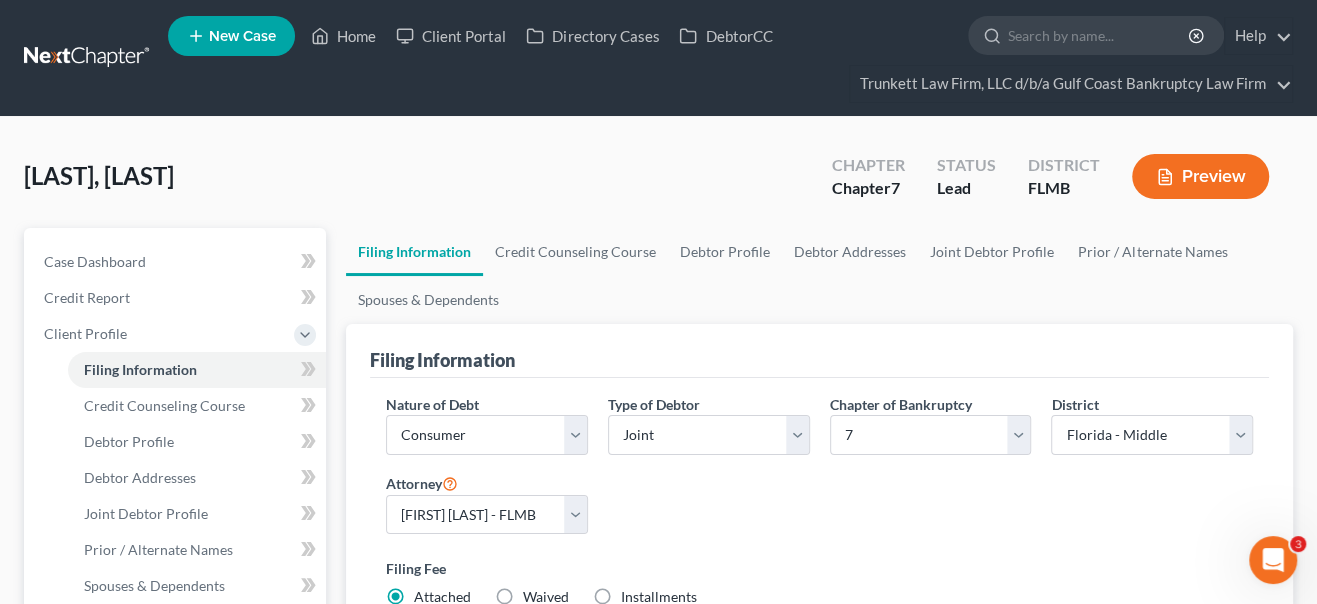 click on "Installments Installments" at bounding box center (659, 597) 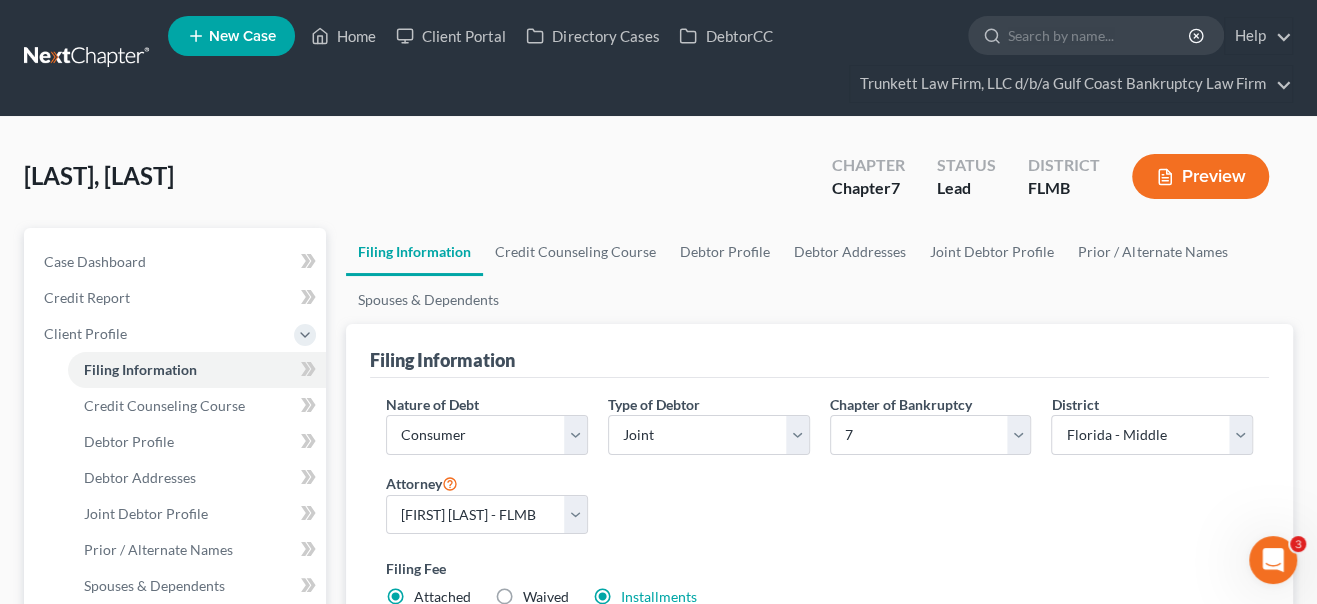 radio on "false" 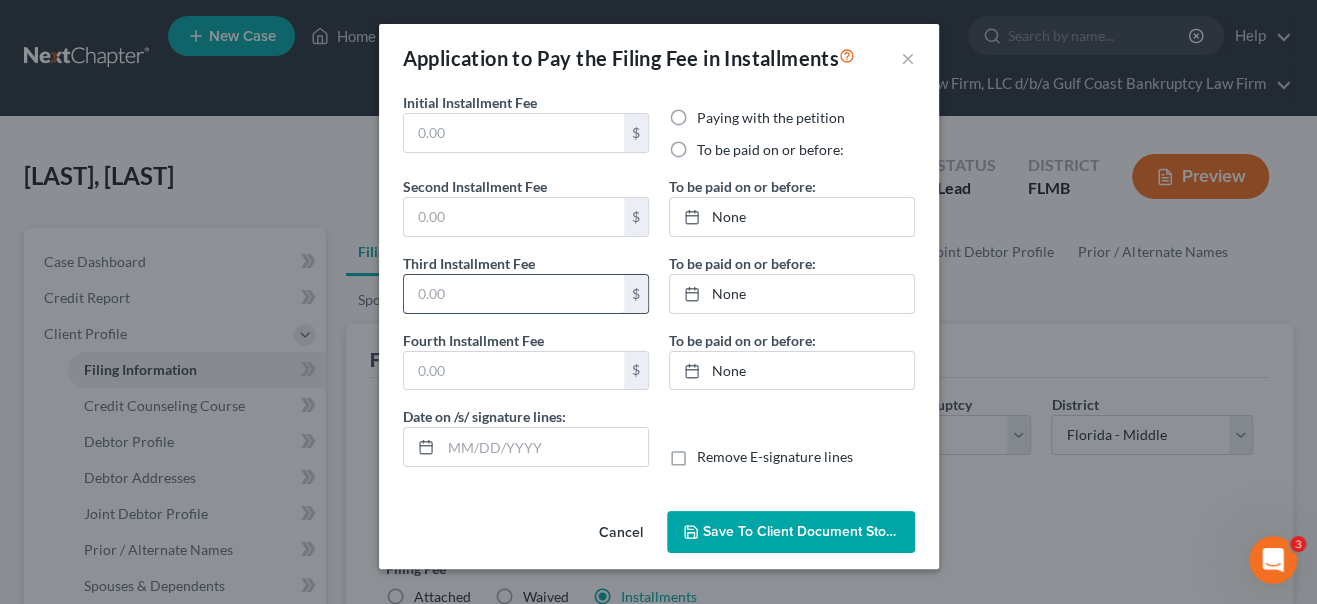 type on "0.00" 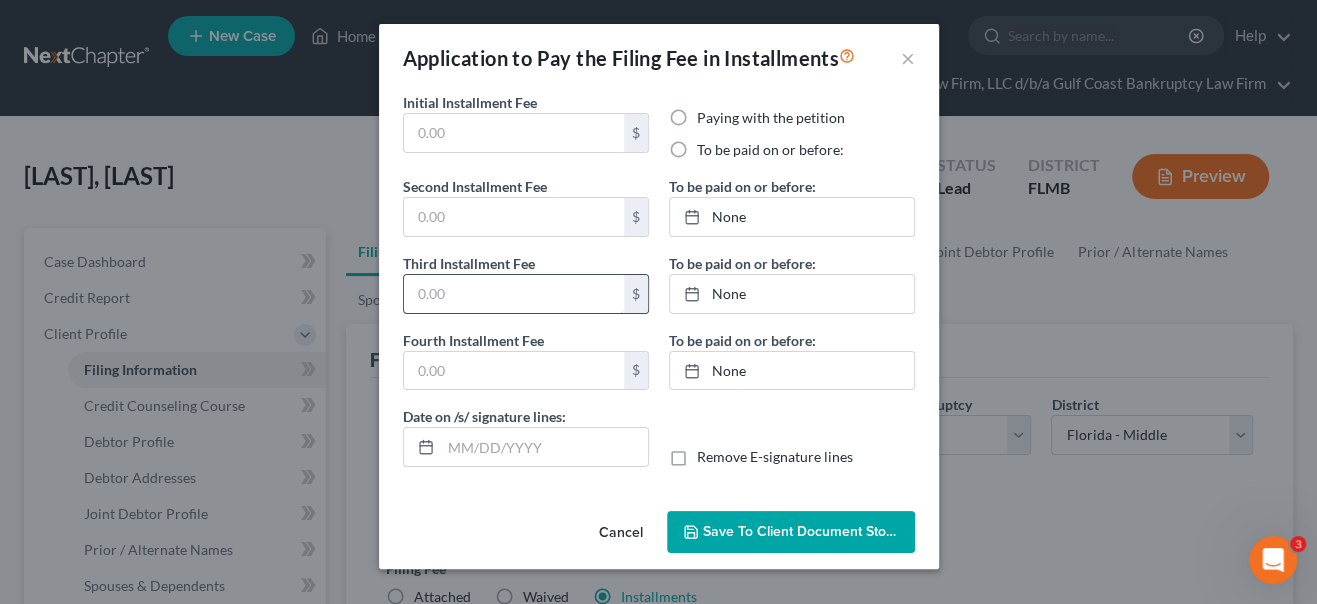 radio on "true" 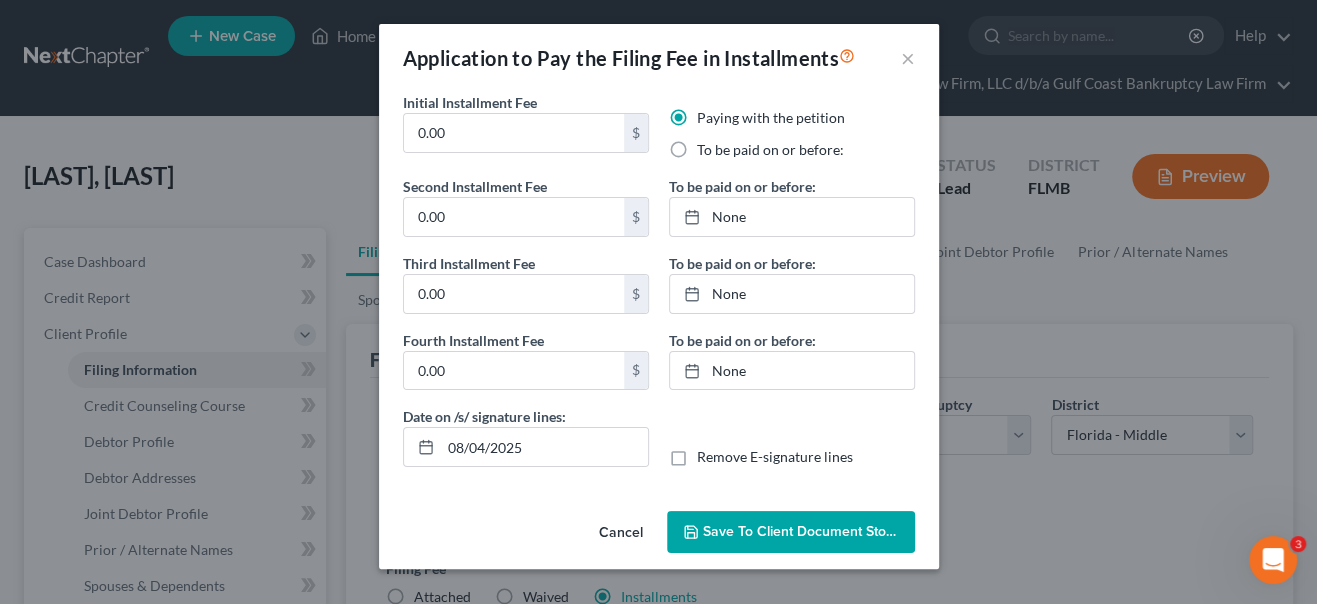 scroll, scrollTop: 363, scrollLeft: 0, axis: vertical 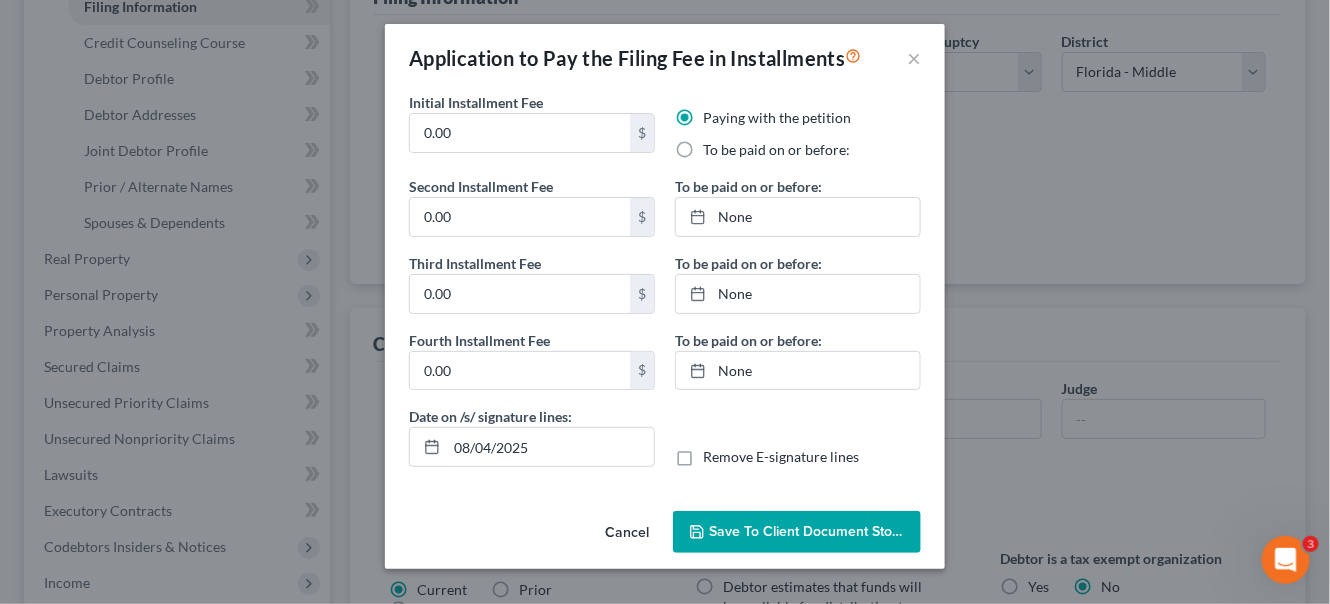 click on "To be paid on or before:" at bounding box center [776, 150] 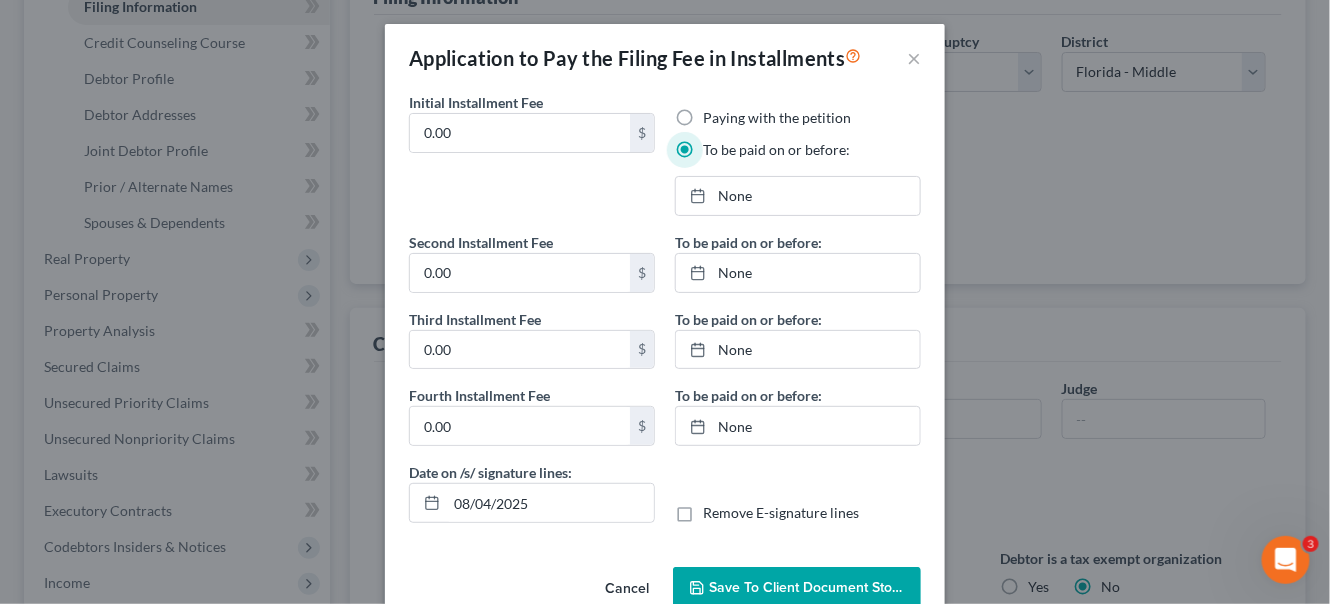 click on "Date on /s/ signature lines:         [DATE] Remove E-signature lines" at bounding box center (665, 500) 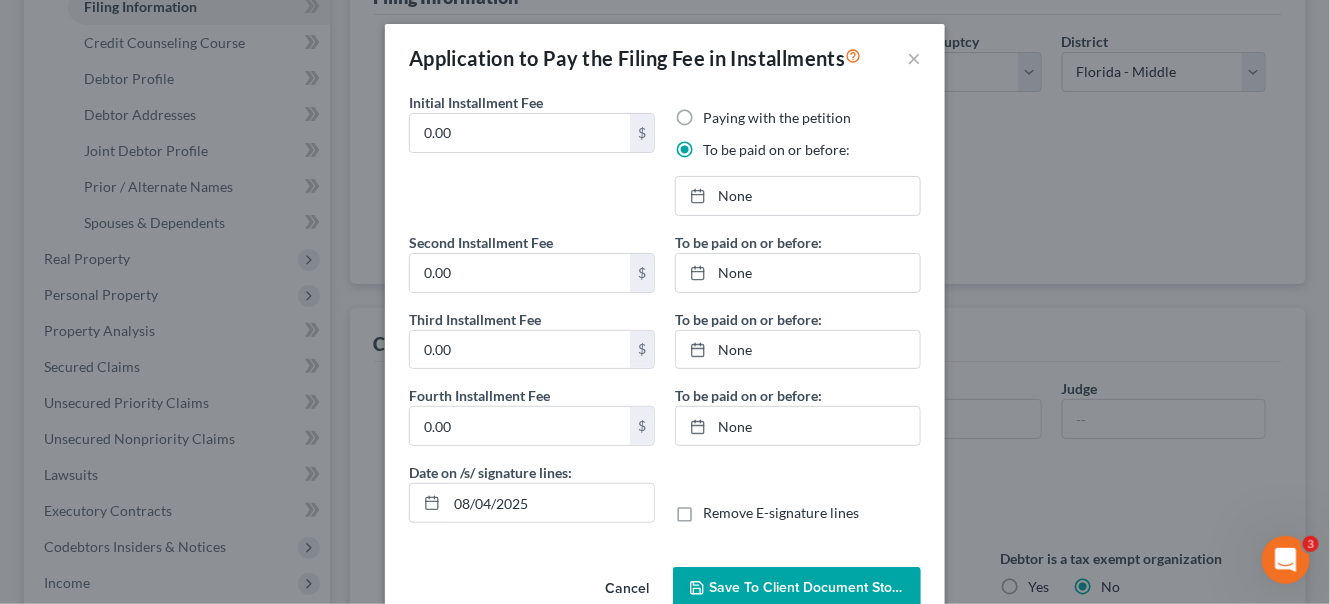 click on "Cancel" at bounding box center (627, 589) 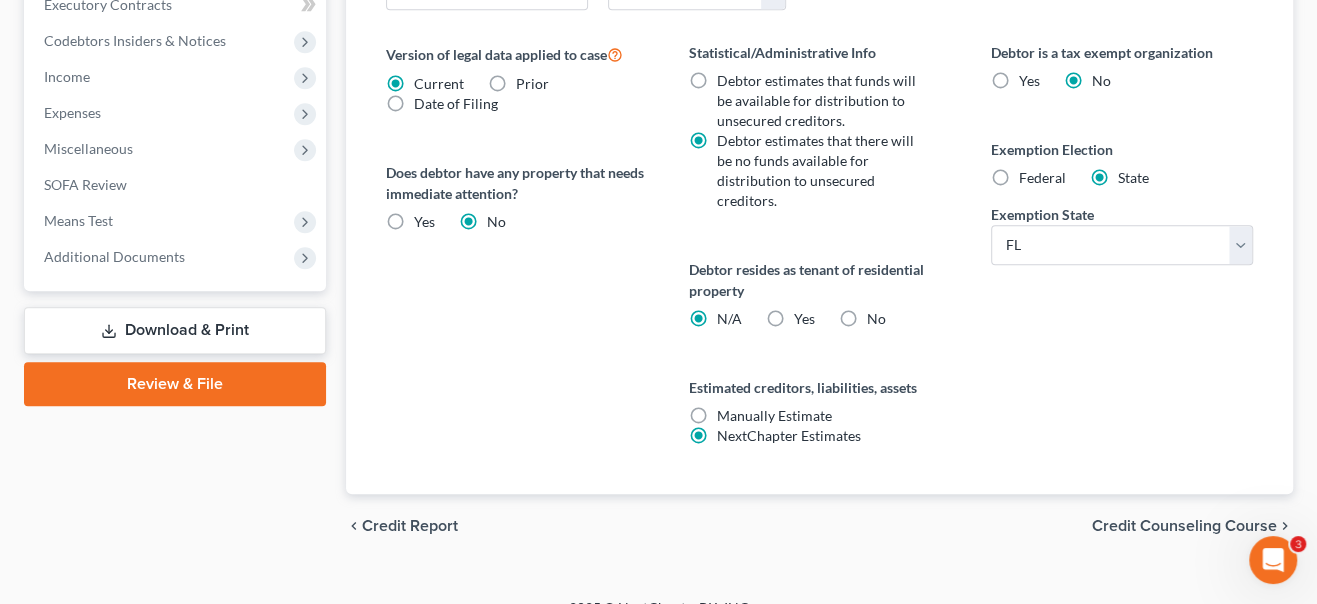 scroll, scrollTop: 894, scrollLeft: 0, axis: vertical 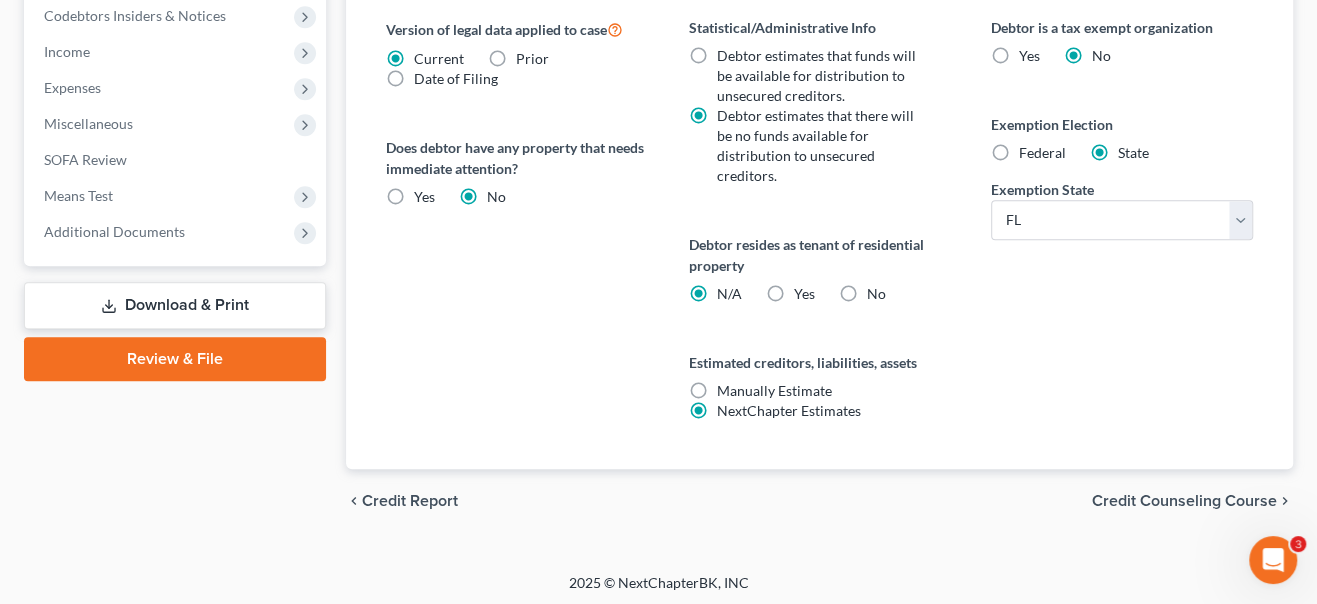 click on "Credit Counseling Course" at bounding box center (1184, 501) 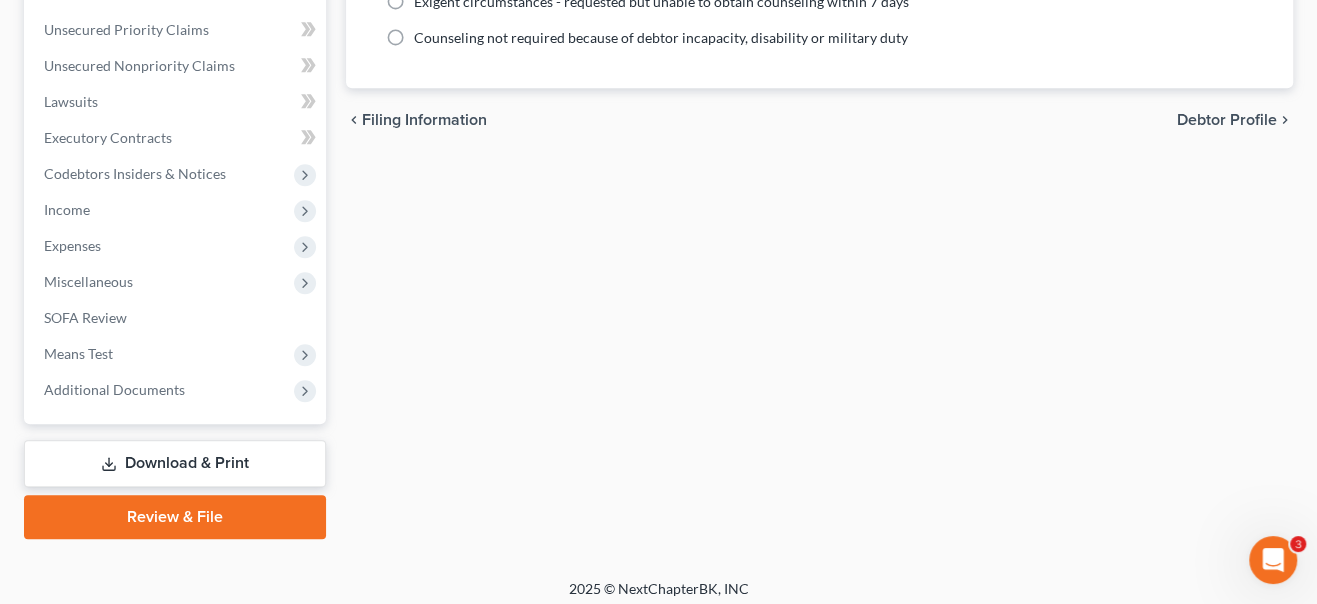 scroll, scrollTop: 743, scrollLeft: 0, axis: vertical 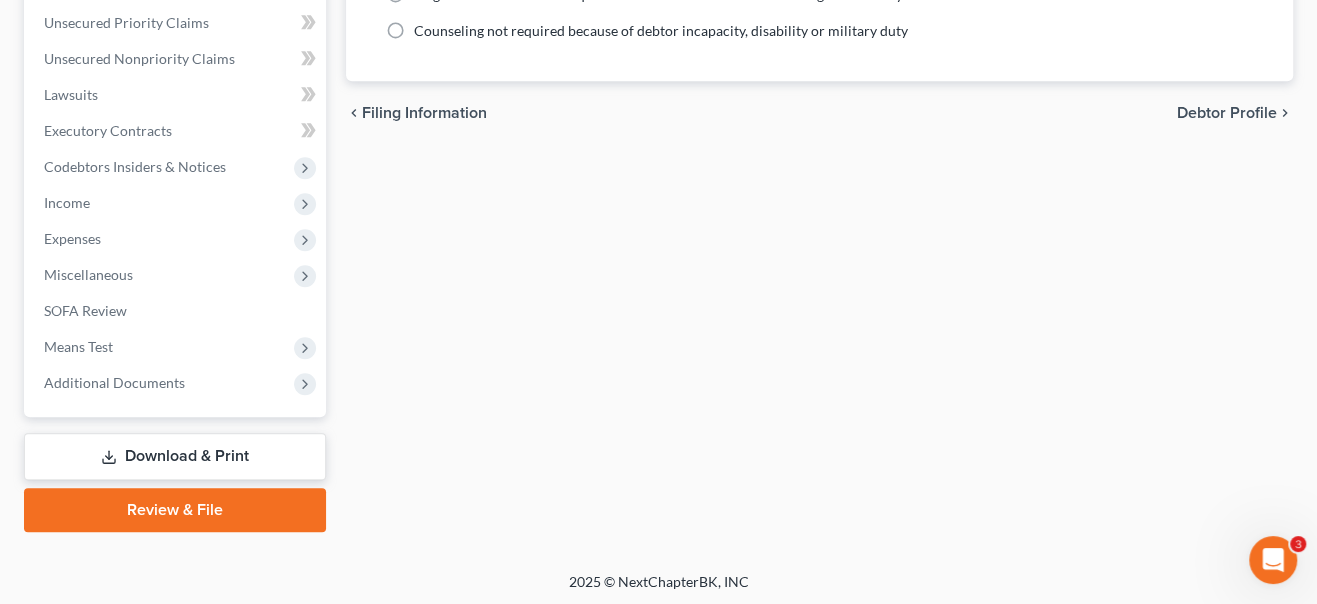 click on "Debtor Profile" at bounding box center (1227, 113) 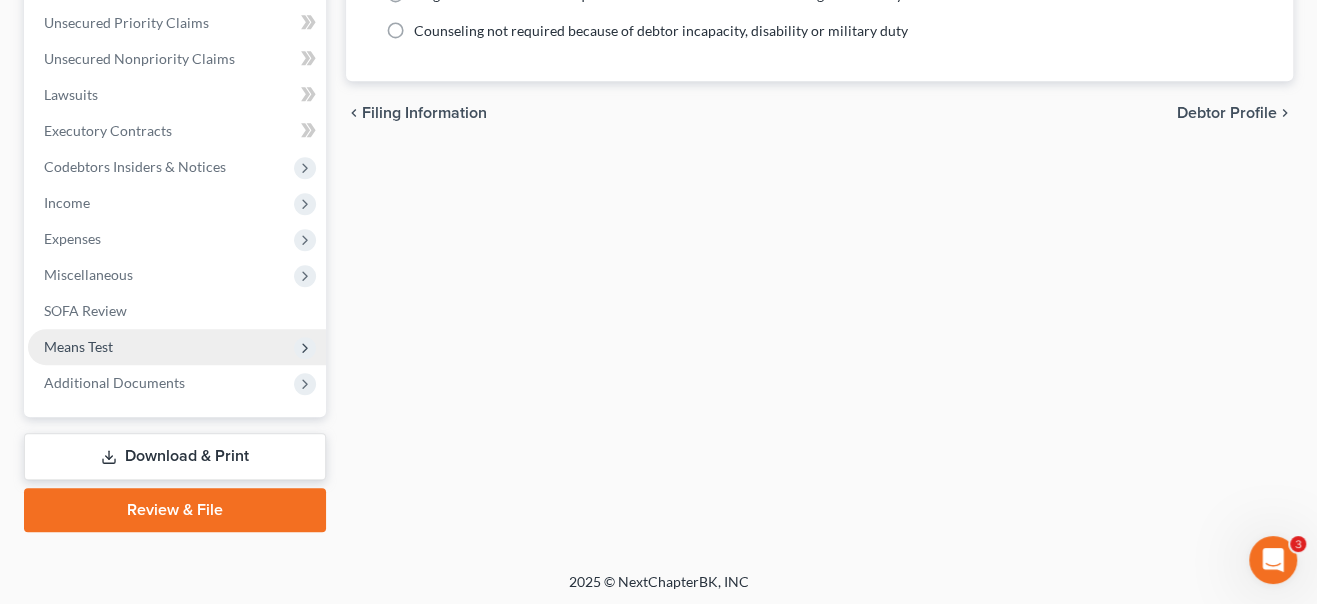 select on "1" 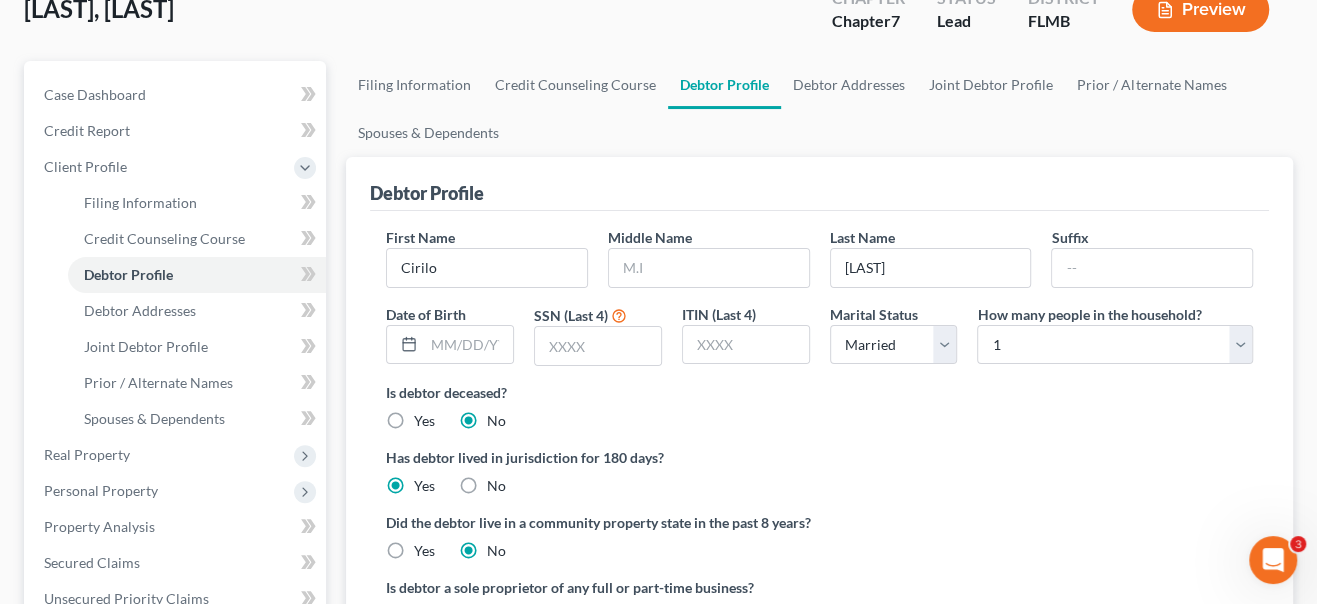 scroll, scrollTop: 0, scrollLeft: 0, axis: both 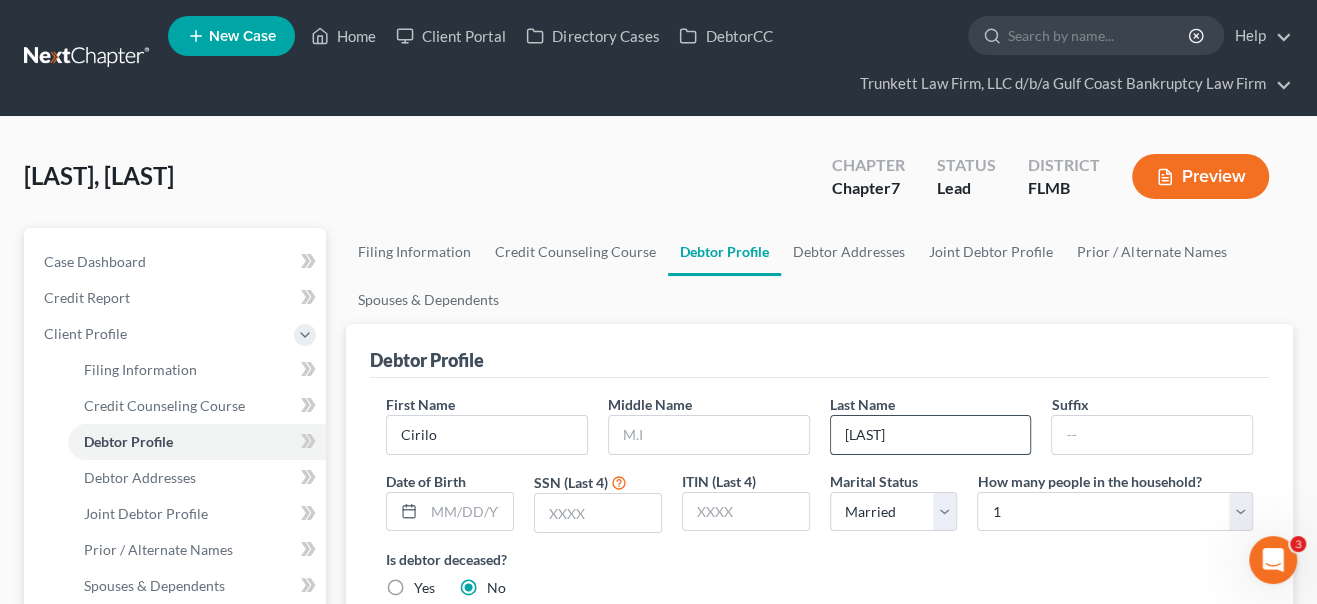 click on "[LAST]" at bounding box center (931, 435) 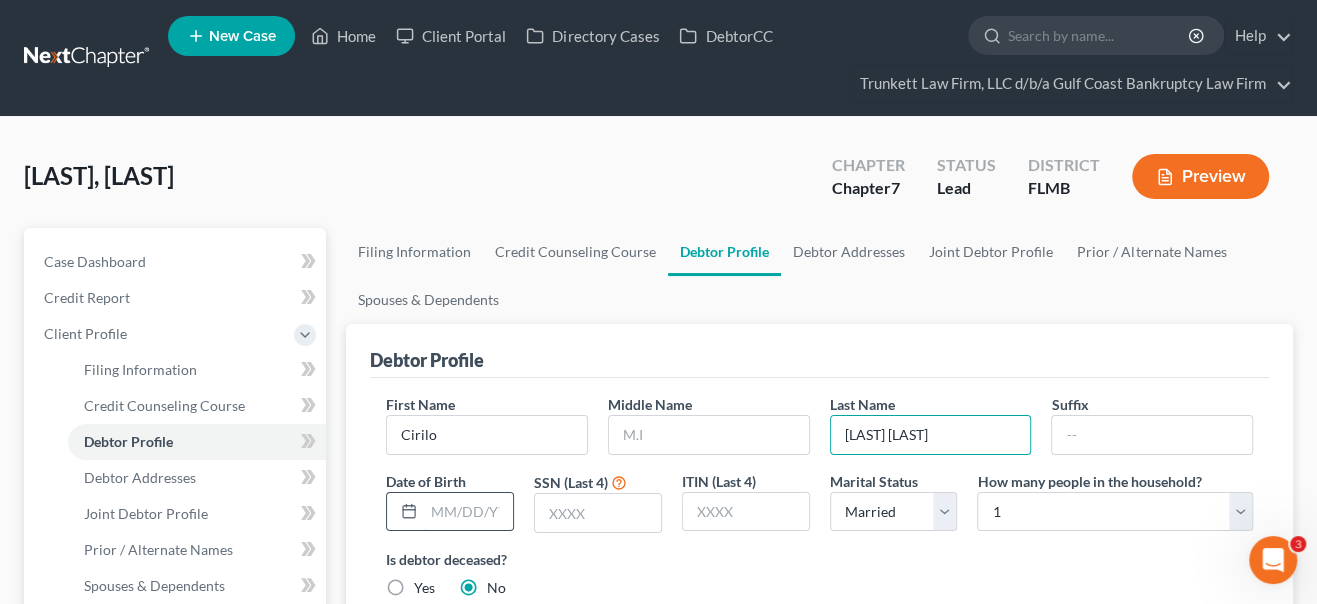 type on "[LAST] [LAST]" 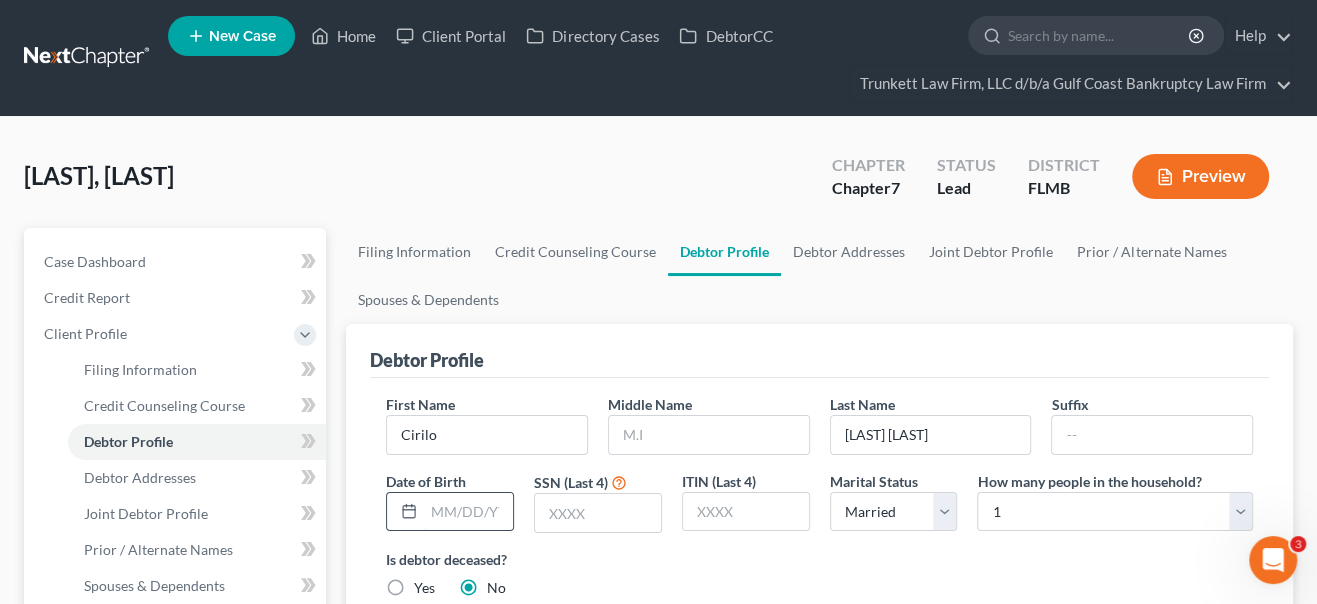 click at bounding box center (468, 512) 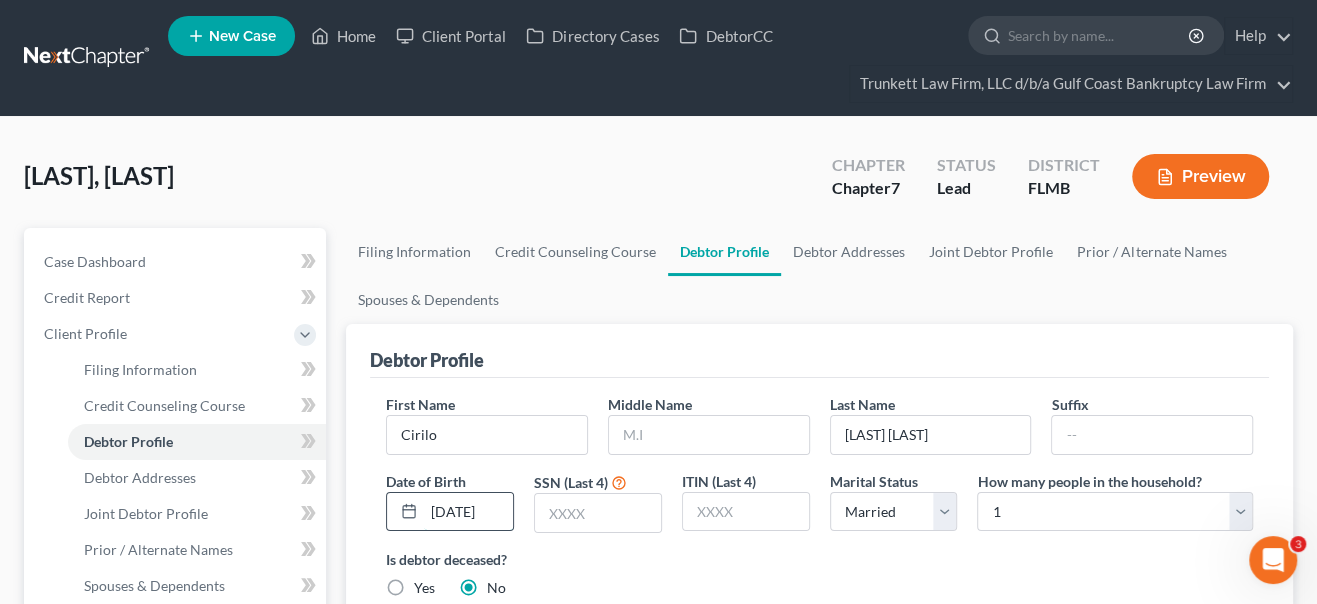 scroll, scrollTop: 0, scrollLeft: 6, axis: horizontal 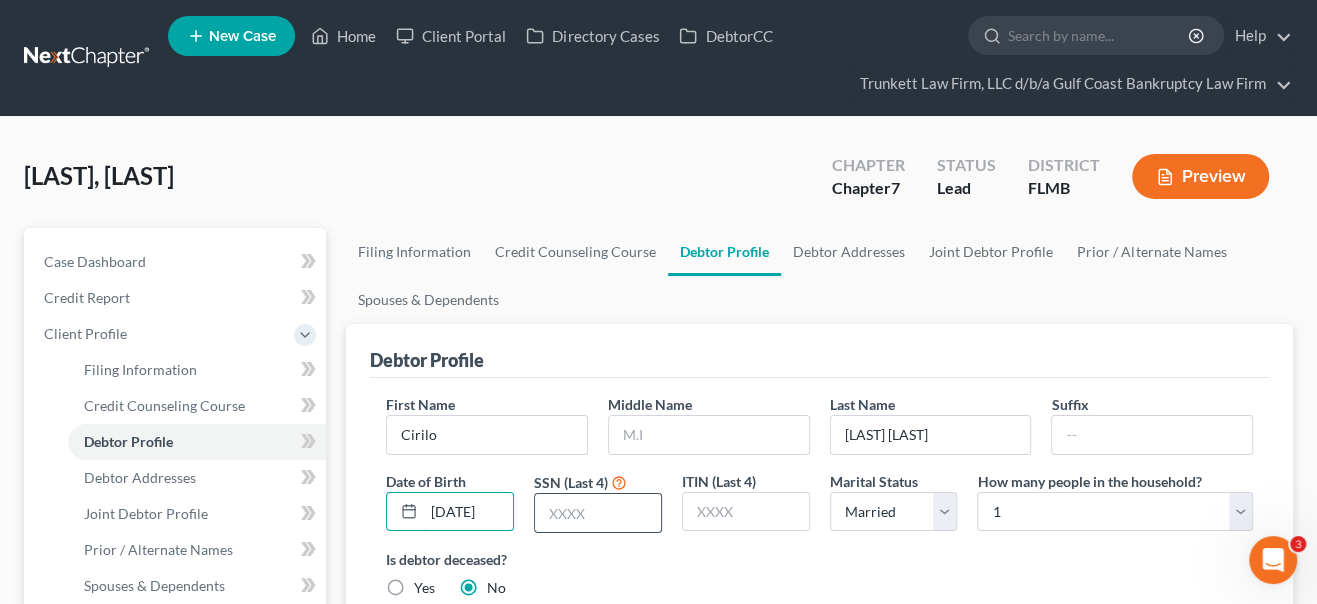 type on "[DATE]" 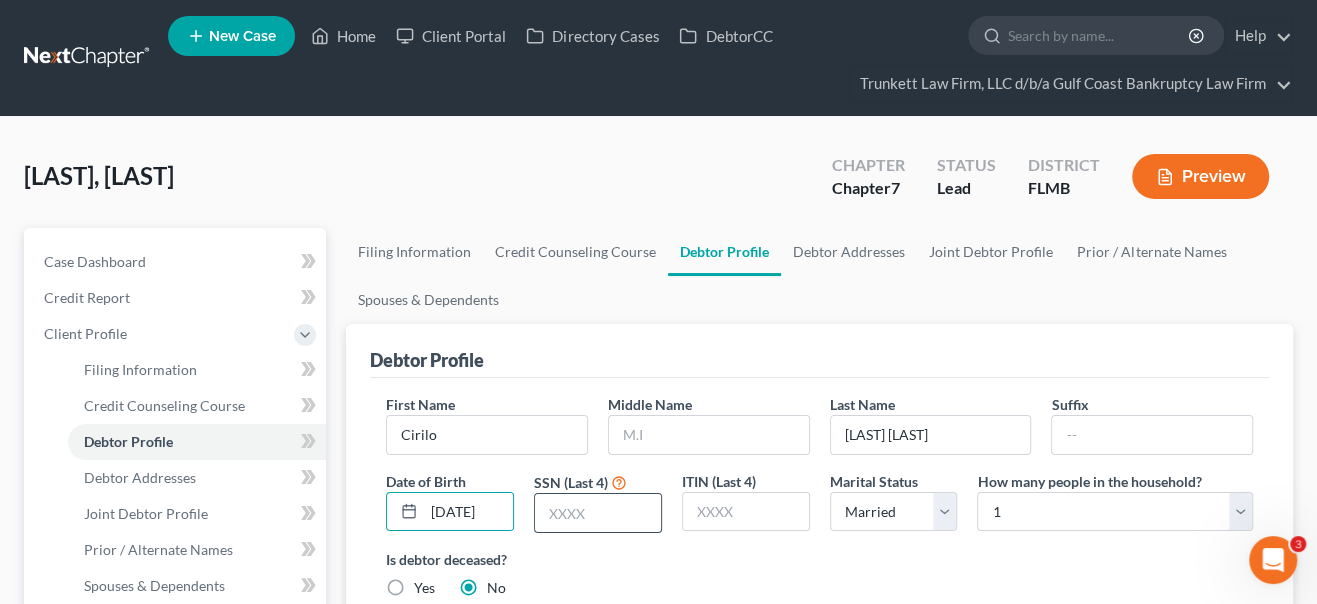 scroll, scrollTop: 0, scrollLeft: 0, axis: both 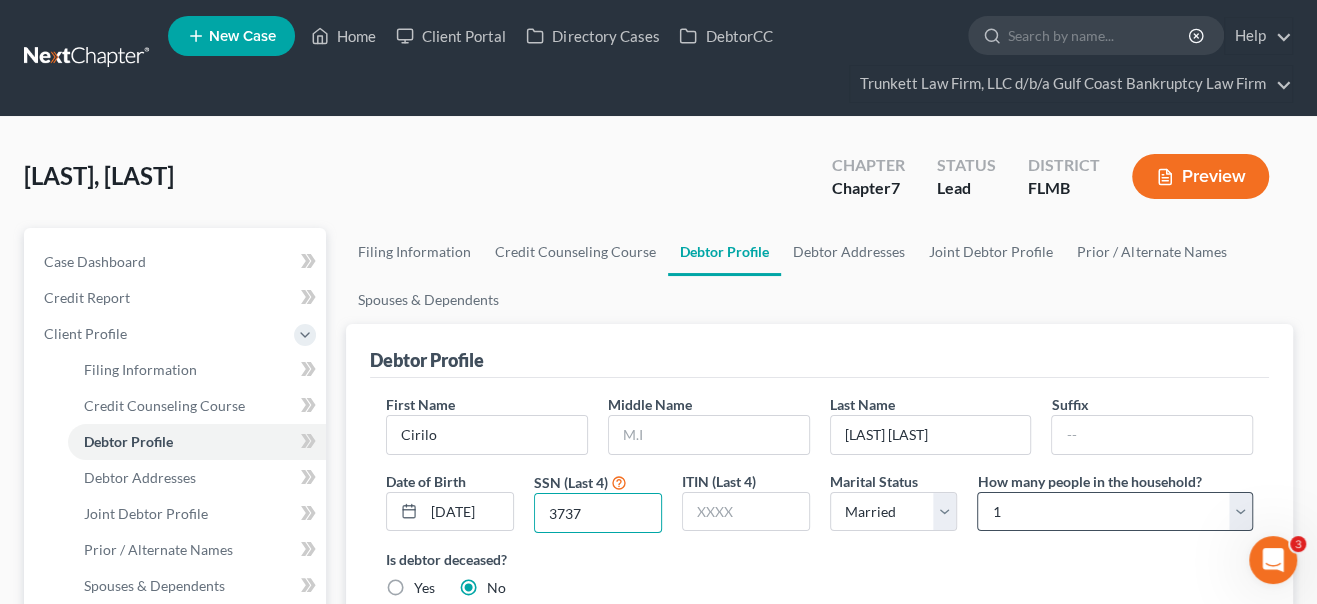 type on "3737" 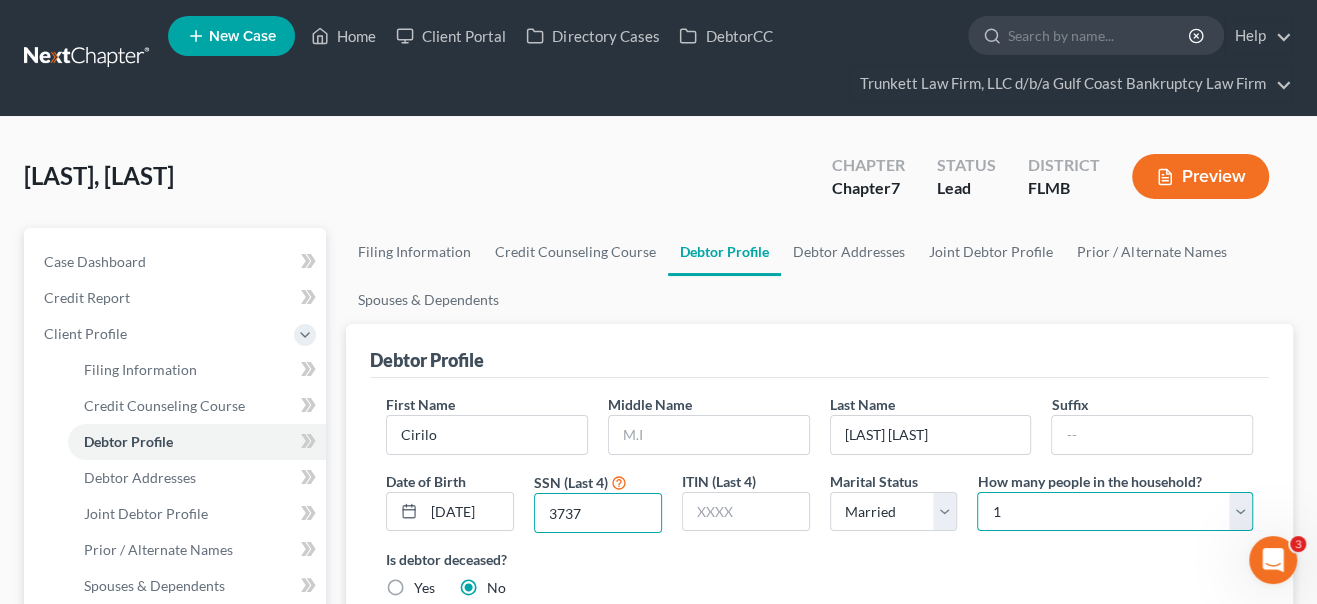 drag, startPoint x: 1006, startPoint y: 506, endPoint x: 1036, endPoint y: 0, distance: 506.88855 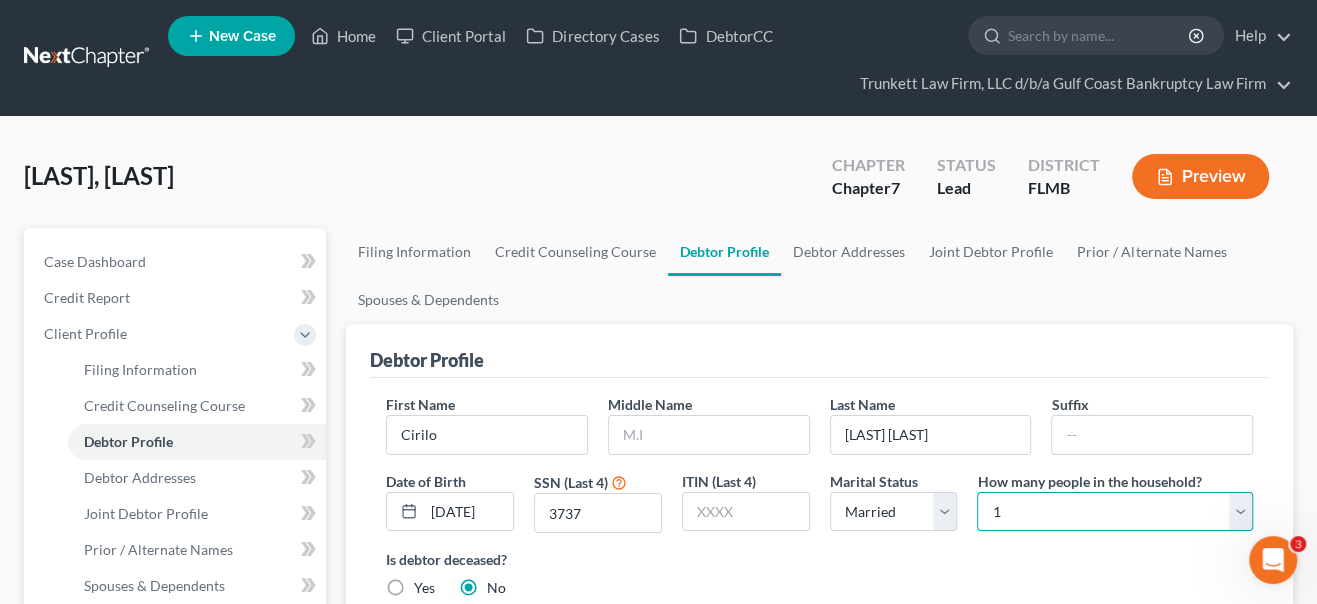 select on "1" 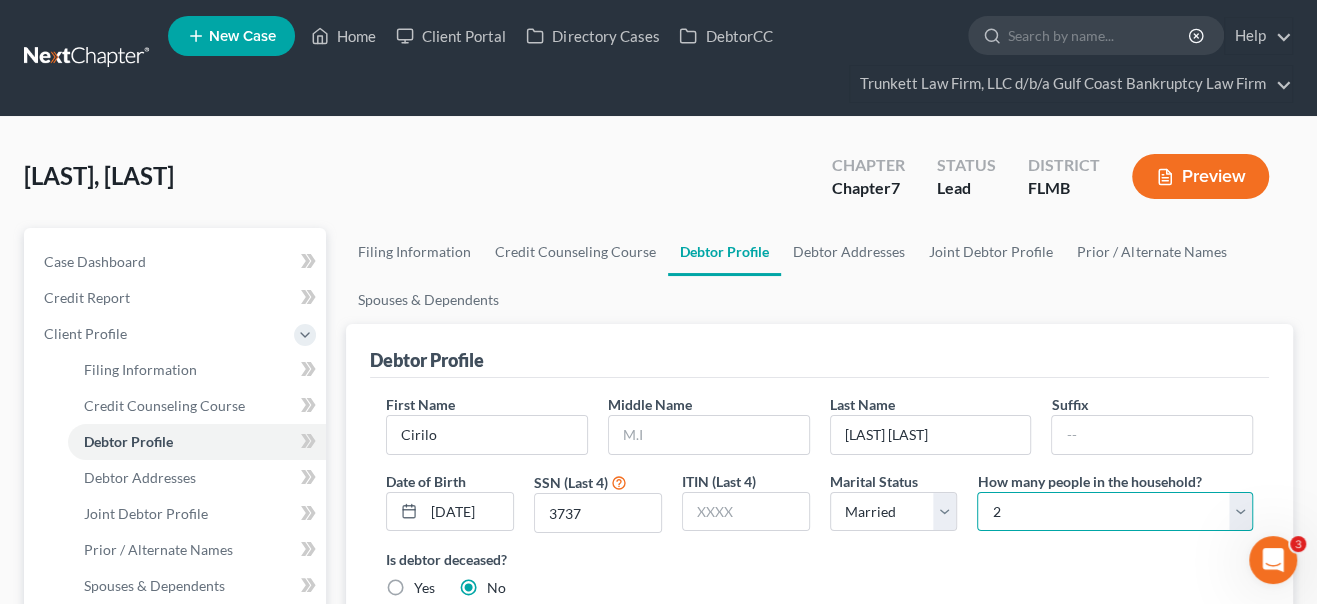 click on "Select 1 2 3 4 5 6 7 8 9 10 11 12 13 14 15 16 17 18 19 20" at bounding box center (1115, 512) 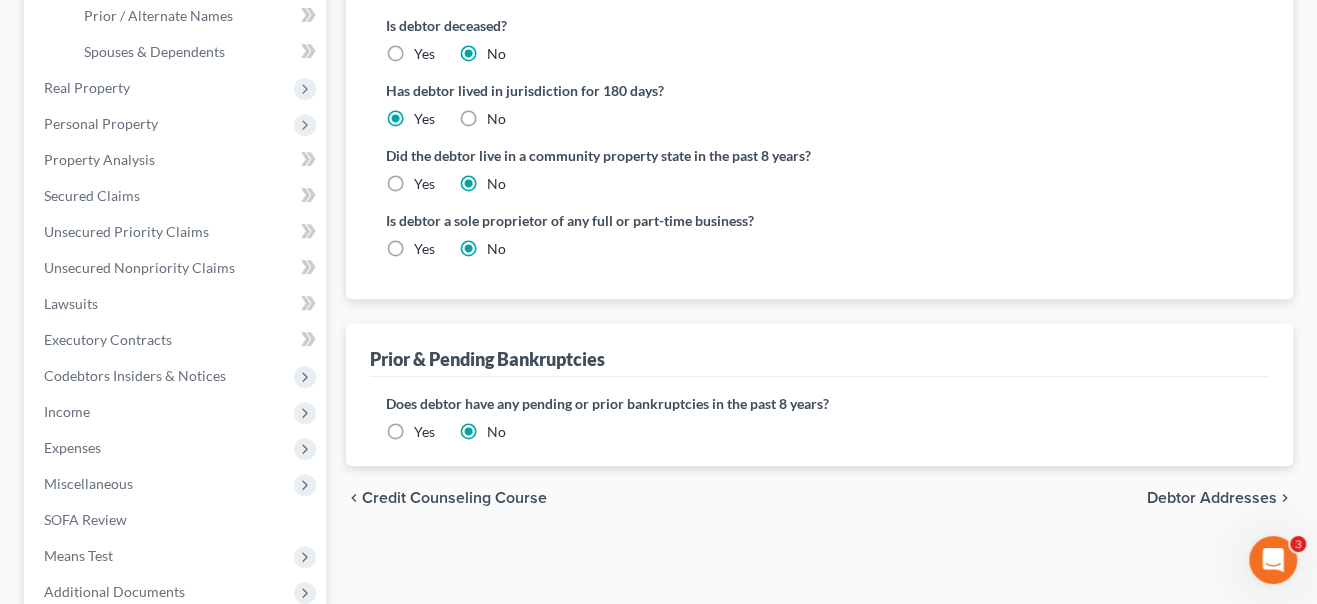 scroll, scrollTop: 545, scrollLeft: 0, axis: vertical 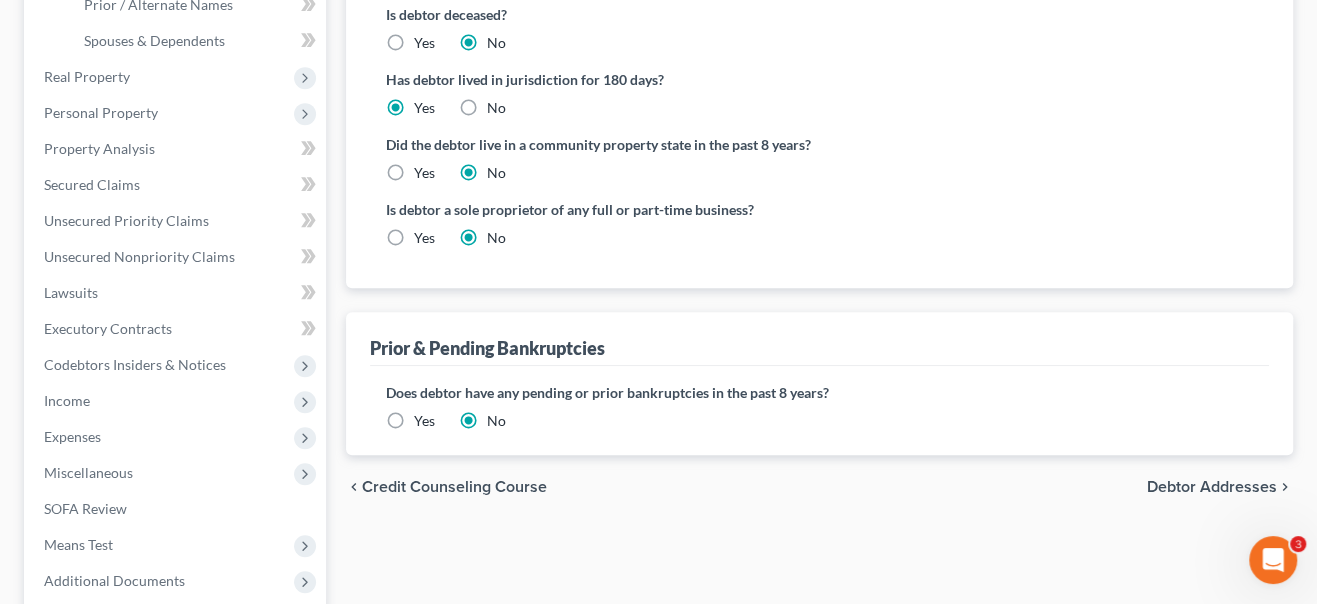 click on "Debtor Addresses" at bounding box center (1212, 487) 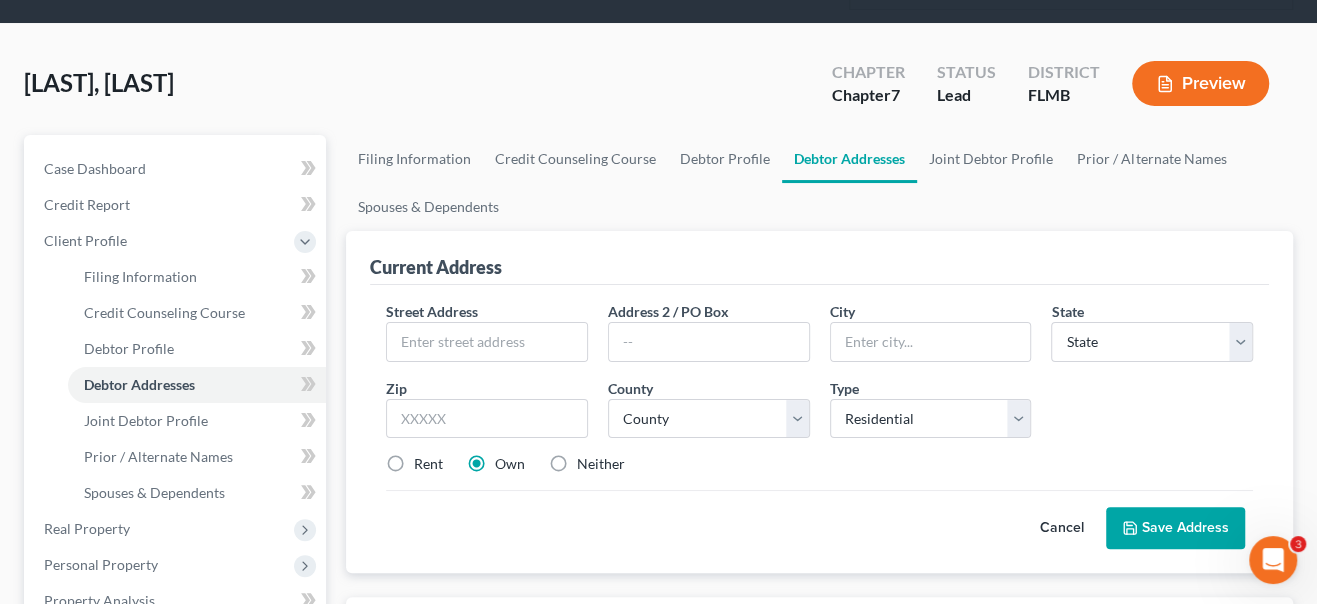 scroll, scrollTop: 0, scrollLeft: 0, axis: both 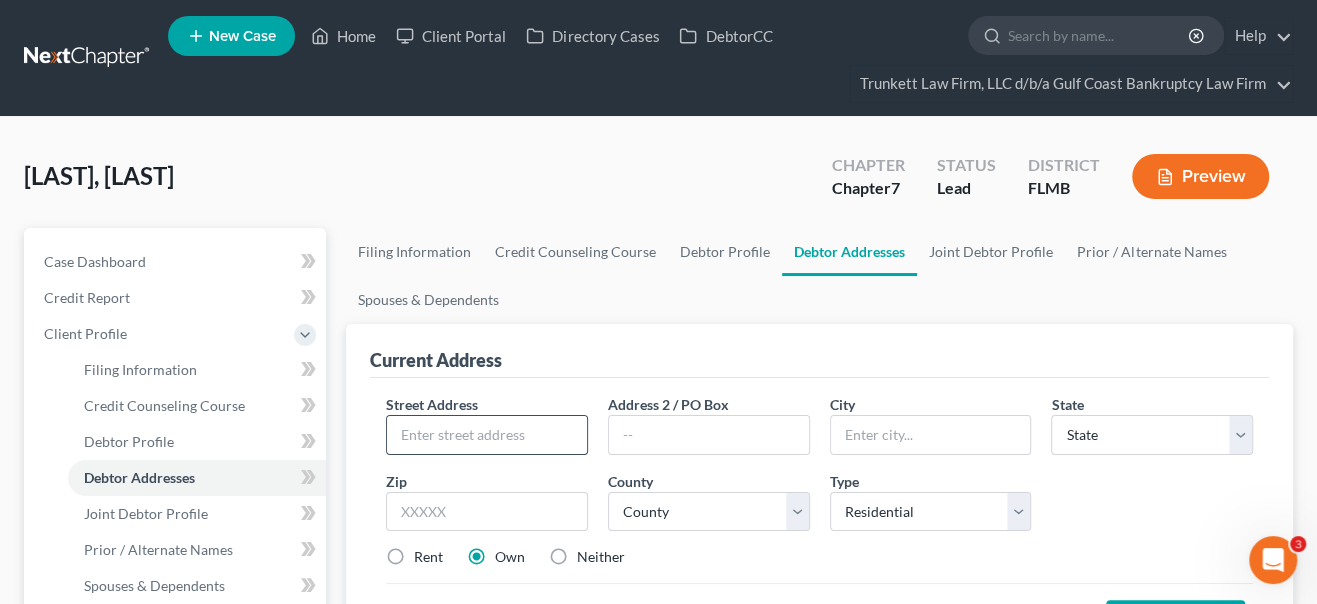 click at bounding box center (487, 435) 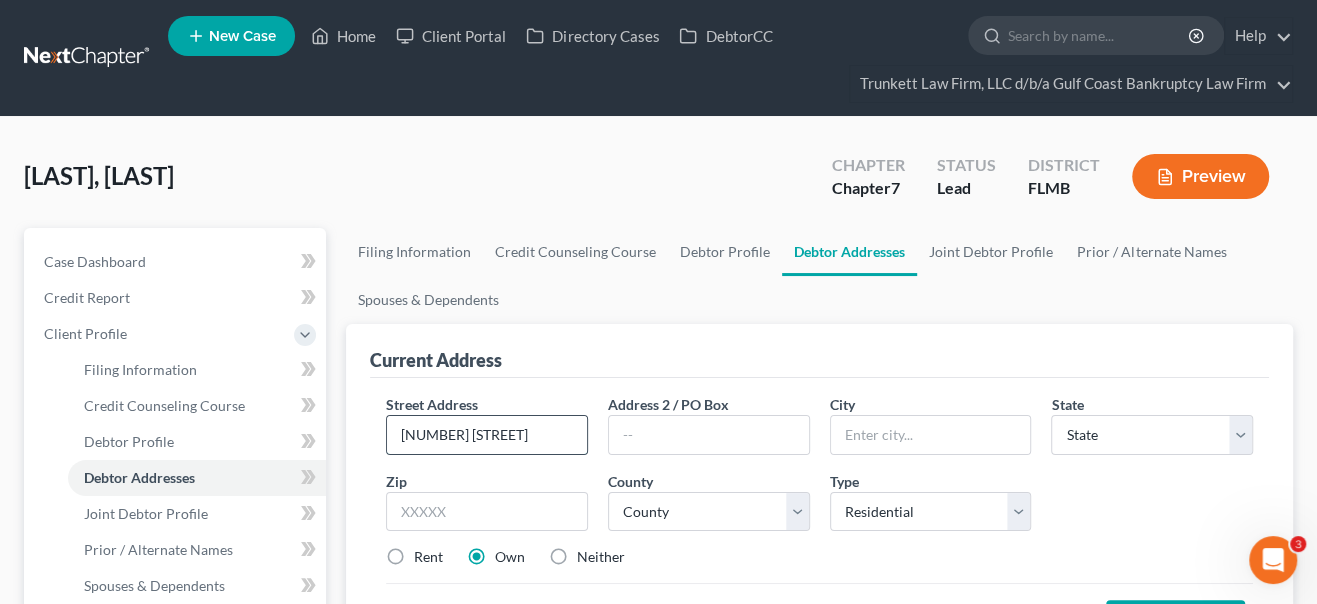 type on "[NUMBER] [STREET]" 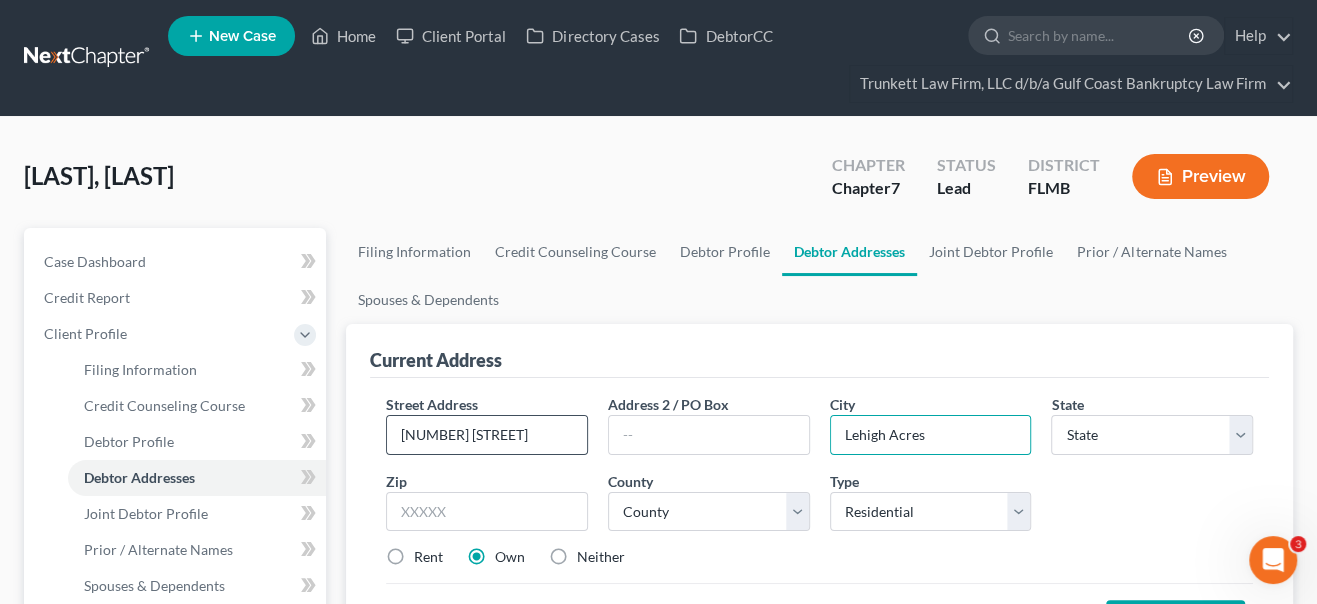 type on "Lehigh Acres" 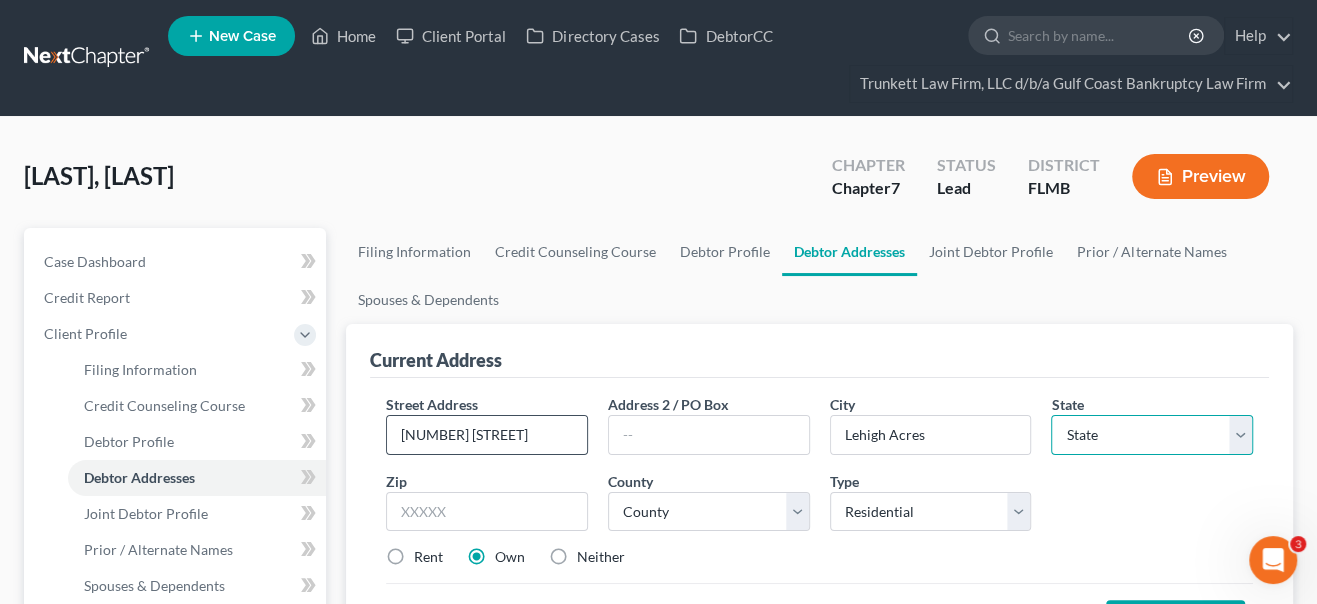 select on "9" 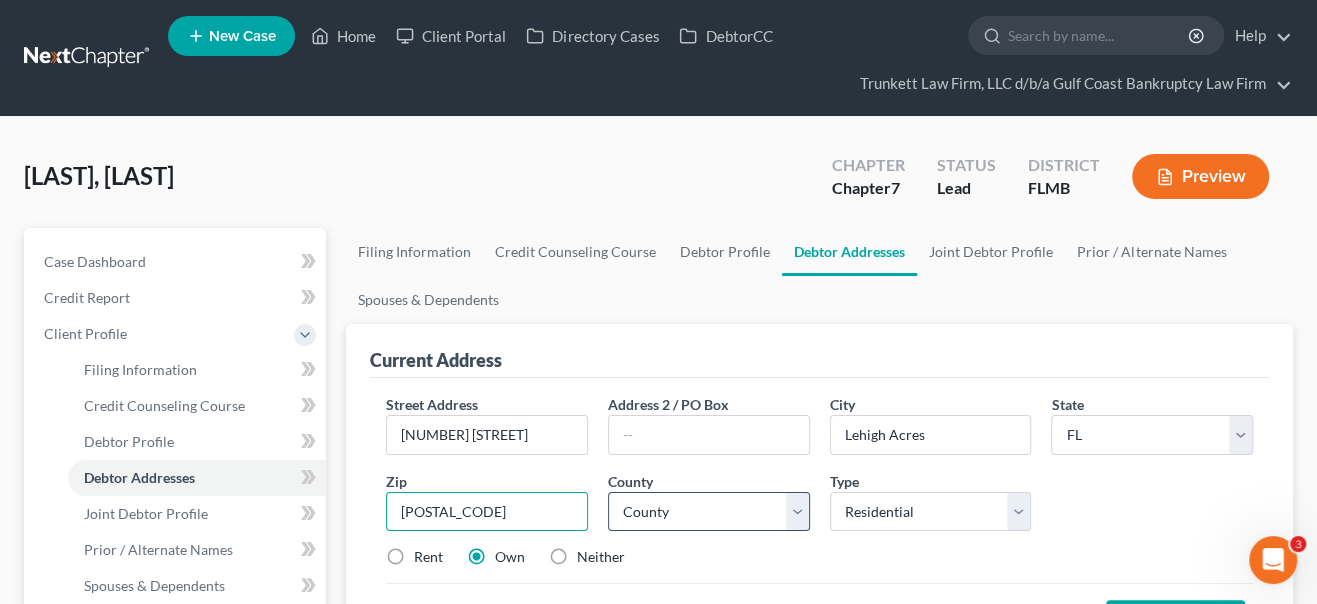 type on "[POSTAL_CODE]" 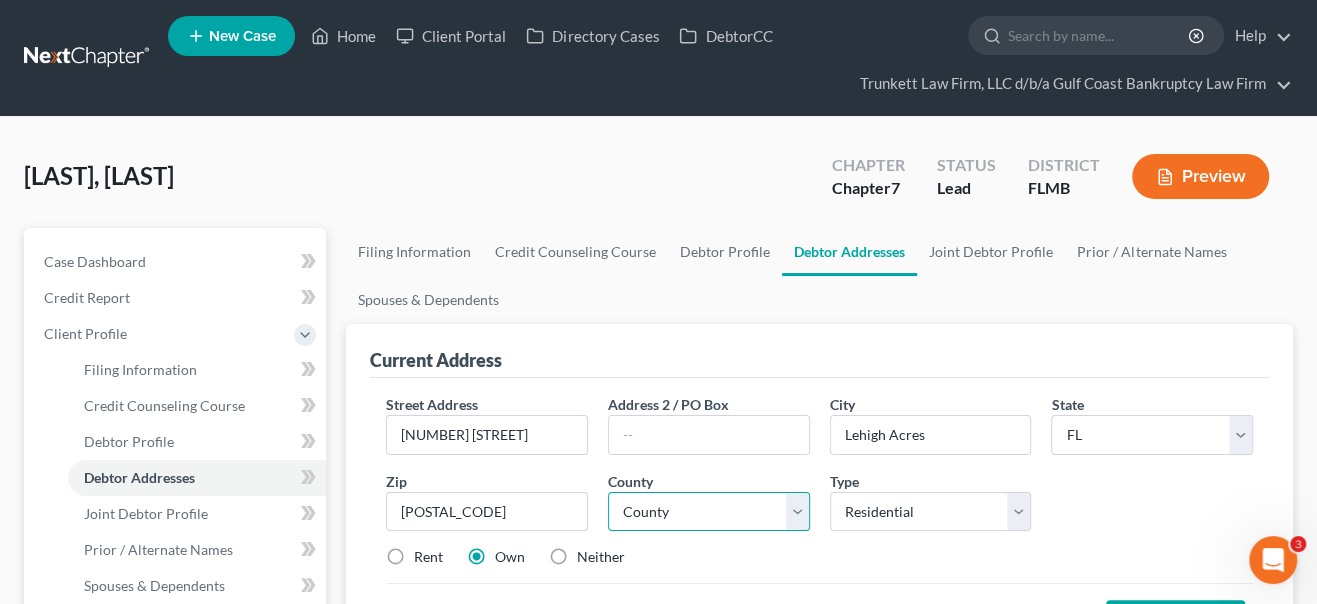 drag, startPoint x: 655, startPoint y: 518, endPoint x: 660, endPoint y: 489, distance: 29.427877 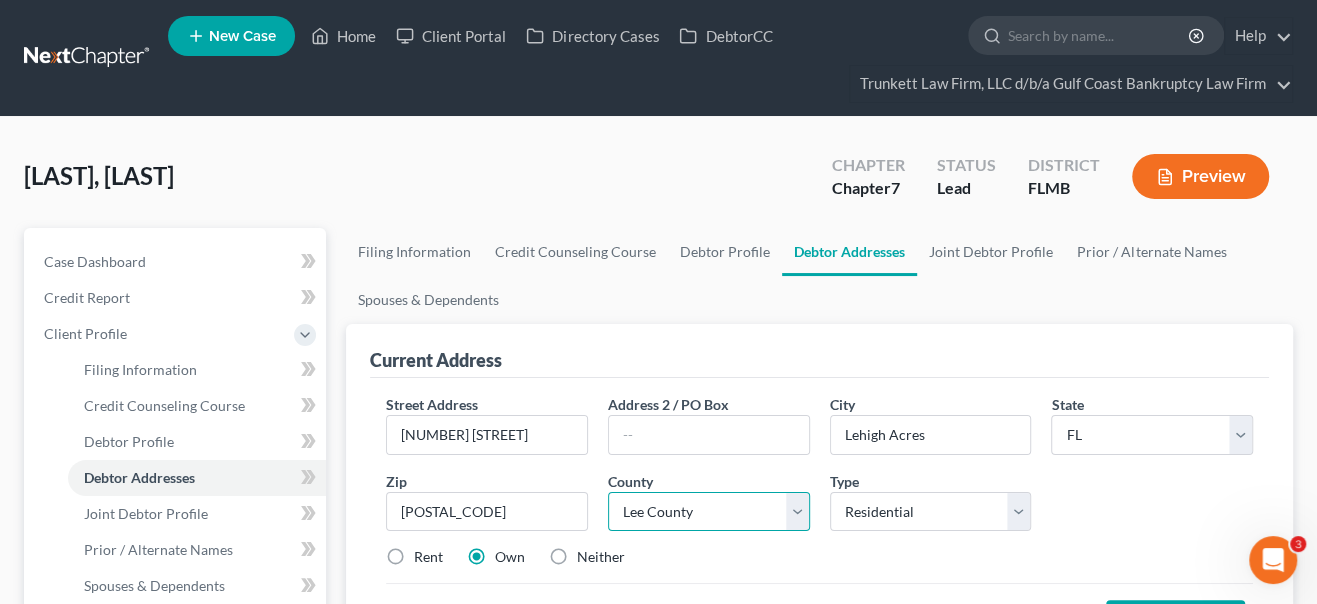 click on "County Alachua County Baker County Bay County Bradford County Brevard County Broward County Calhoun County Charlotte County Citrus County Clay County Collier County Columbia County DeSoto County Dixie County Duval County Escambia County Flagler County Franklin County Gadsden County Gilchrist County Glades County Gulf County Hamilton County Hardee County Hendry County Hernando County Highlands County Hillsborough County Holmes County Indian River County Jackson County Jefferson County Lafayette County Lake County Lee County Leon County Levy County Liberty County Madison County Manatee County Marion County Martin County Miami-Dade County Monroe County Nassau County Okaloosa County Okeechobee County Orange County Osceola County Palm Beach County Pasco County Pinellas County Polk County Putnam County Santa Rosa County Sarasota County Seminole County St. Johns County St. Lucie County Sumter County Suwannee County Taylor County Union County Volusia County Wakulla County Walton County Washington County" at bounding box center (709, 512) 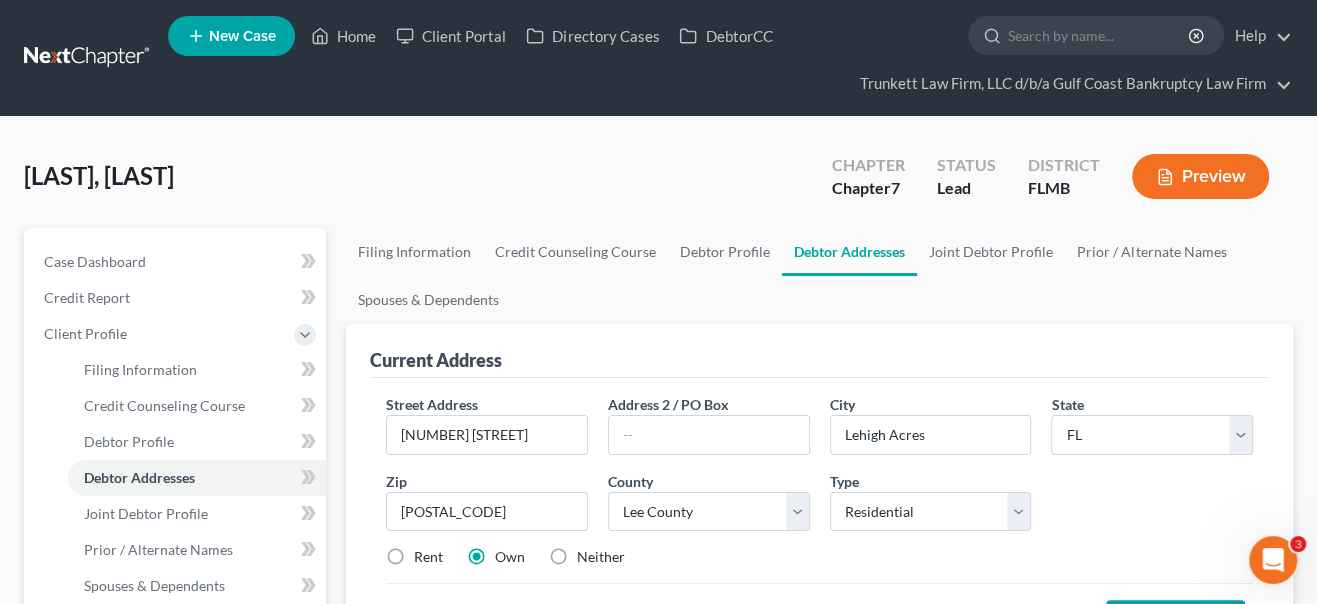 click on "Rent" at bounding box center [428, 557] 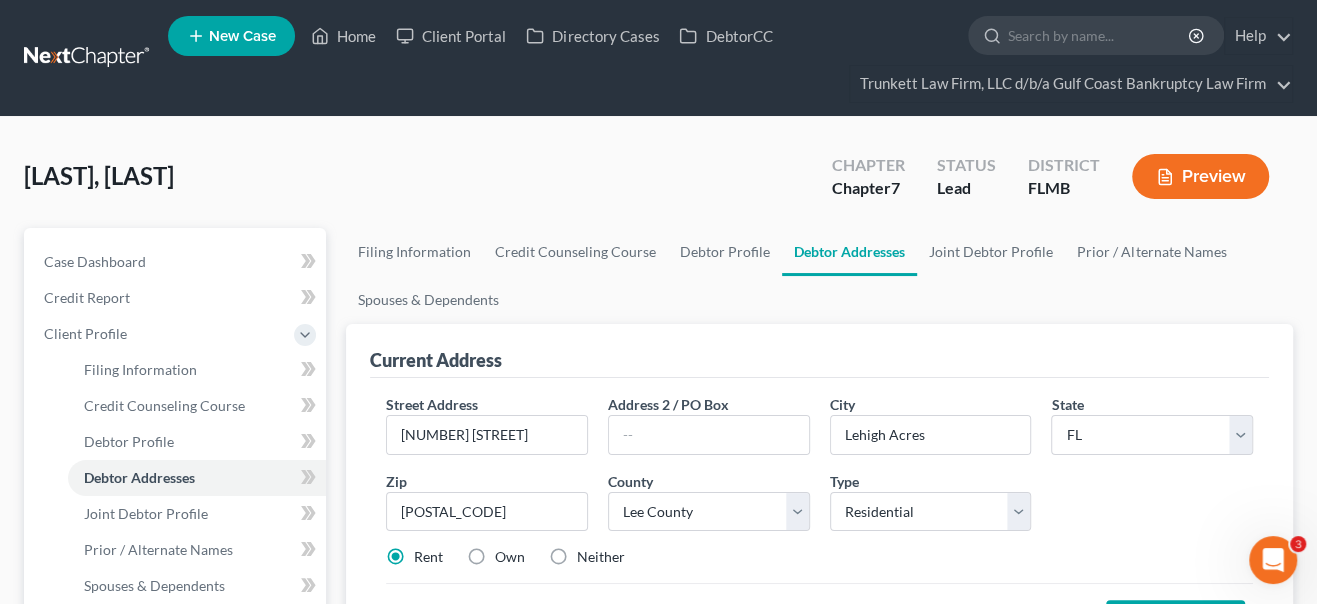 click on "Rent" at bounding box center [428, 557] 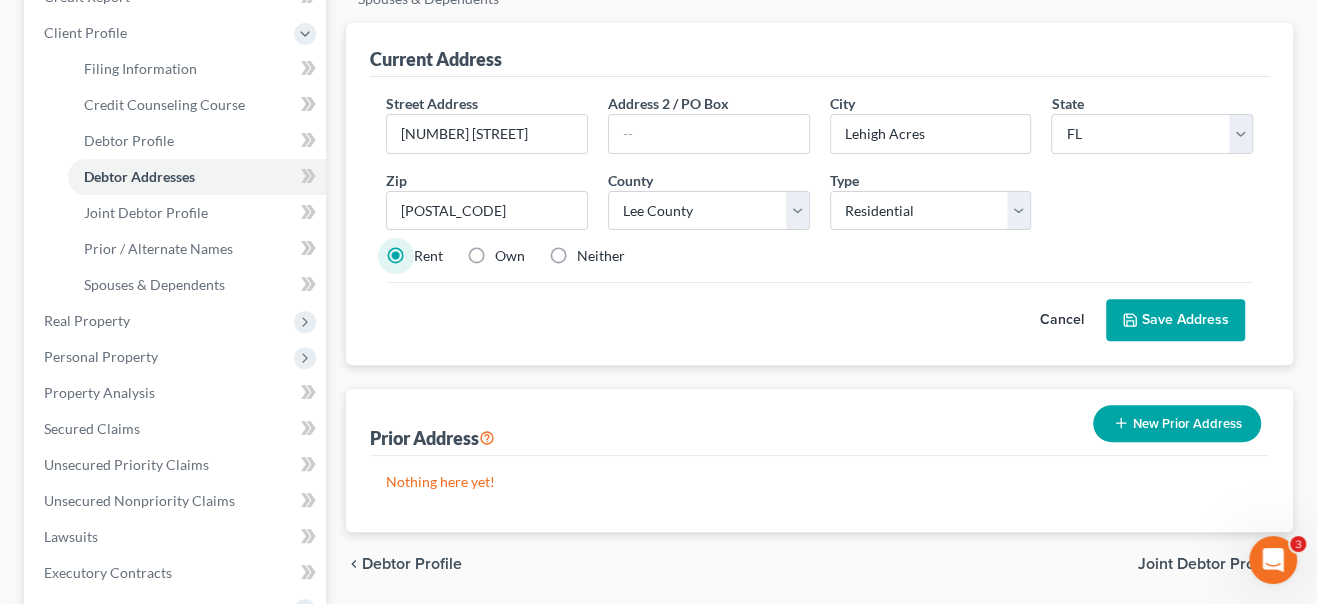 scroll, scrollTop: 363, scrollLeft: 0, axis: vertical 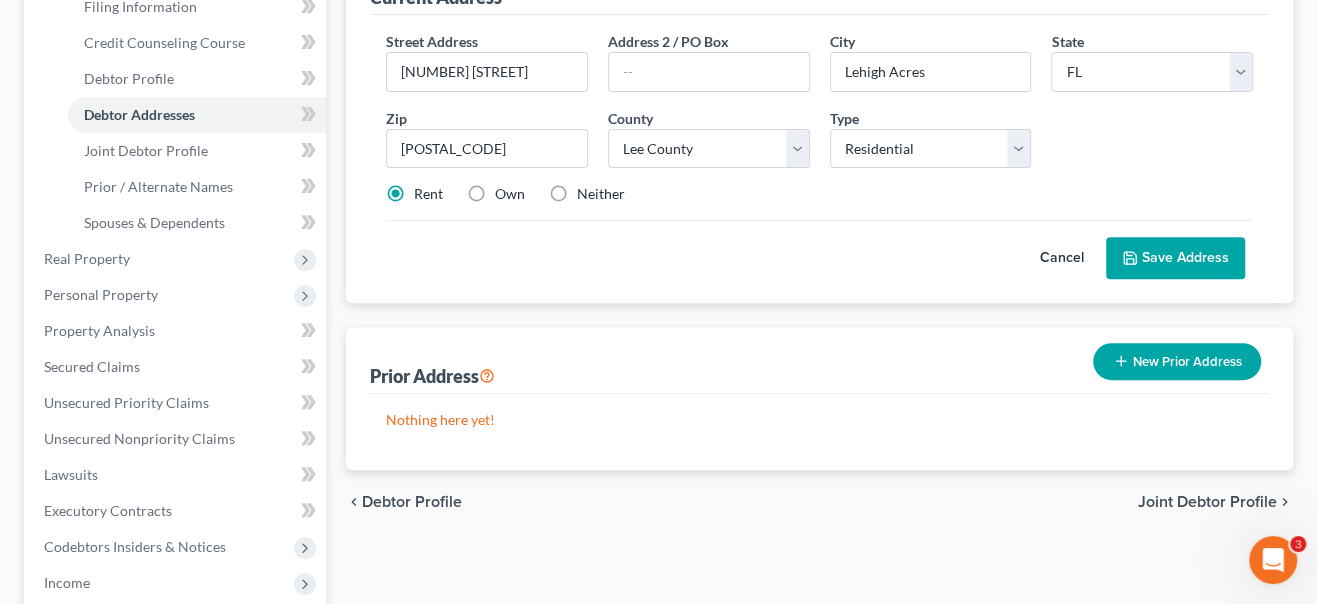 drag, startPoint x: 1153, startPoint y: 491, endPoint x: 10, endPoint y: 539, distance: 1144.0074 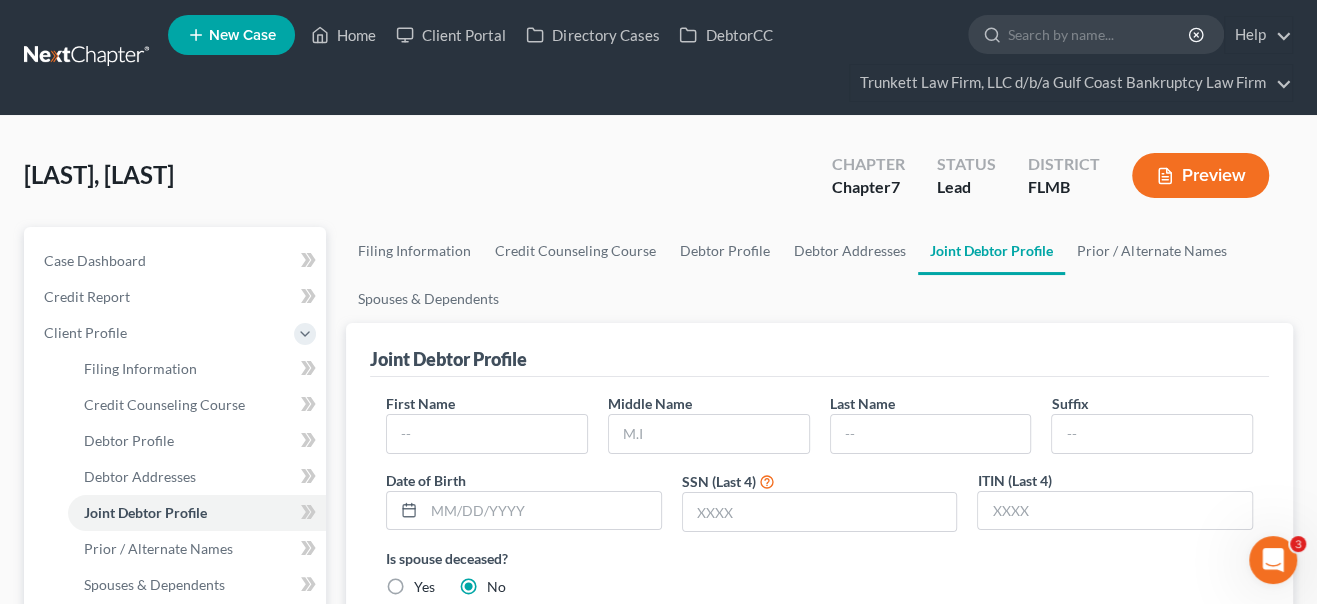 scroll, scrollTop: 0, scrollLeft: 0, axis: both 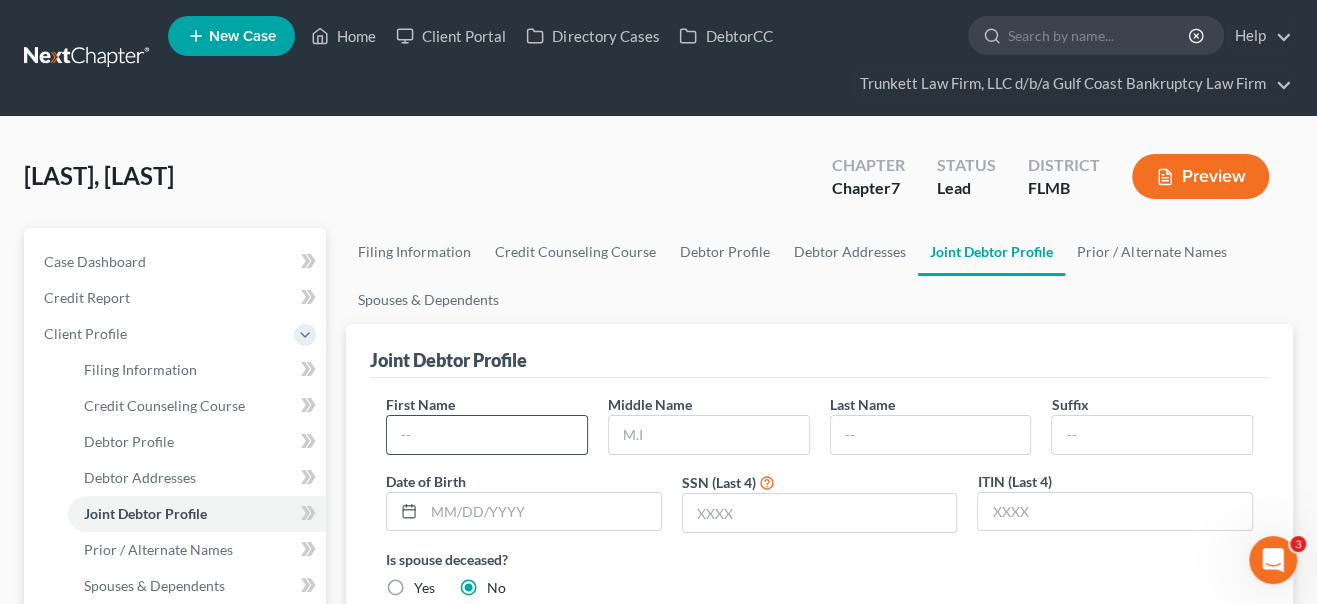 click at bounding box center (487, 435) 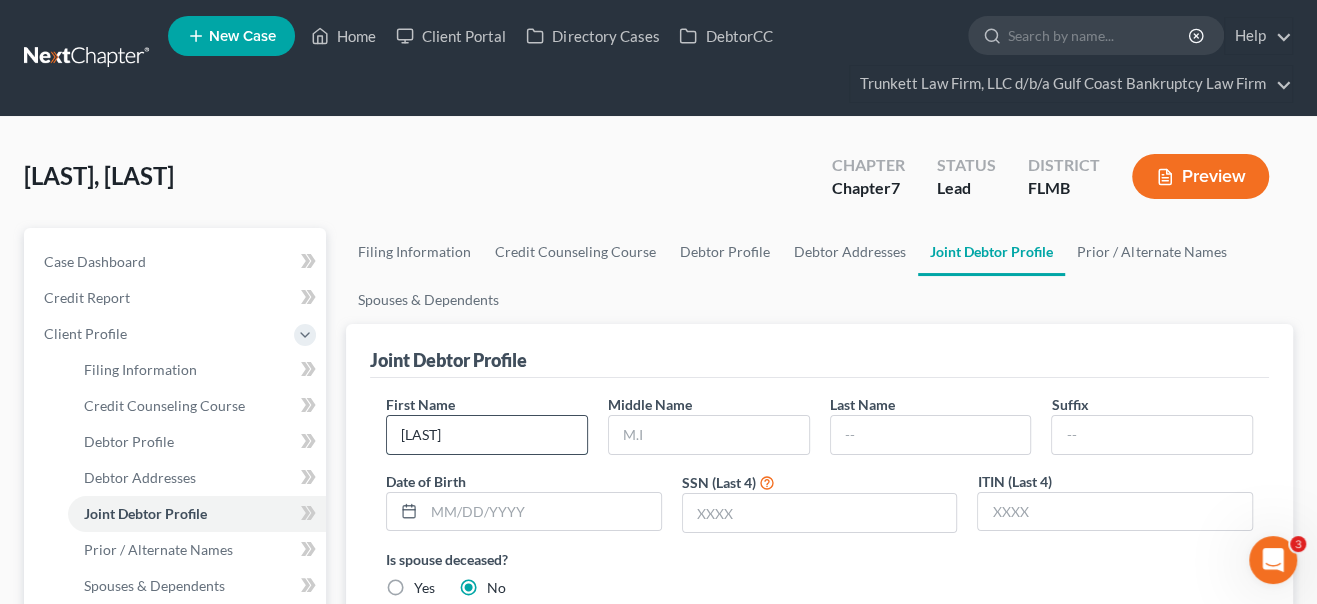type on "[LAST]" 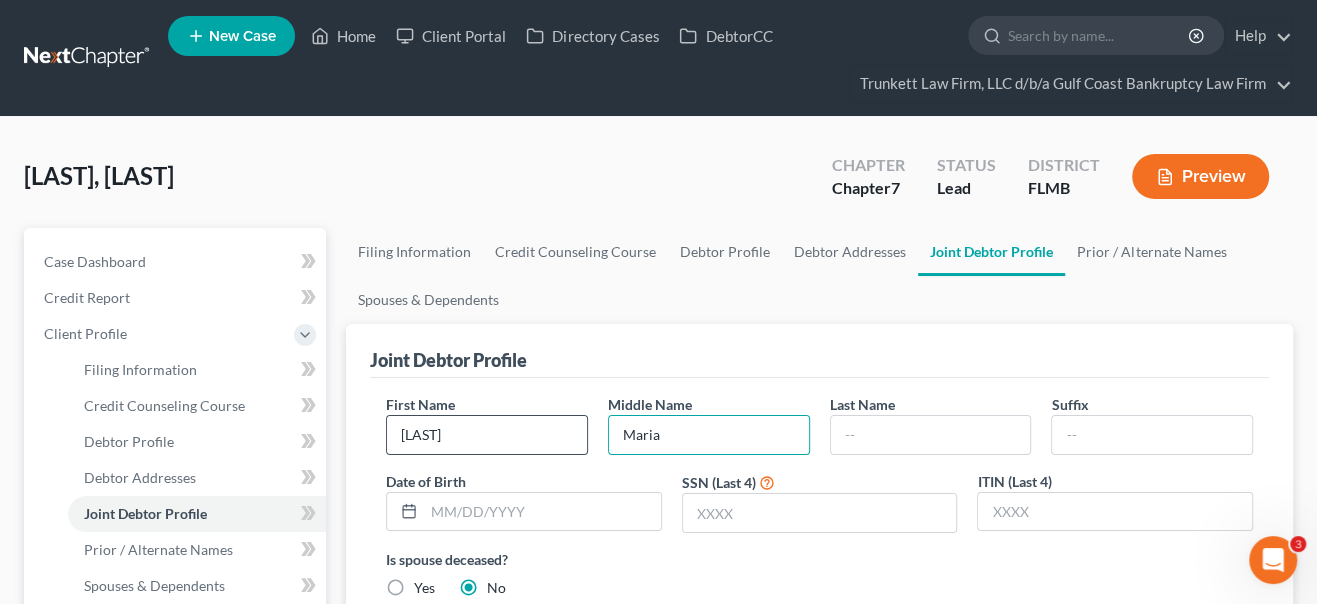 type on "Maria" 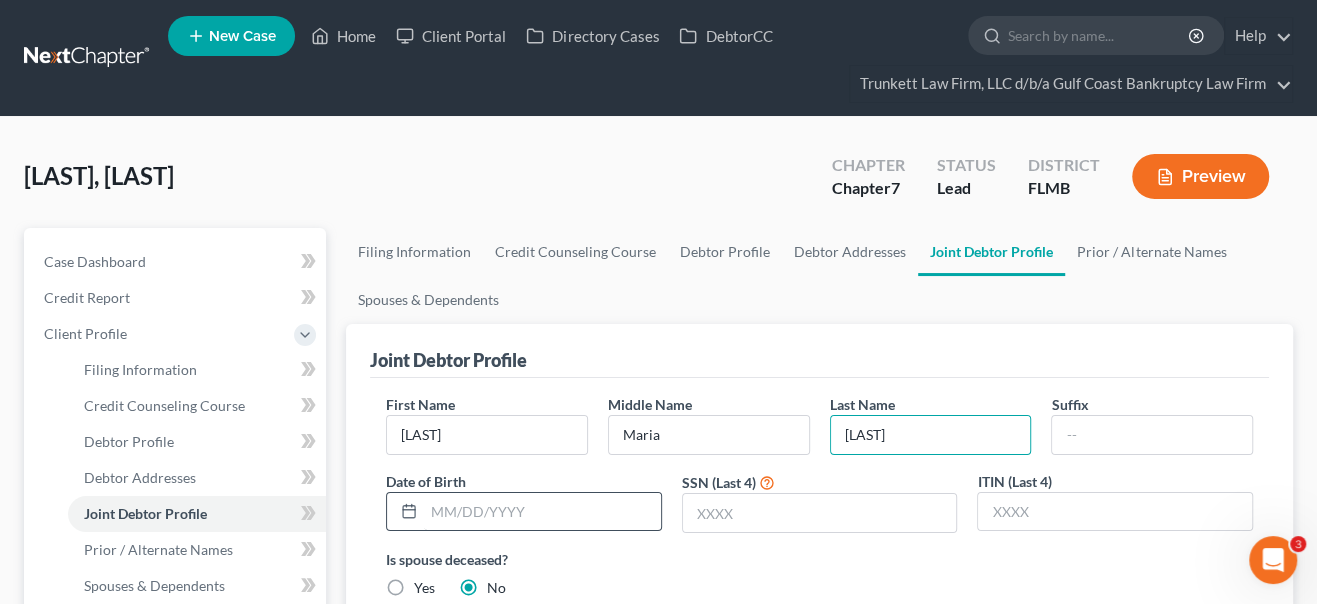 type on "[LAST]" 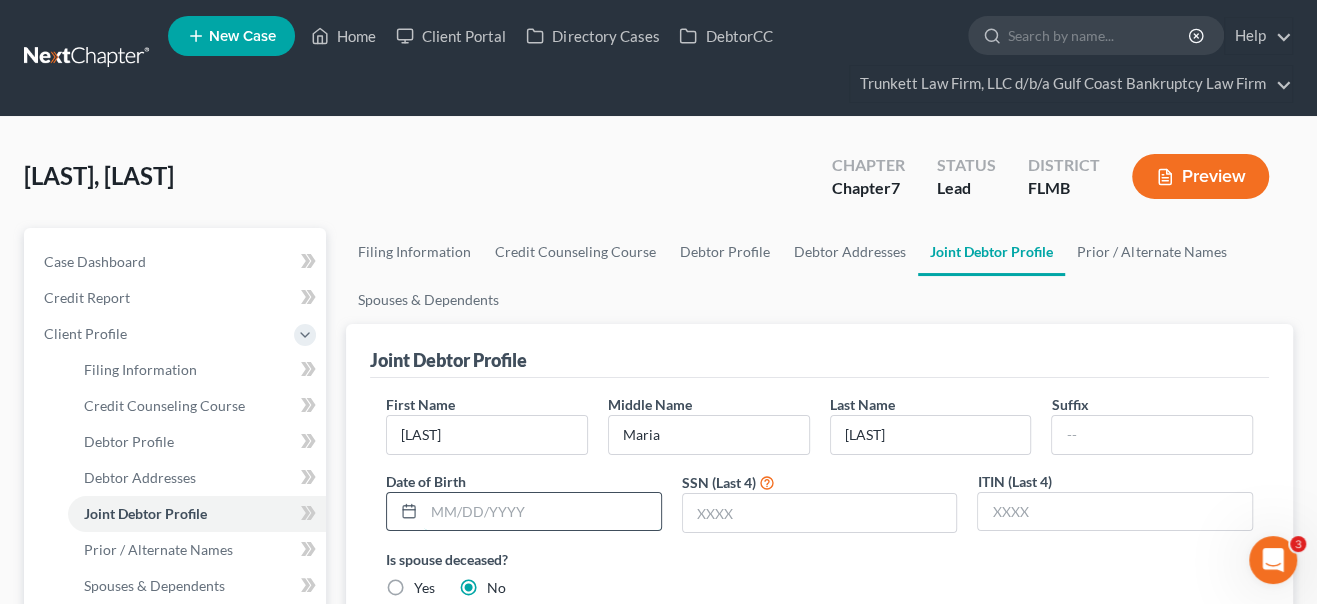 click at bounding box center [542, 512] 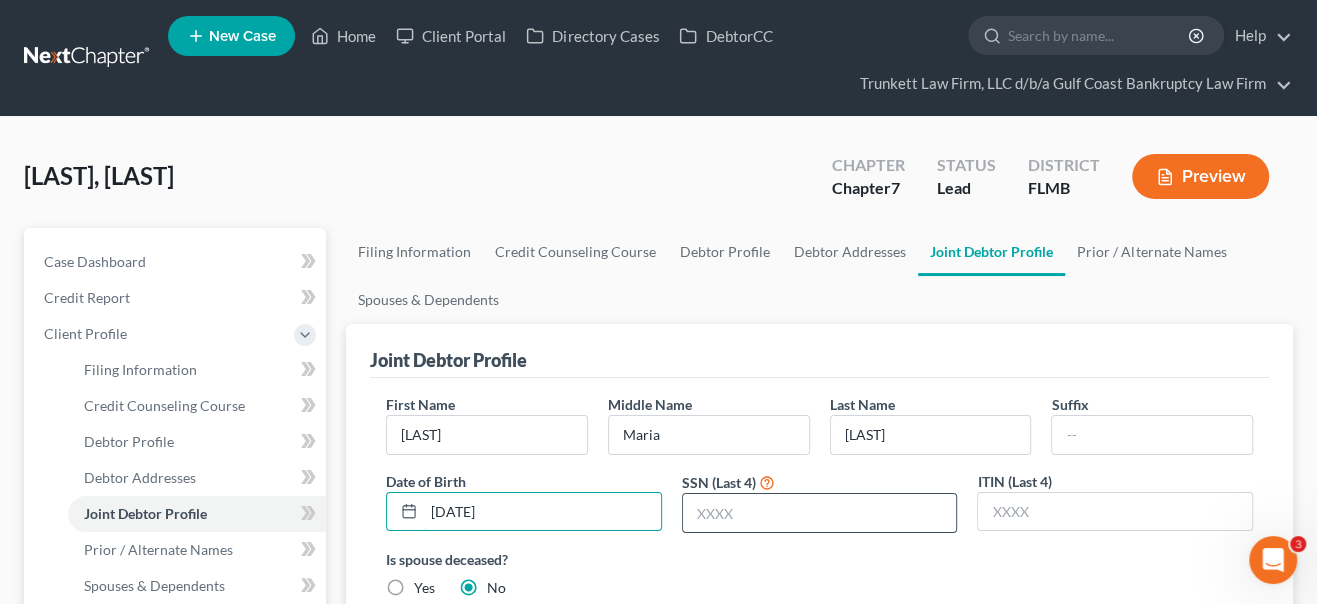 type on "[DATE]" 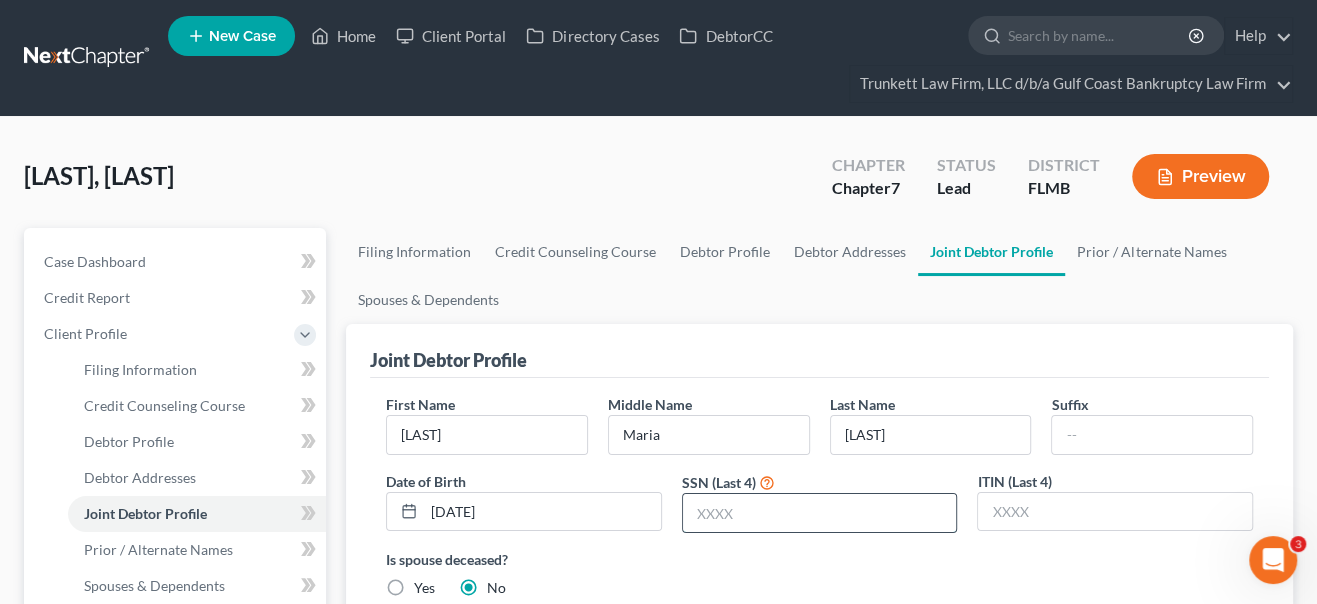 click at bounding box center [820, 513] 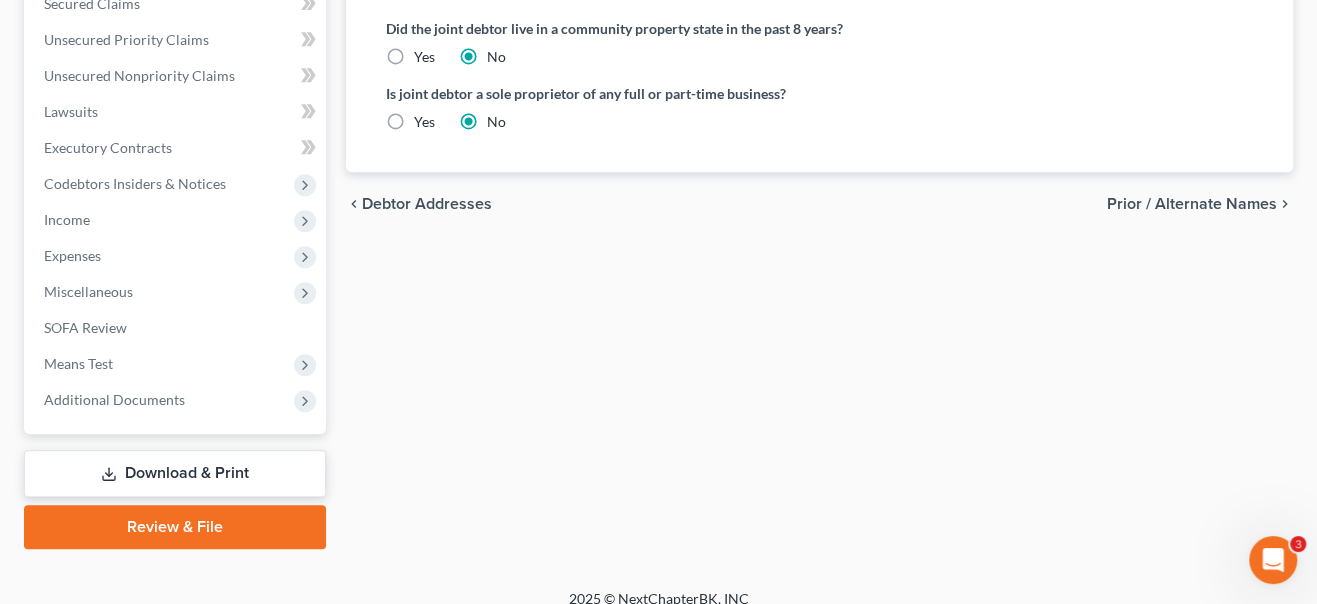 scroll, scrollTop: 727, scrollLeft: 0, axis: vertical 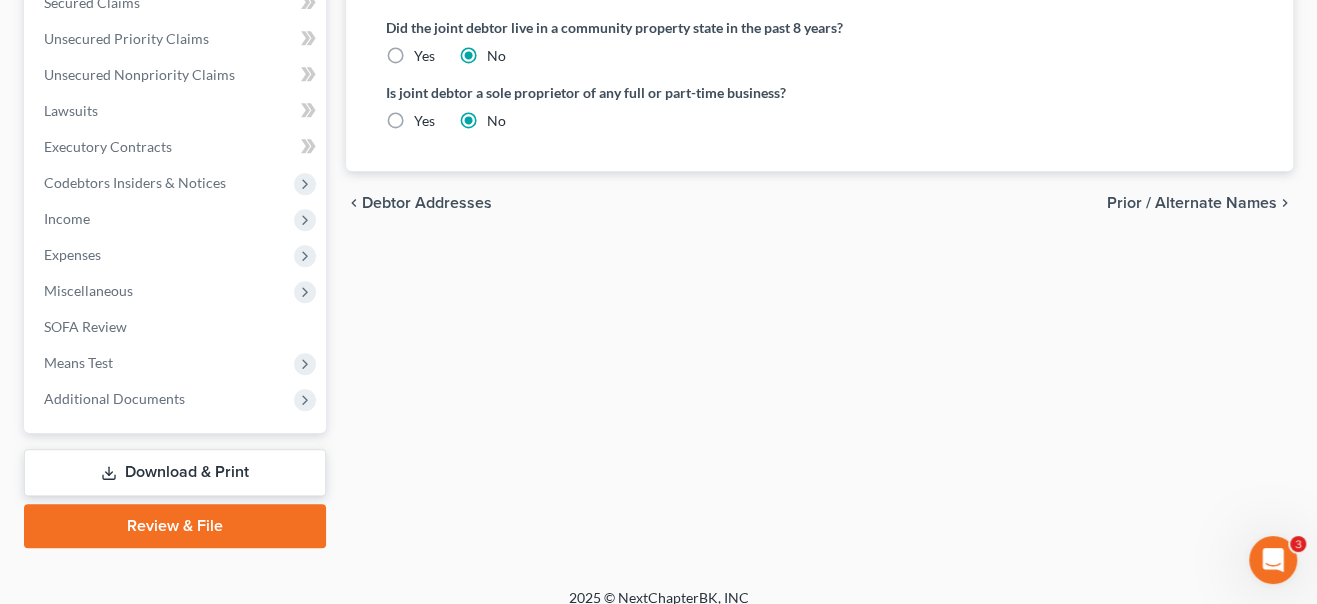 type on "8363" 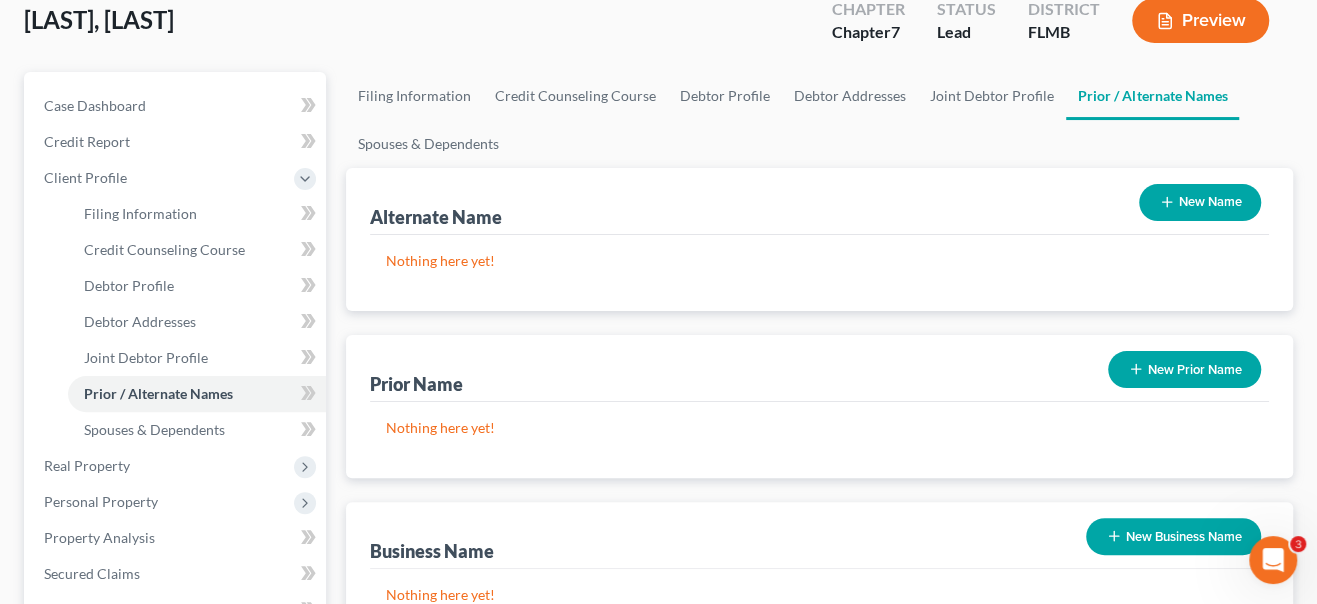scroll, scrollTop: 0, scrollLeft: 0, axis: both 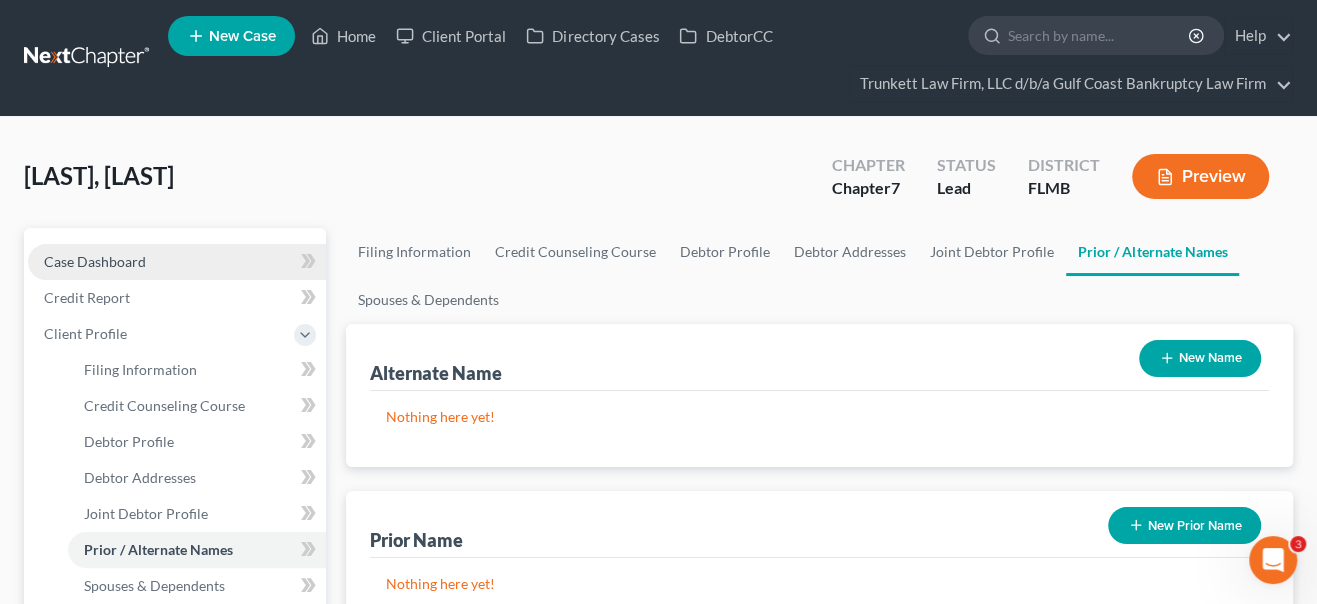 click on "Case Dashboard" at bounding box center [177, 262] 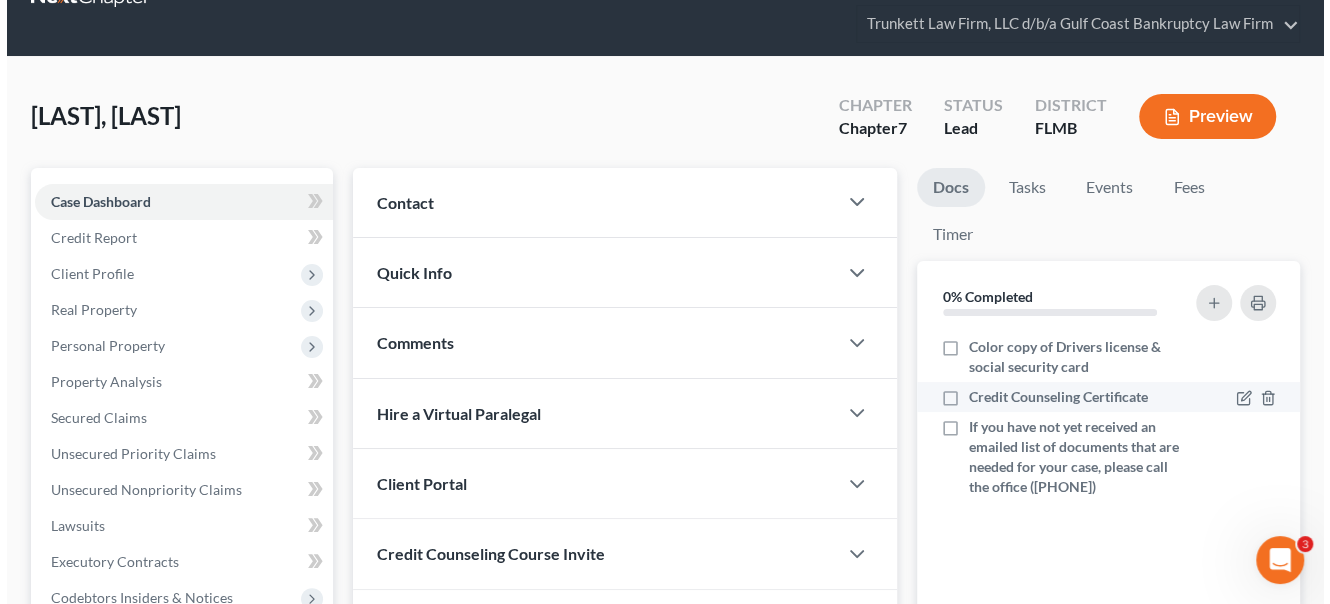 scroll, scrollTop: 90, scrollLeft: 0, axis: vertical 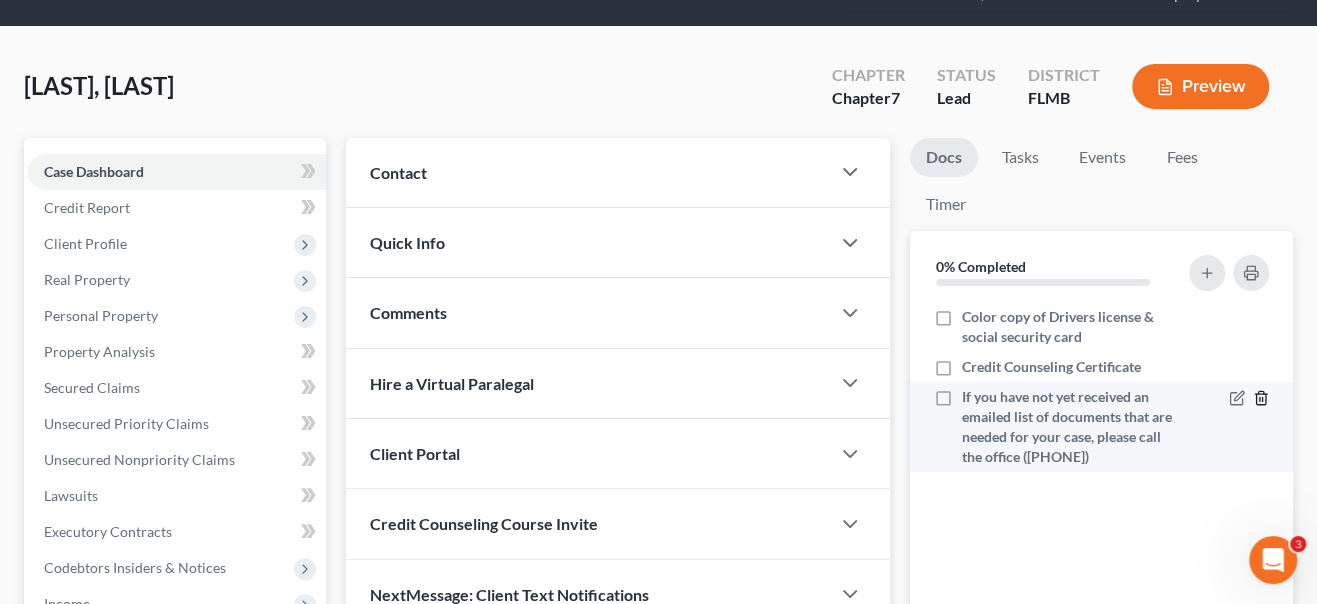 click 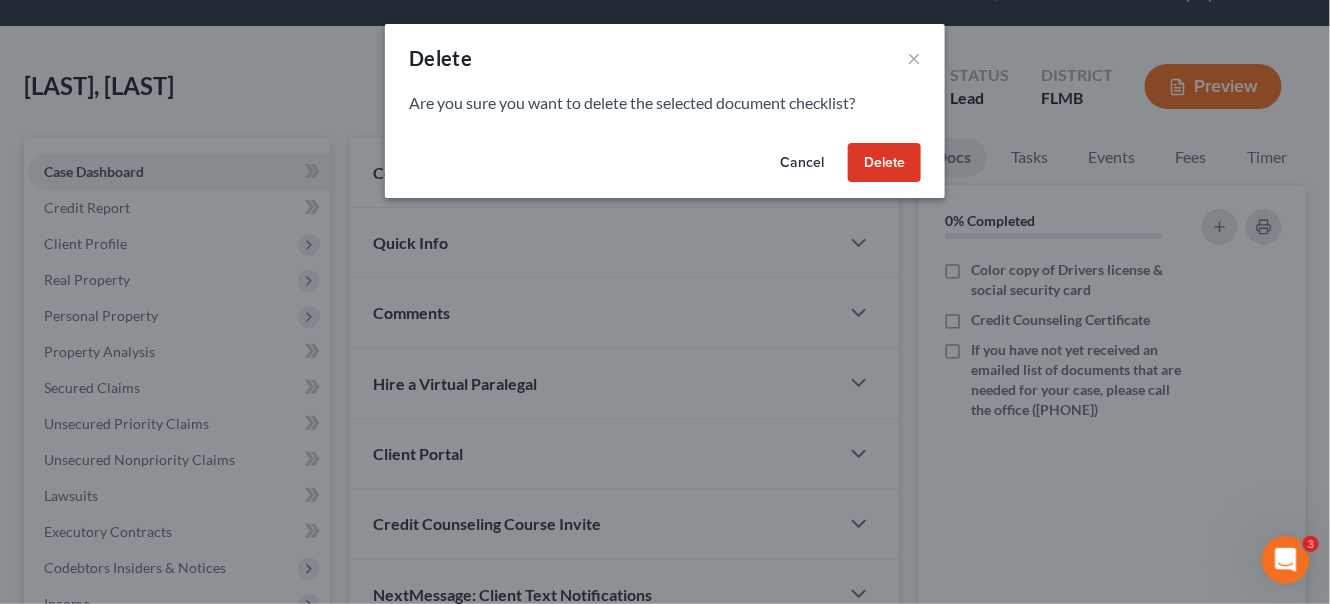 drag, startPoint x: 883, startPoint y: 160, endPoint x: 1223, endPoint y: 308, distance: 370.8153 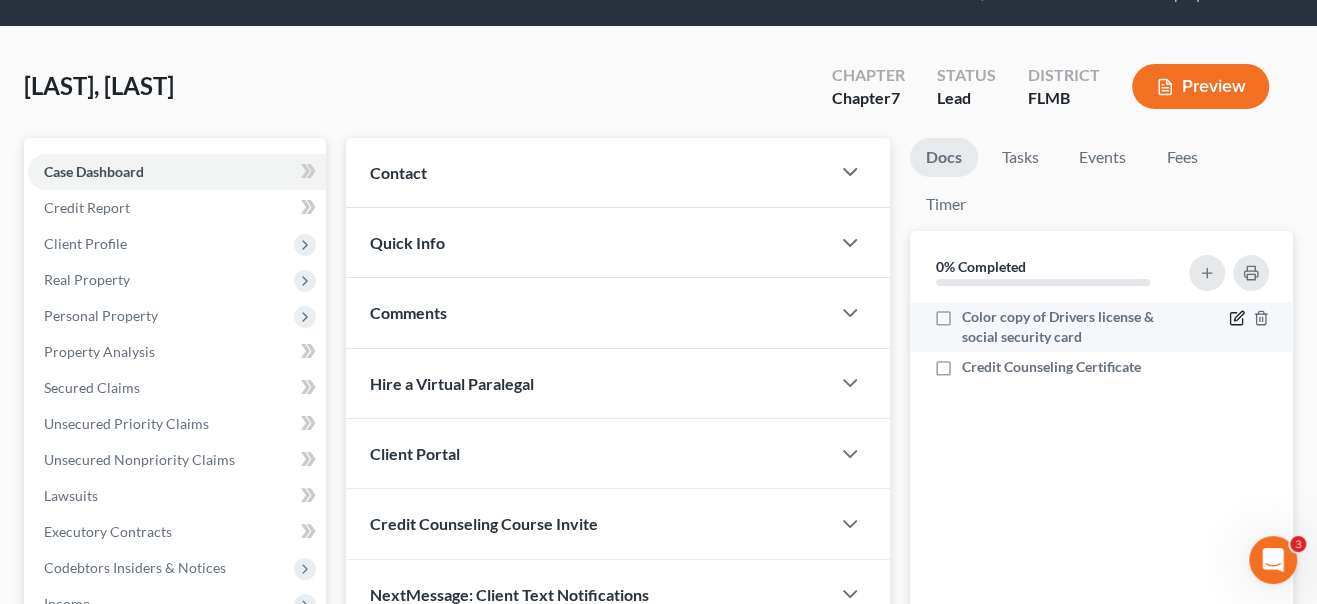 click 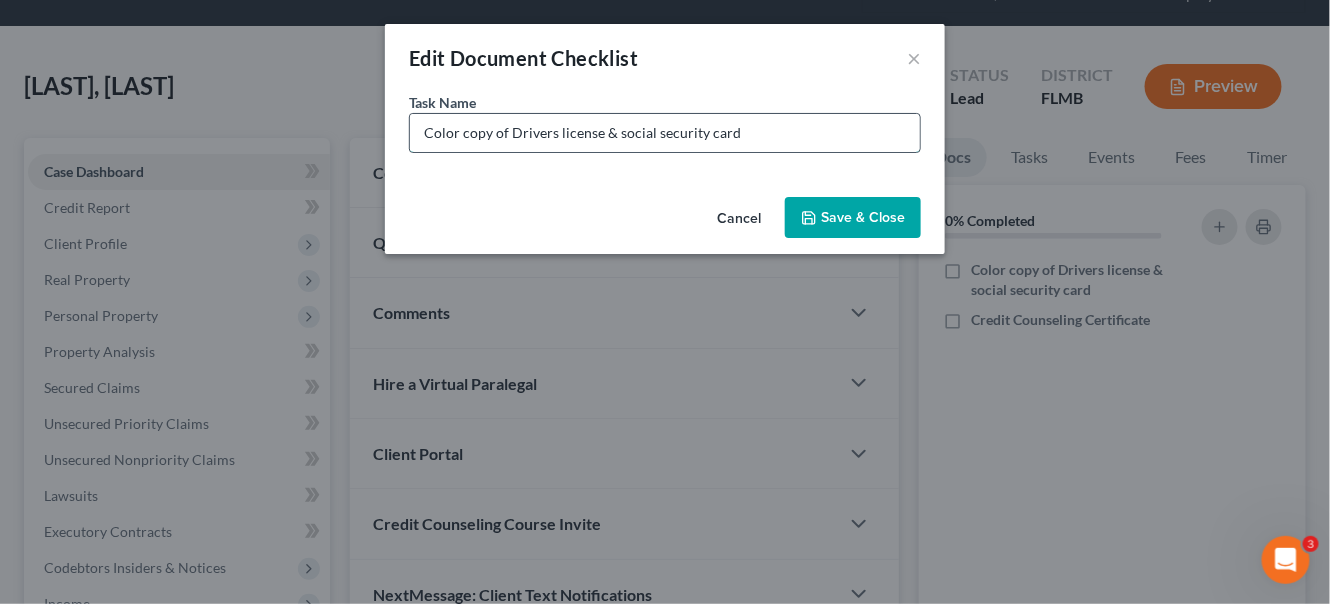 drag, startPoint x: 421, startPoint y: 130, endPoint x: 801, endPoint y: 144, distance: 380.2578 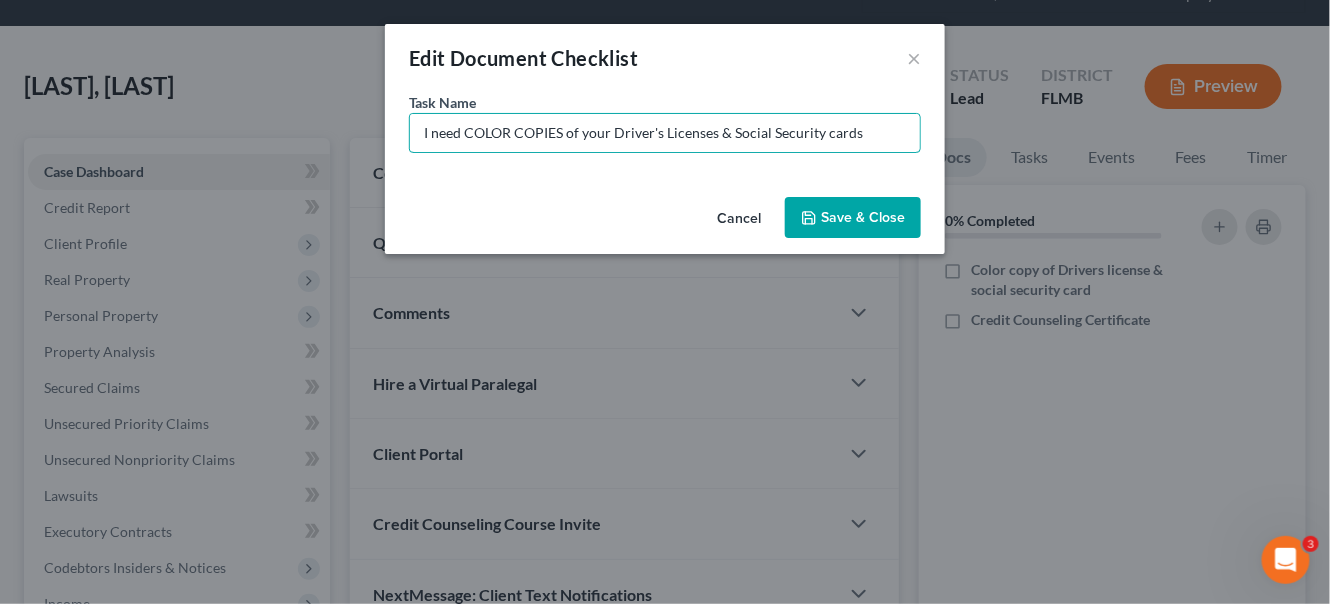 type on "I need COLOR COPIES of your Driver's Licenses & Social Security cards" 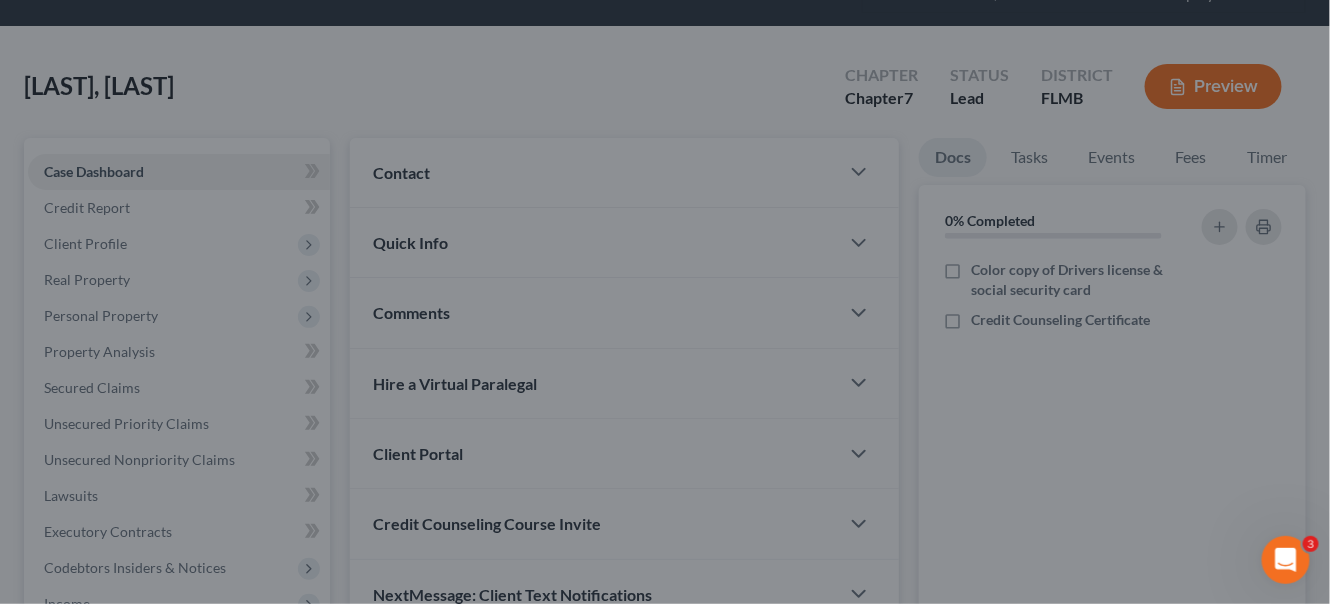 click on "Edit Document Checklist ×
Task Name
*
I need COLOR COPIES of your Driver's Licenses & Social Security cards Cancel Save & Close" at bounding box center (665, 302) 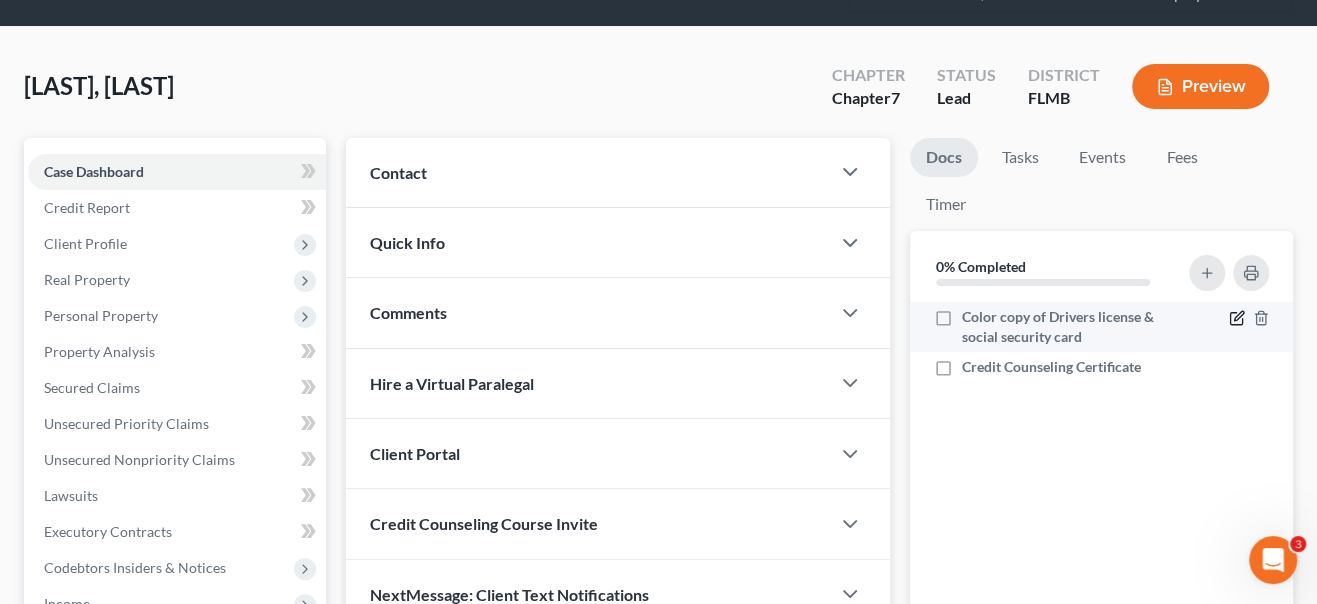 click 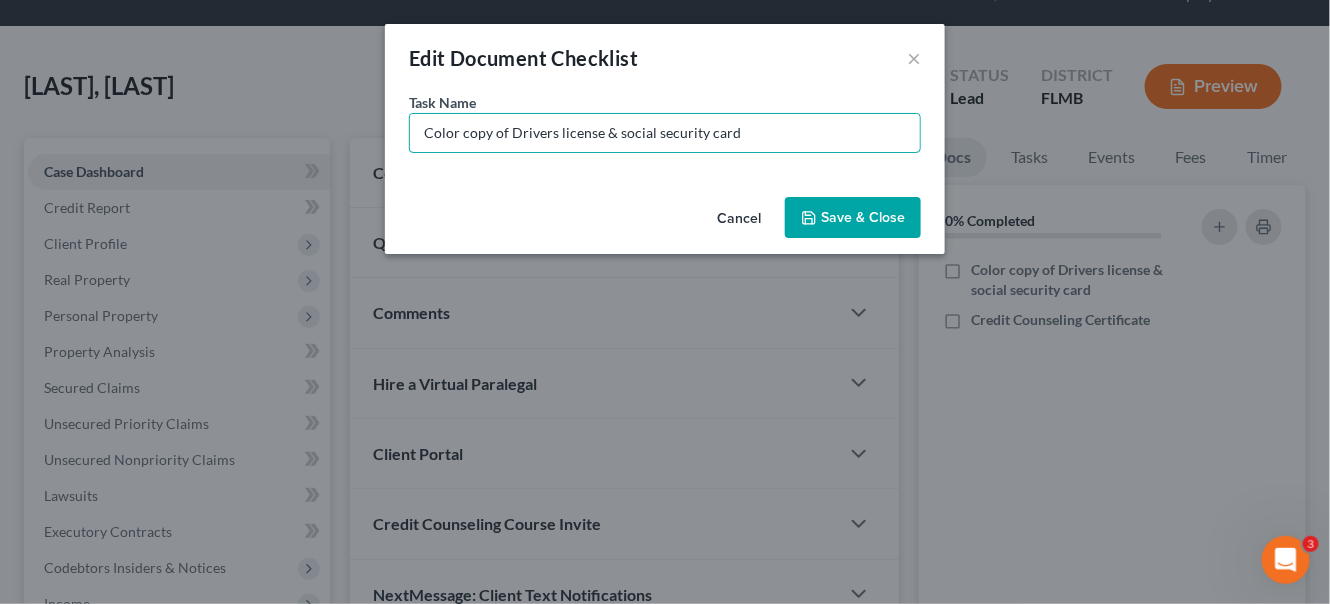 drag, startPoint x: 524, startPoint y: 130, endPoint x: 364, endPoint y: 128, distance: 160.0125 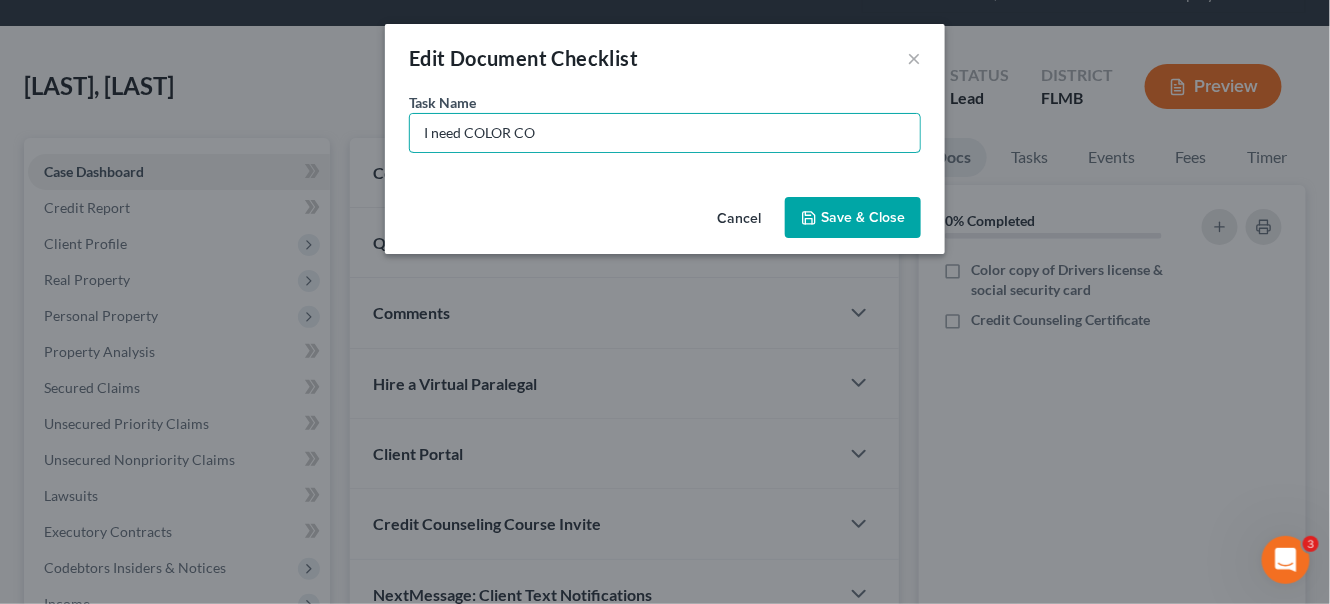type on "I need COLOR COPIES of your Driver's Licenses & Social Security cards" 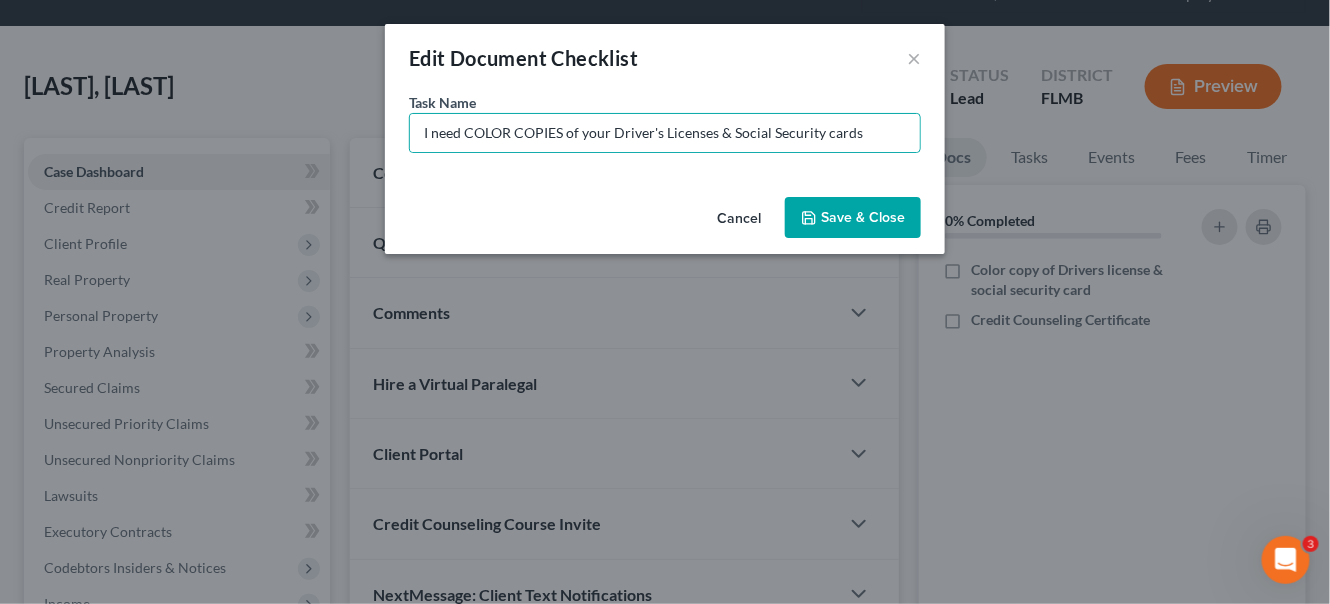 click on "Save & Close" at bounding box center [853, 218] 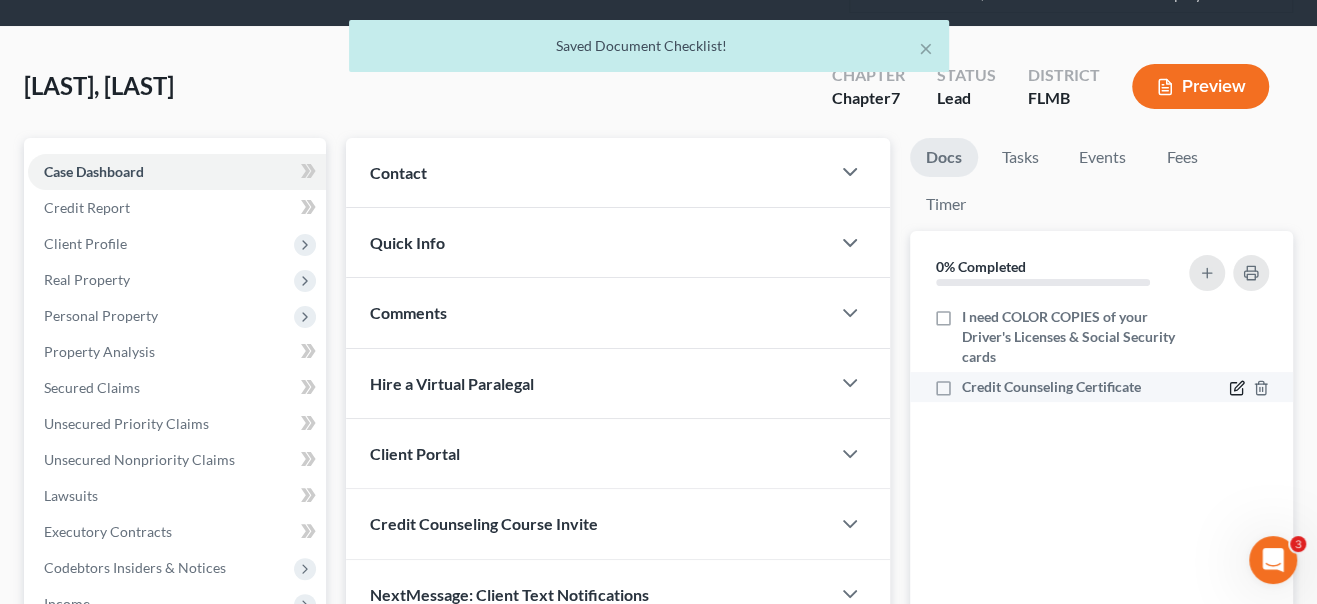 click 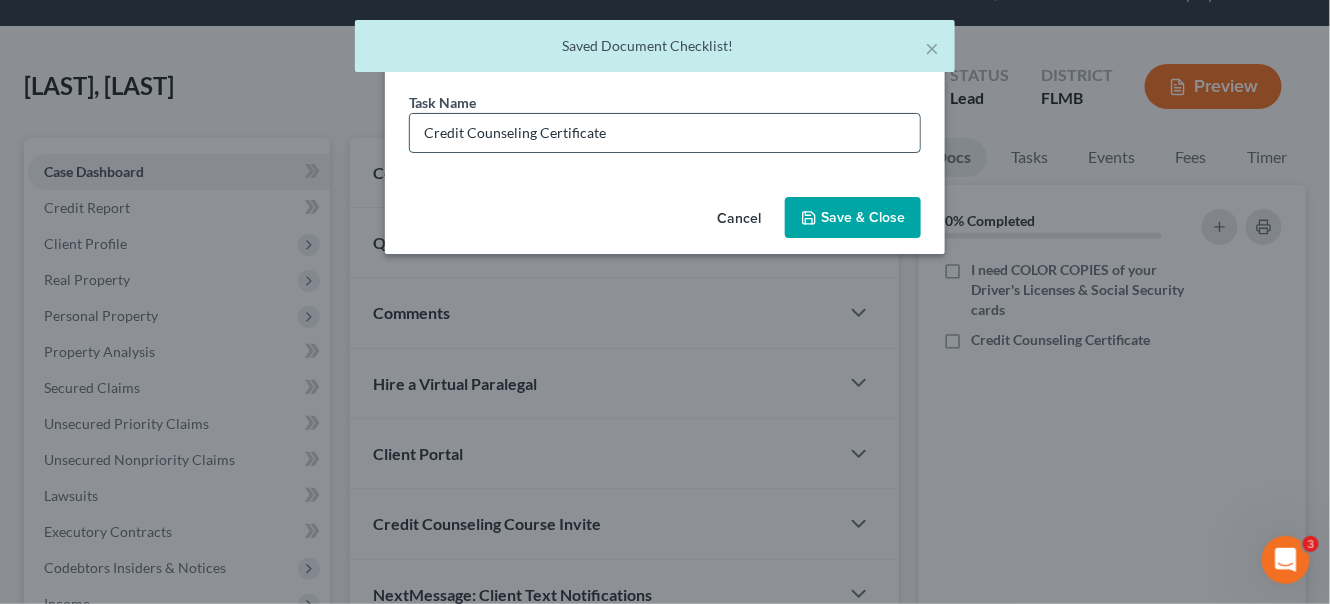 click on "Credit Counseling Certificate" at bounding box center [665, 133] 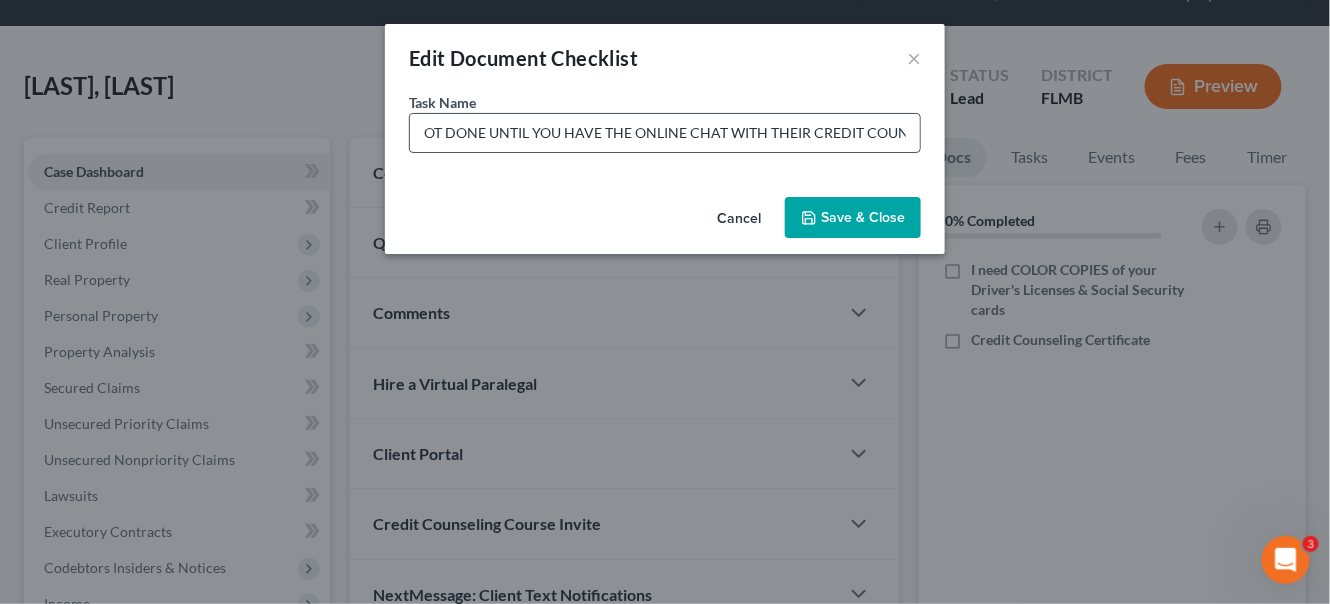 scroll, scrollTop: 0, scrollLeft: 930, axis: horizontal 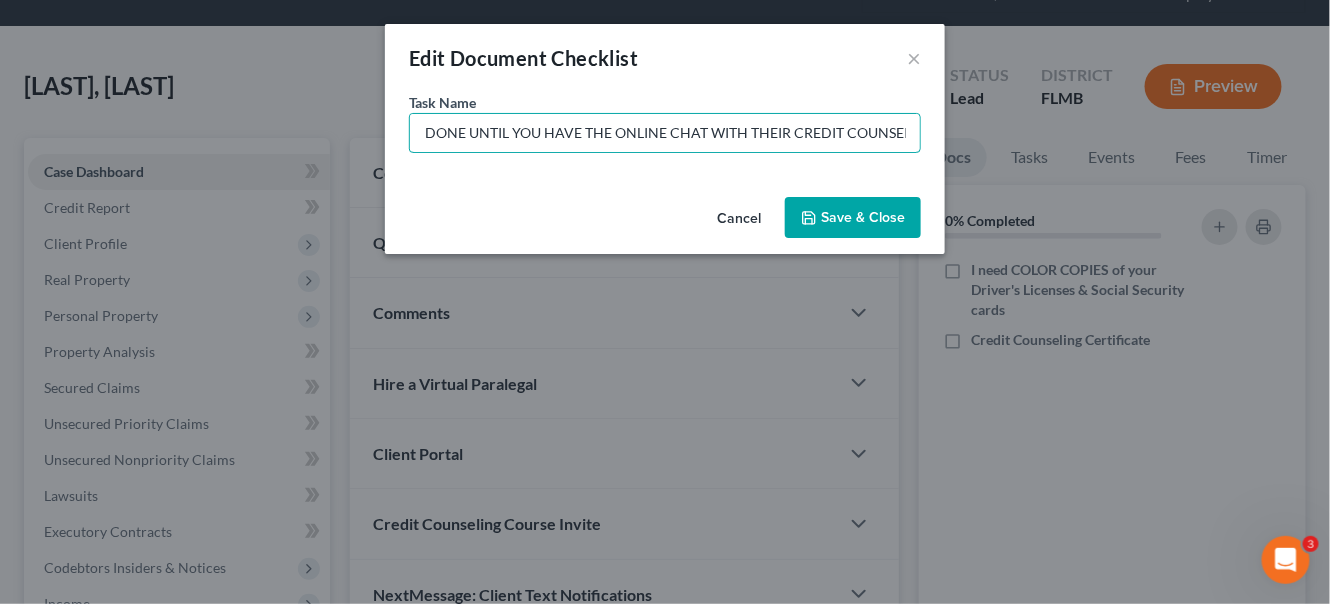 type on "Credit Counseling Certificate GO TO www.AccessBK.org click on First Course, attorney code is TDD222A it is a timed one hour class and you are NOT DONE UNTIL YOU HAVE THE ONLINE CHAT WITH THEIR CREDIT COUNSELOR" 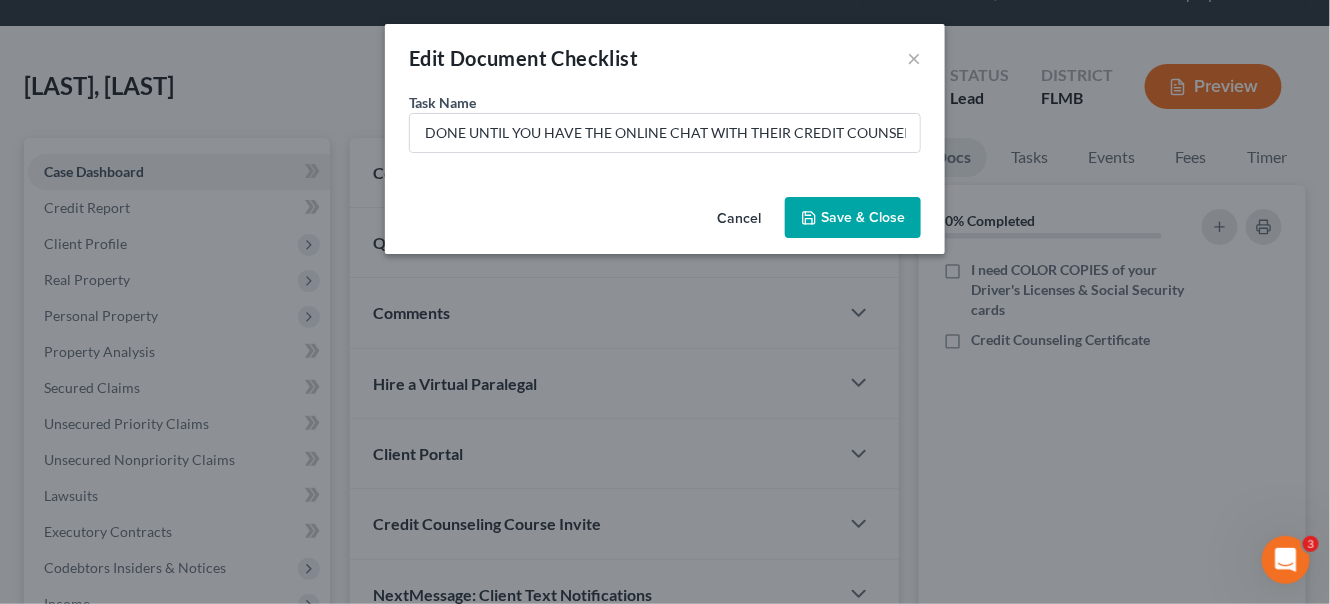 click on "Save & Close" at bounding box center (853, 218) 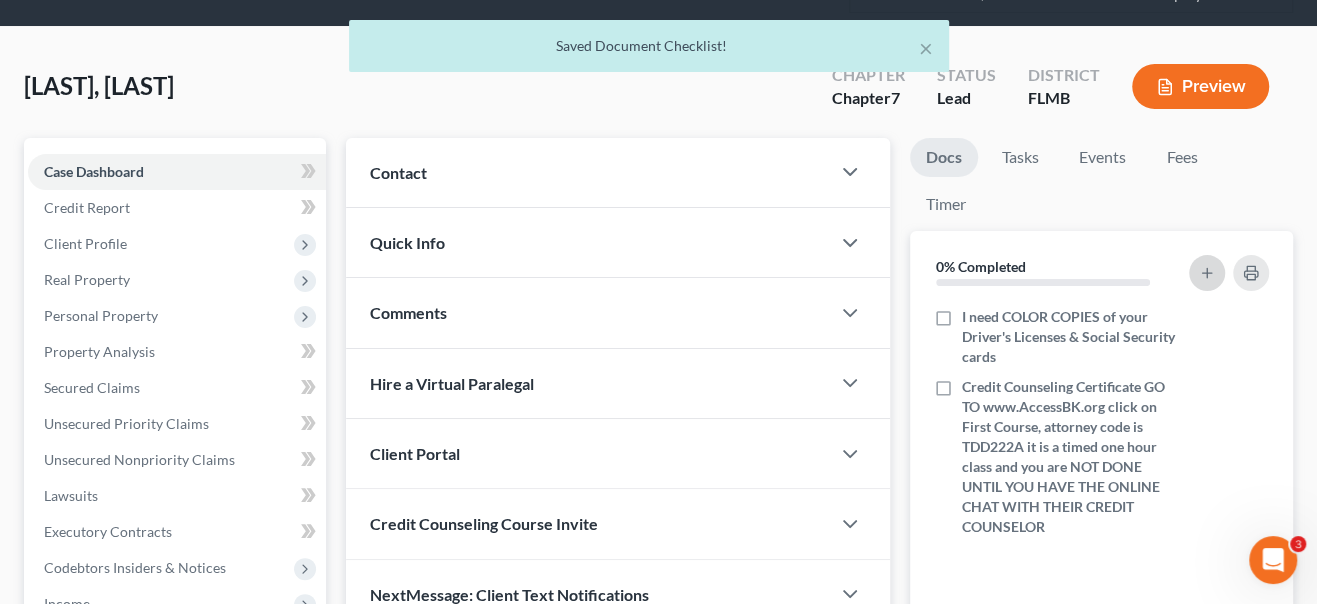 click at bounding box center (1207, 273) 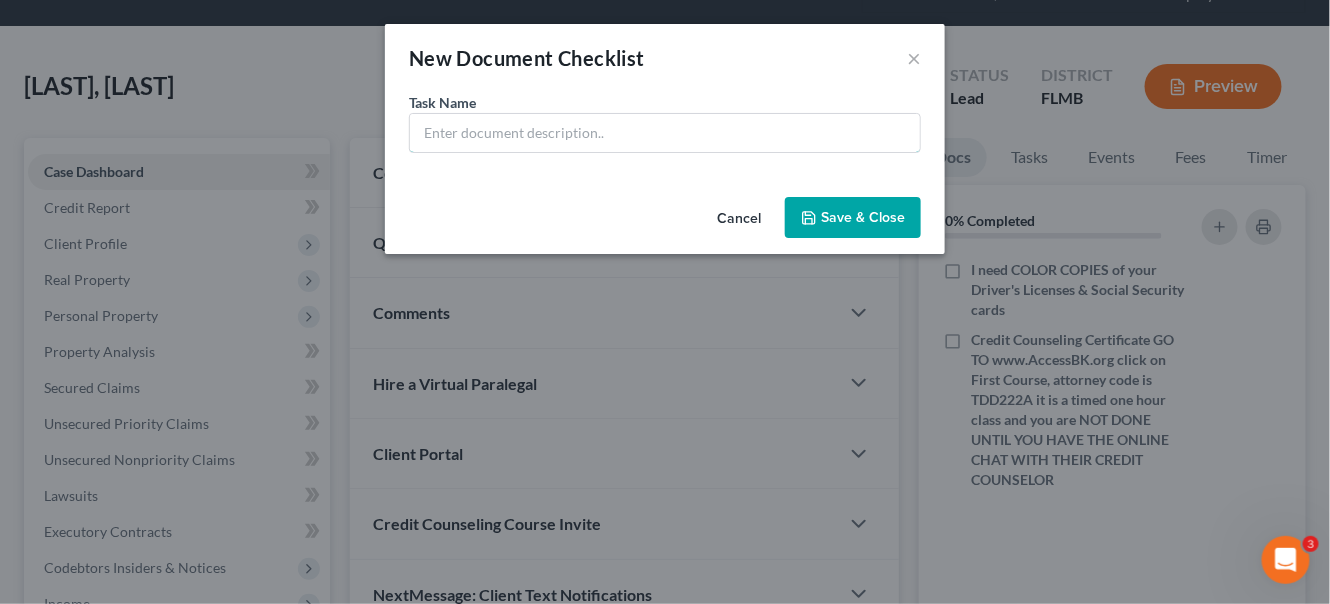 drag, startPoint x: 558, startPoint y: 142, endPoint x: 2, endPoint y: 293, distance: 576.1398 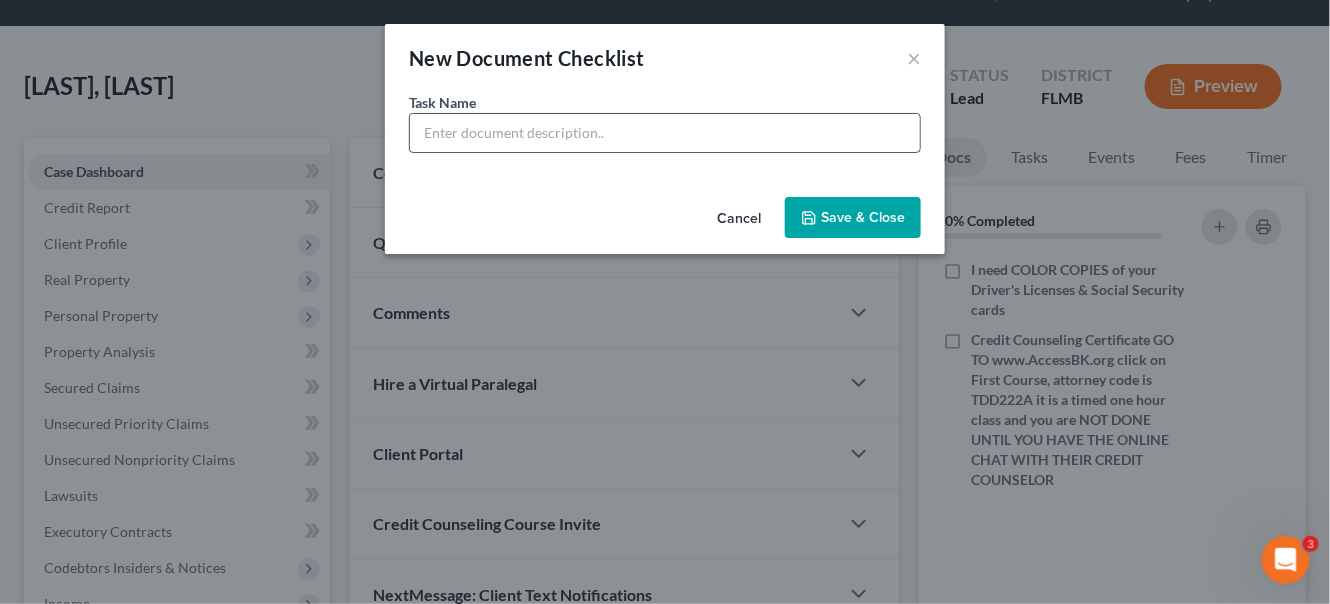click at bounding box center [665, 133] 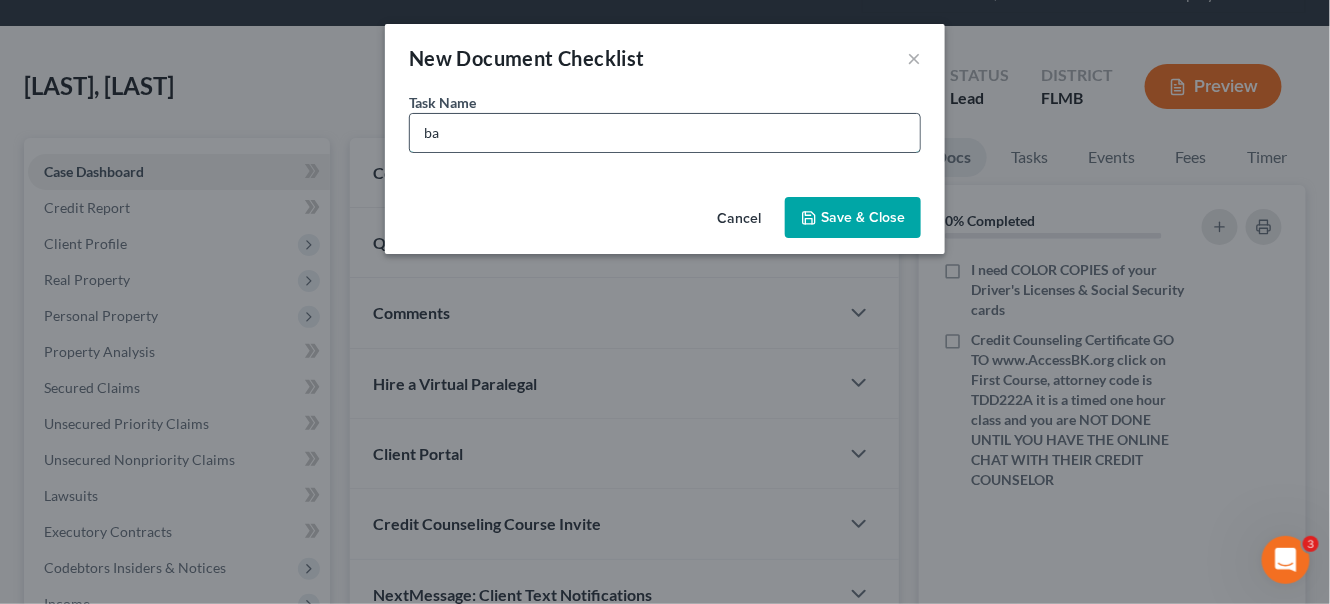 type on "b" 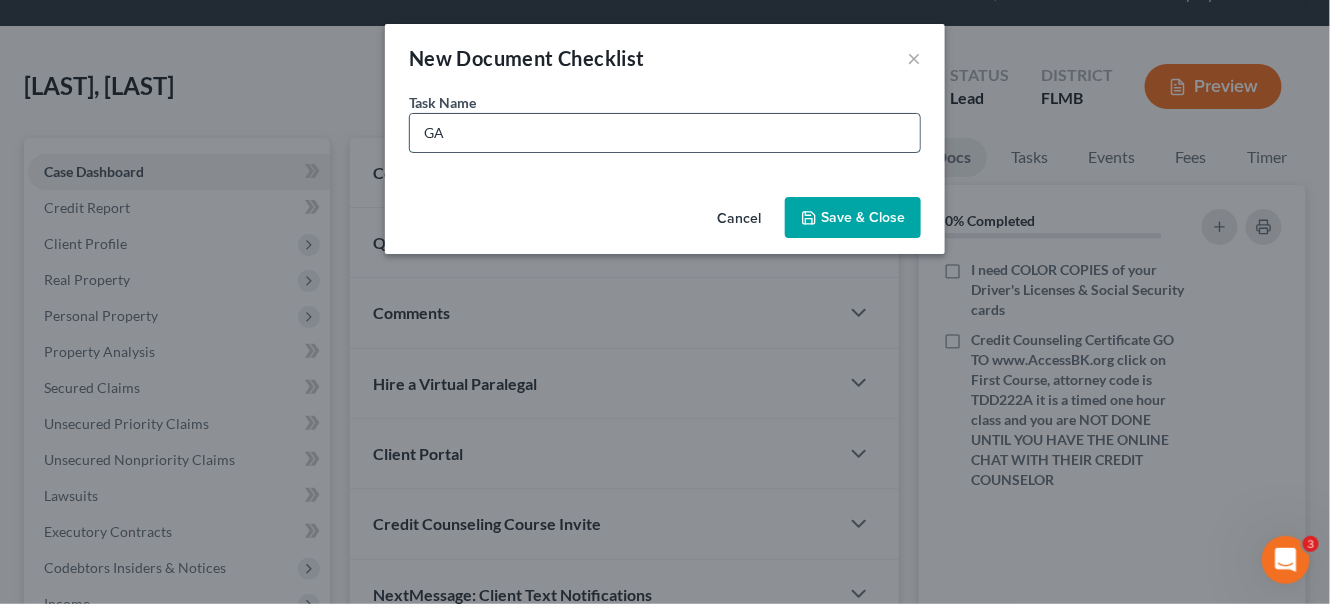 type on "G" 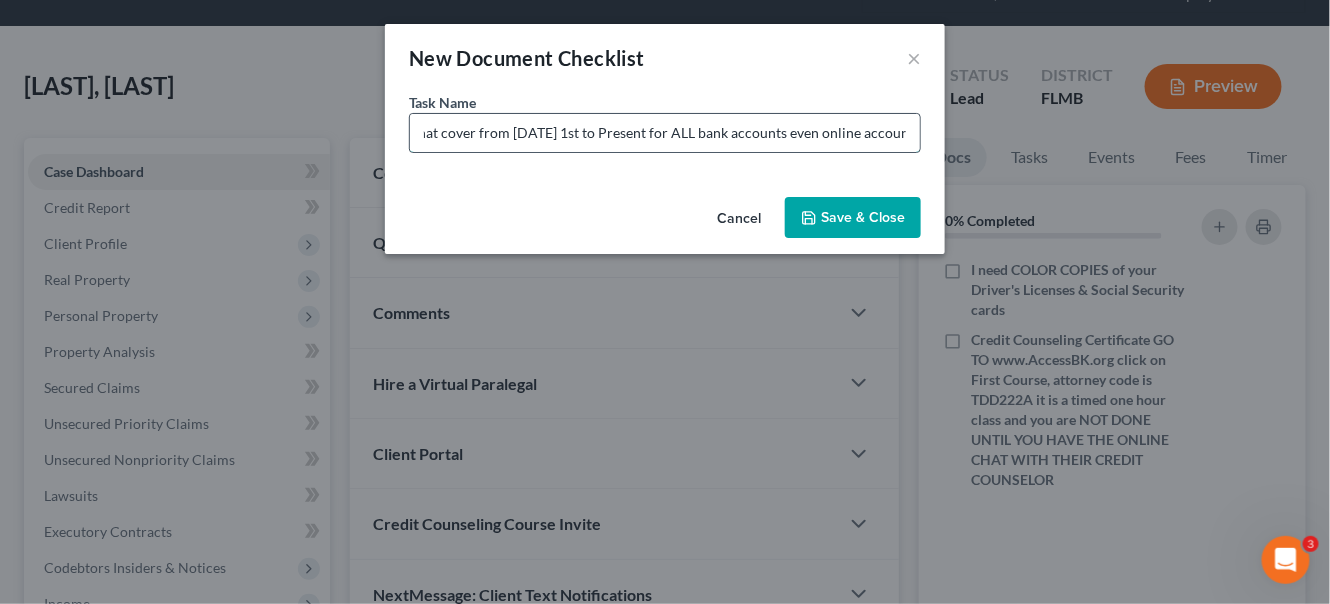 scroll, scrollTop: 0, scrollLeft: 793, axis: horizontal 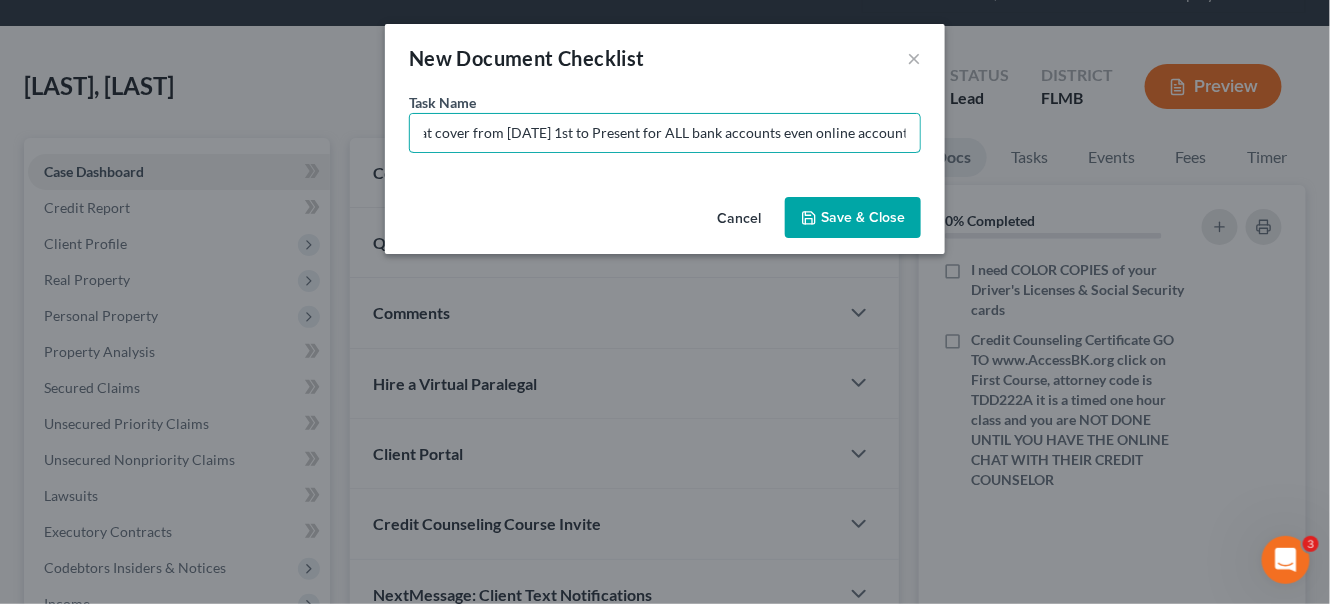 type on "BANK STATEMENTS: You sent me a couple statements for Suncoast and Synovus. I need ALL BANK STATEMETNS ALL PAGES that cover from [DATE] 1st to Present for ALL bank accounts even online accounts" 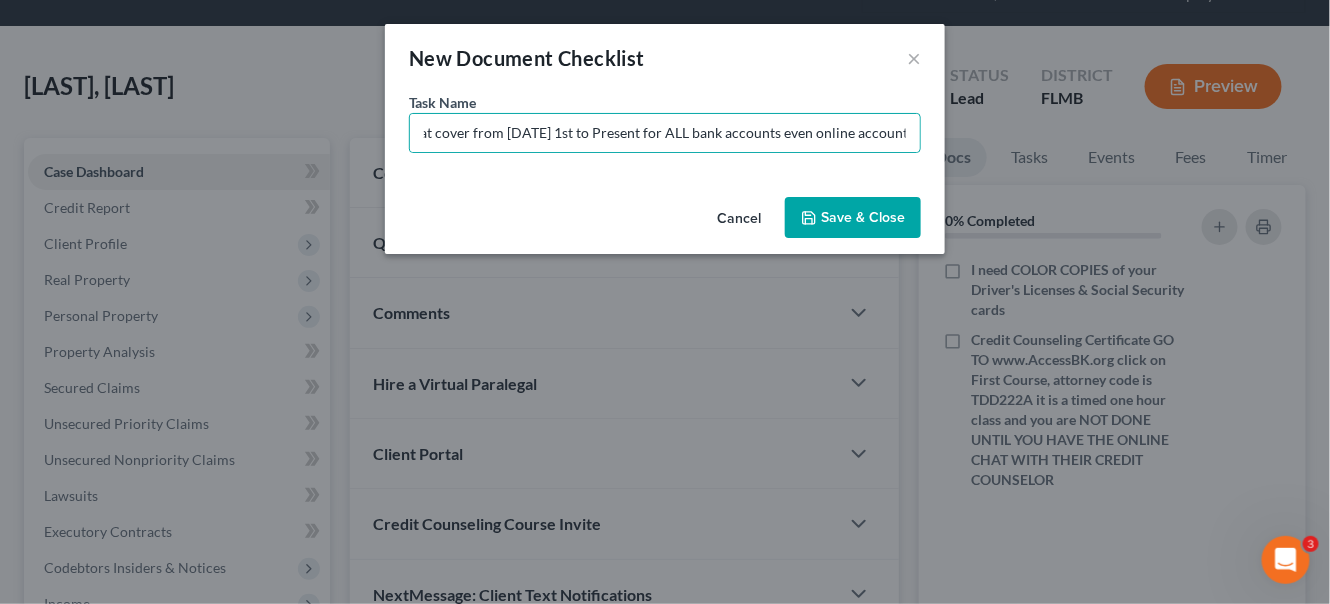 click on "Save & Close" at bounding box center (853, 218) 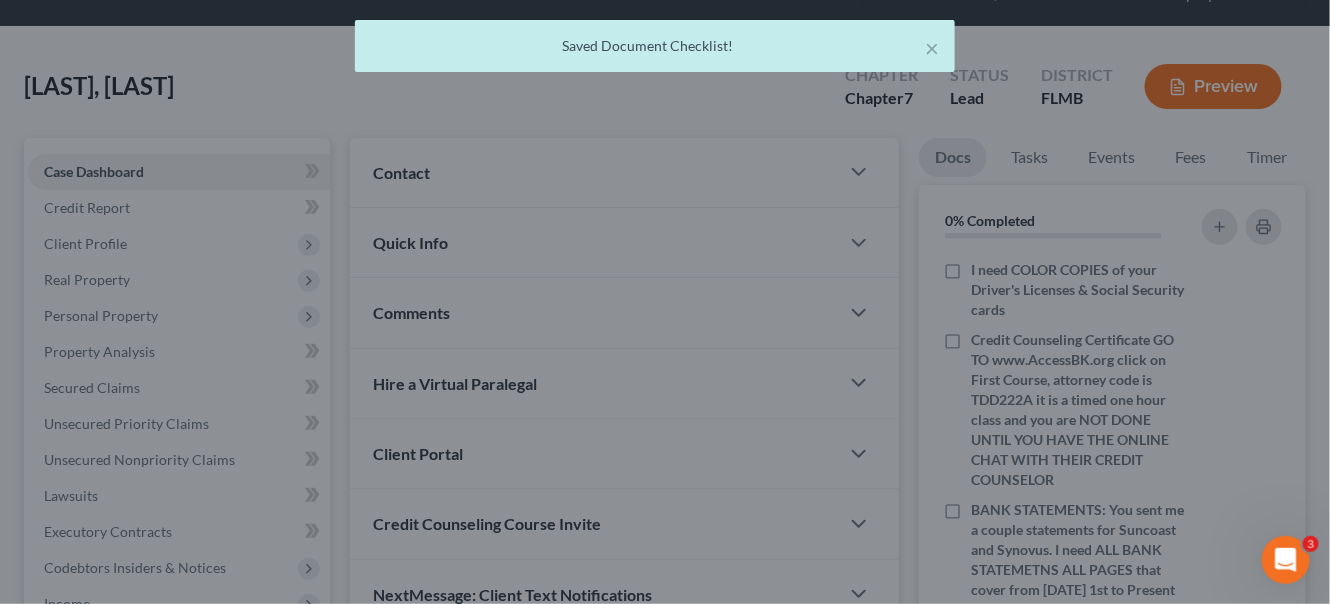 scroll, scrollTop: 0, scrollLeft: 0, axis: both 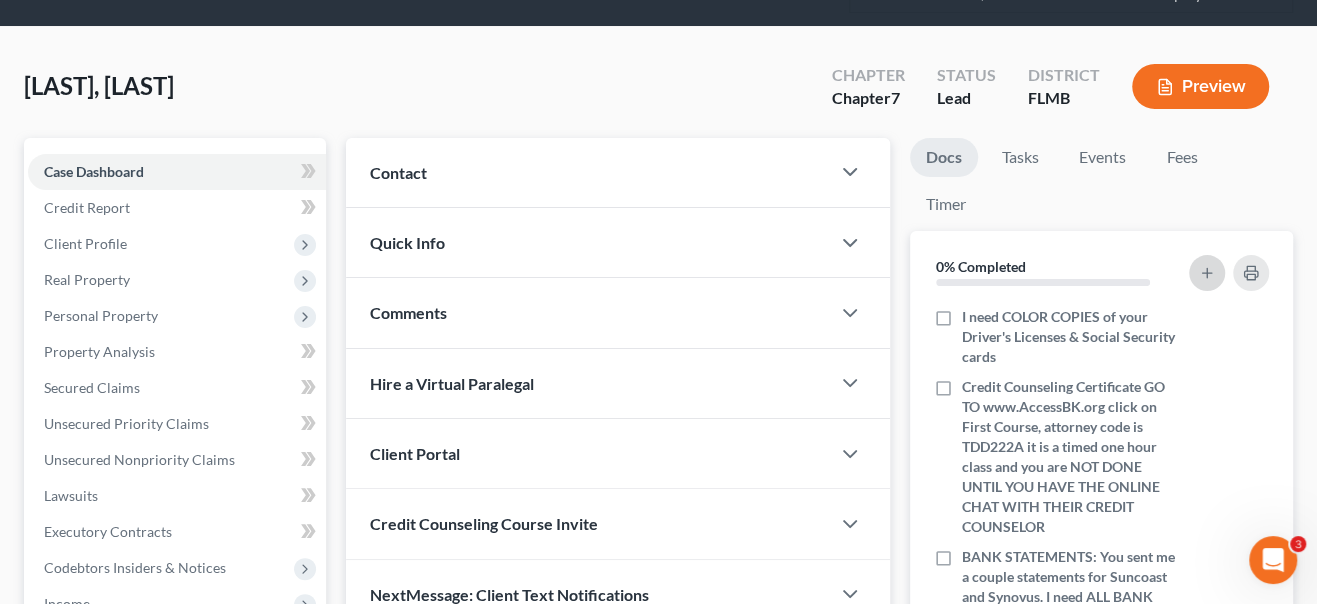 click 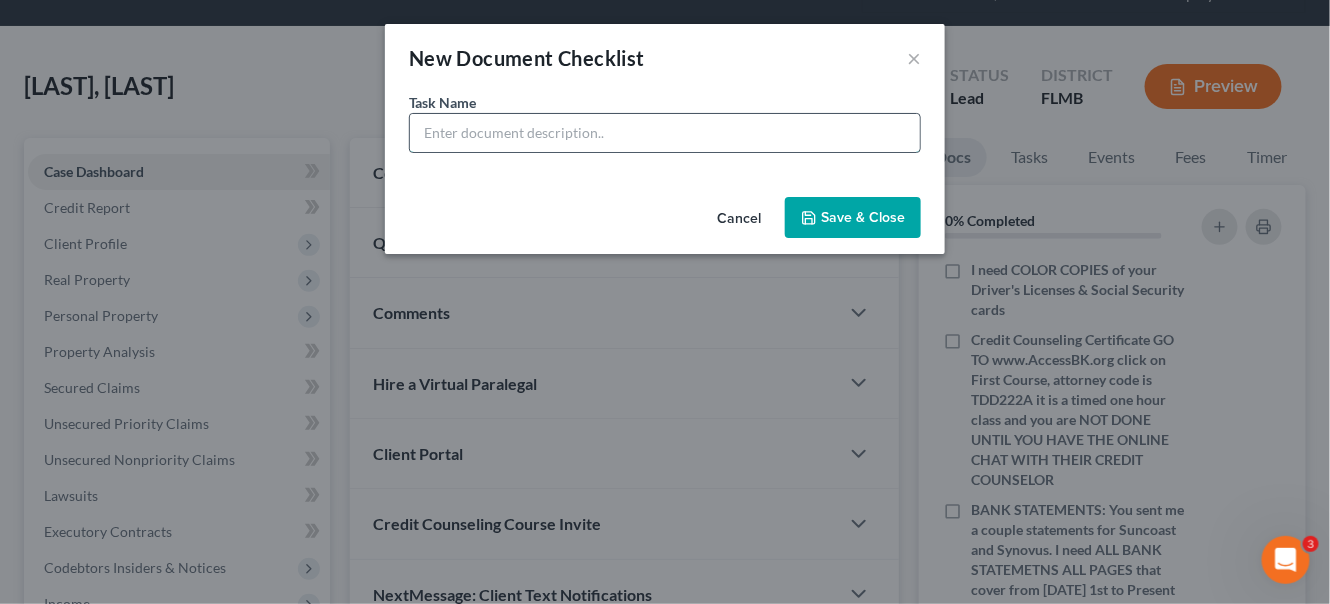 click at bounding box center (665, 133) 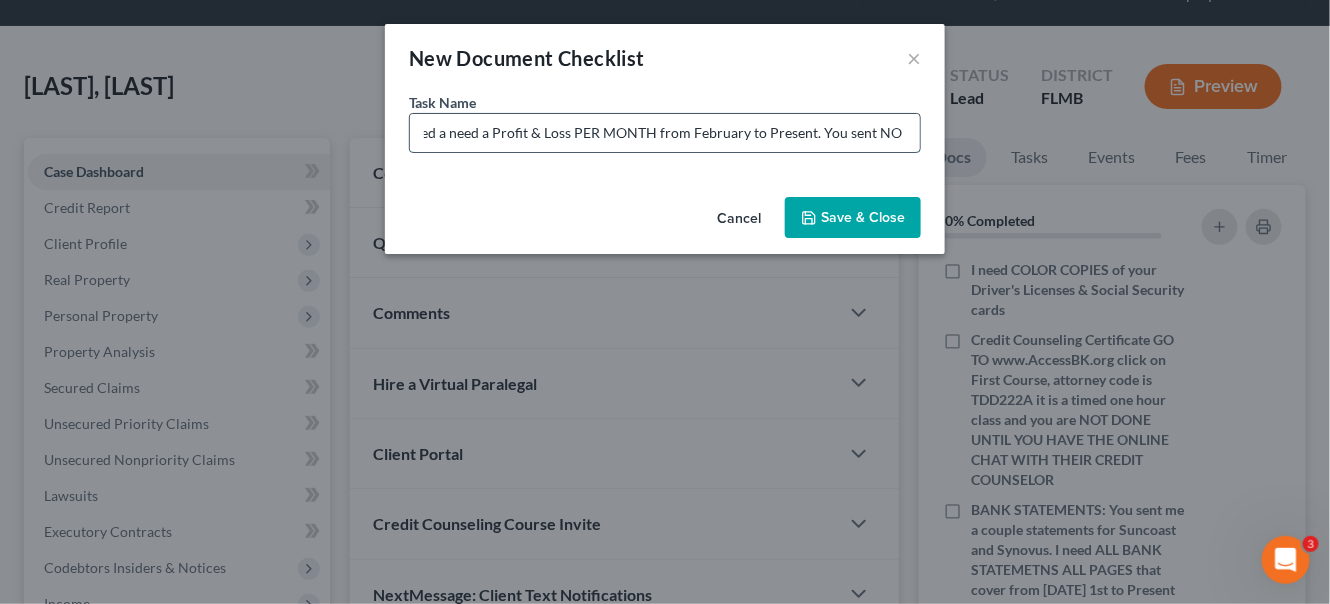 scroll, scrollTop: 0, scrollLeft: 741, axis: horizontal 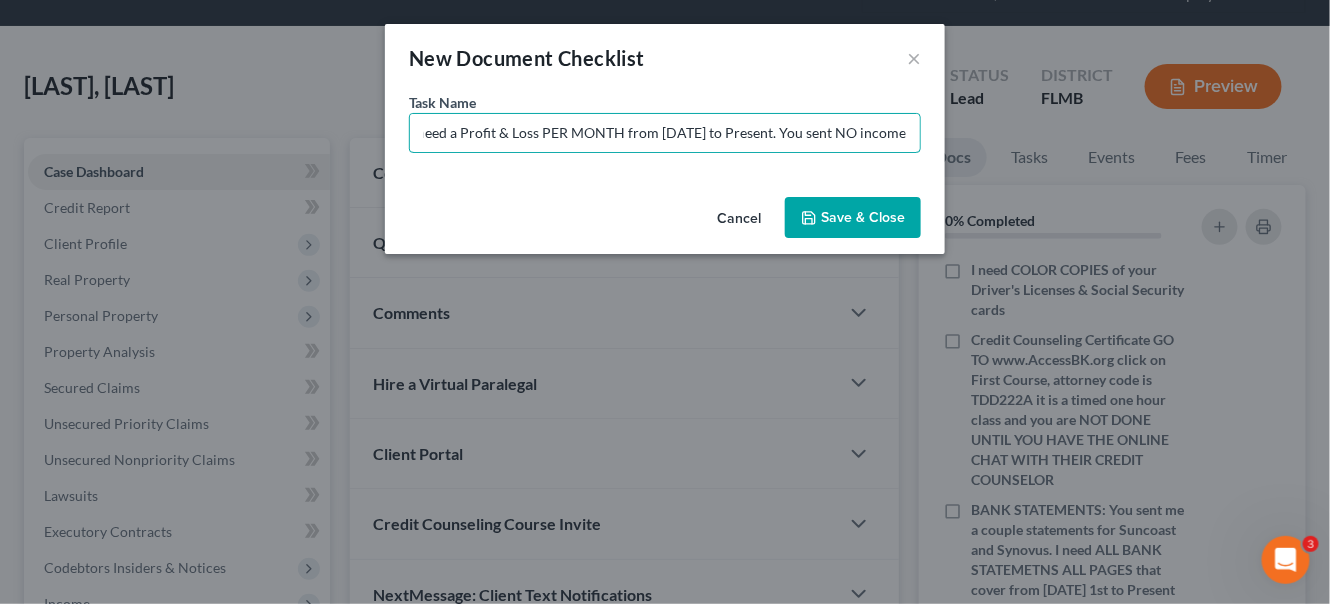 type on "INCOME: I need ALL paystubs for any jobs worked by you both from [DATE] 1st to present. If you were self employed a need a Profit & Loss PER MONTH from [DATE] to Present. You sent NO income" 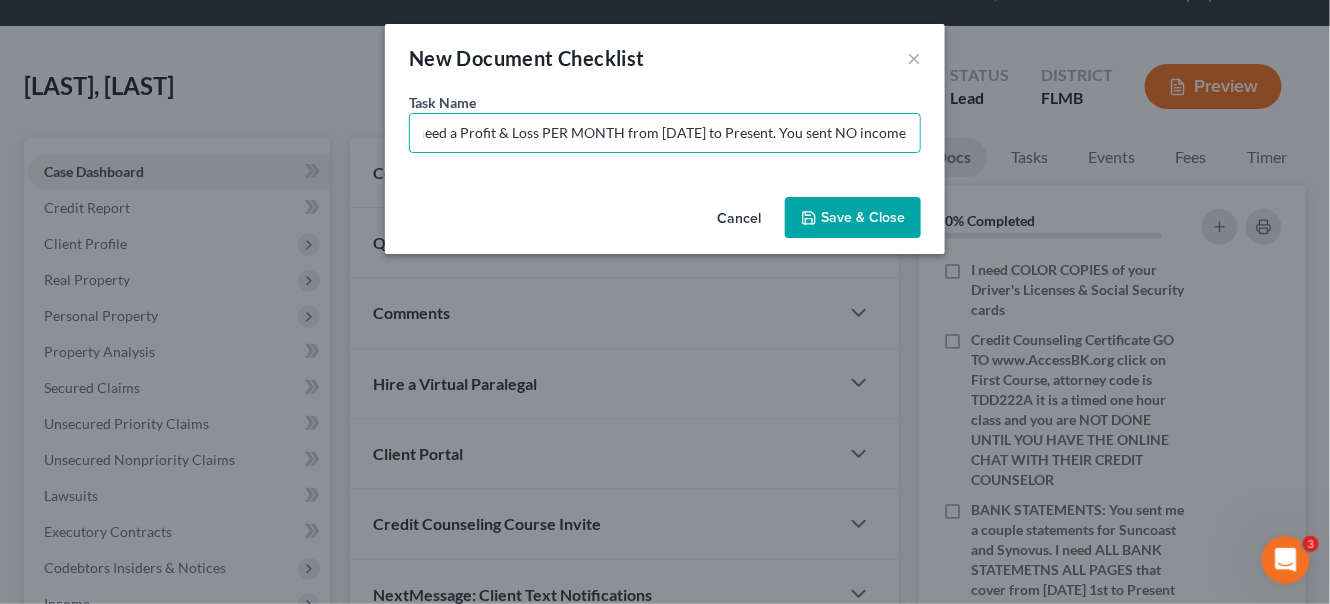 click on "Save & Close" at bounding box center (853, 218) 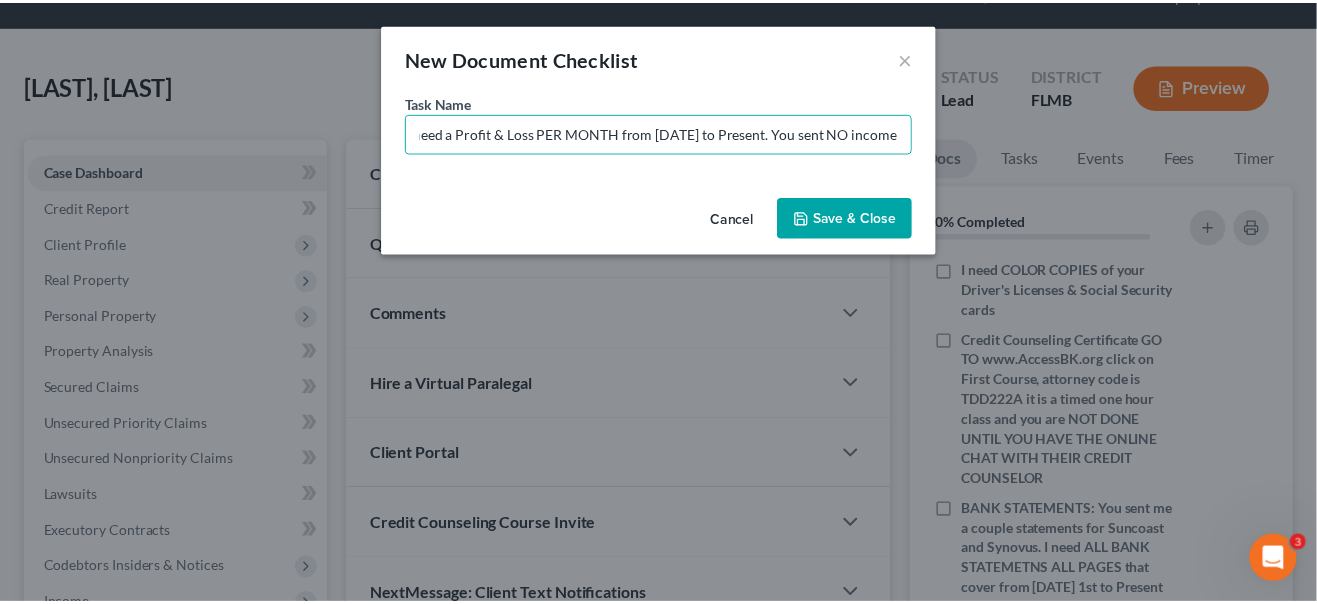scroll, scrollTop: 0, scrollLeft: 0, axis: both 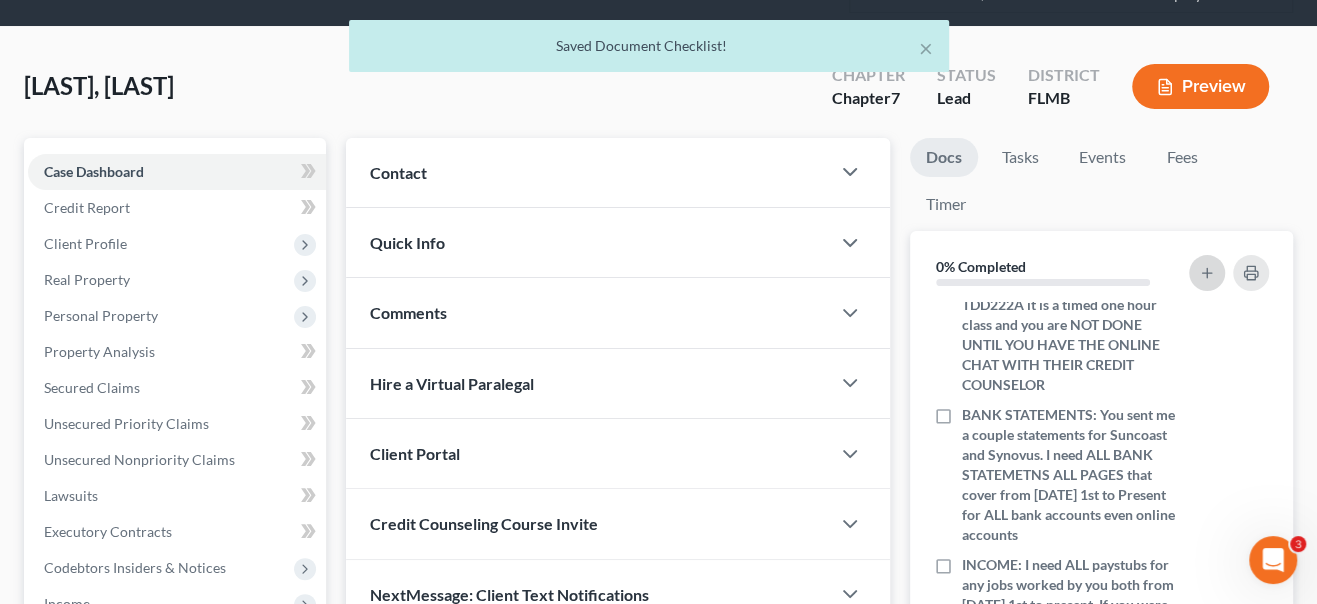 click 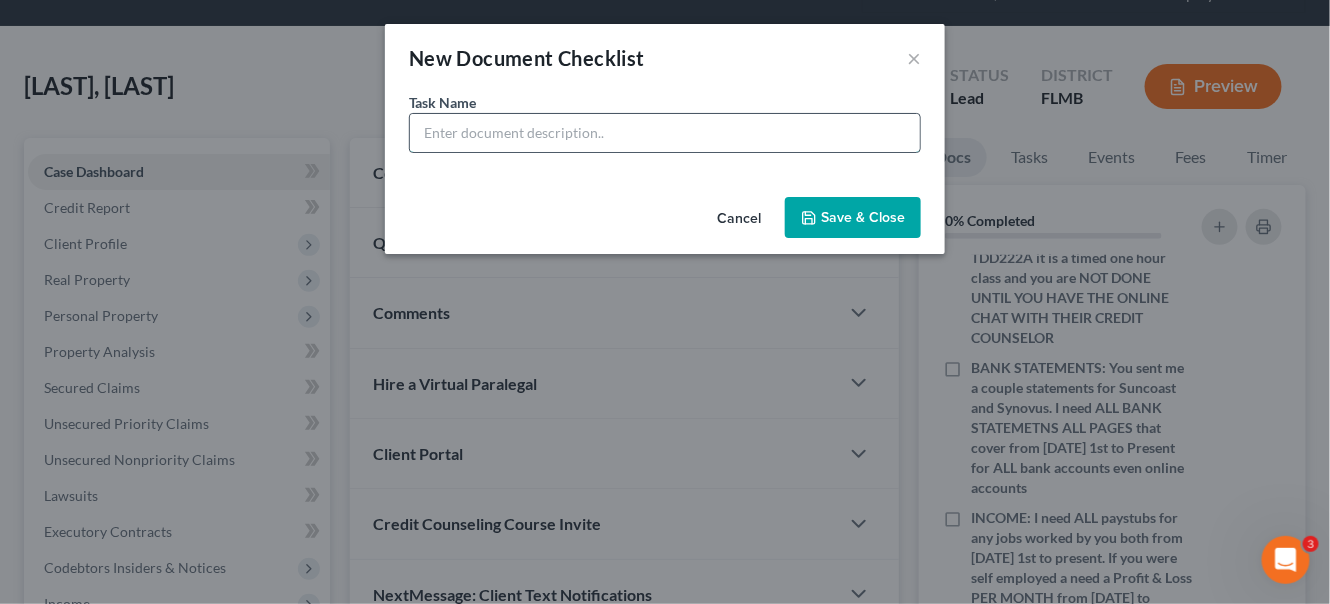 click at bounding box center (665, 133) 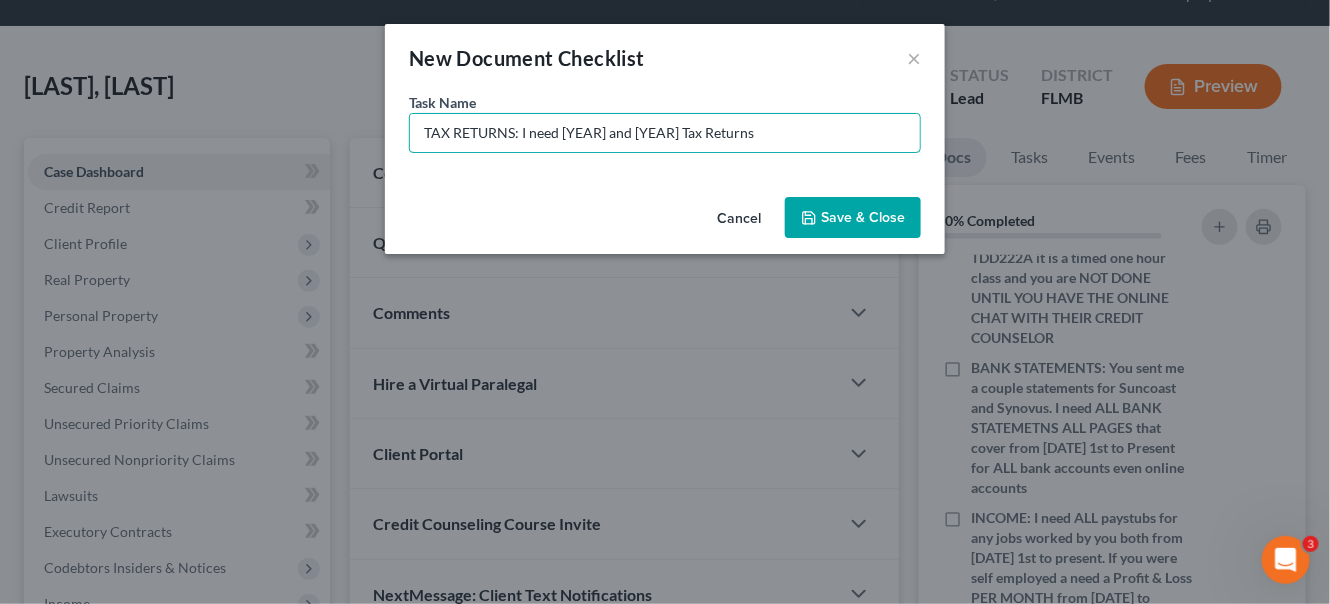 type on "TAX RETURNS: I need [YEAR] and [YEAR] Tax Returns" 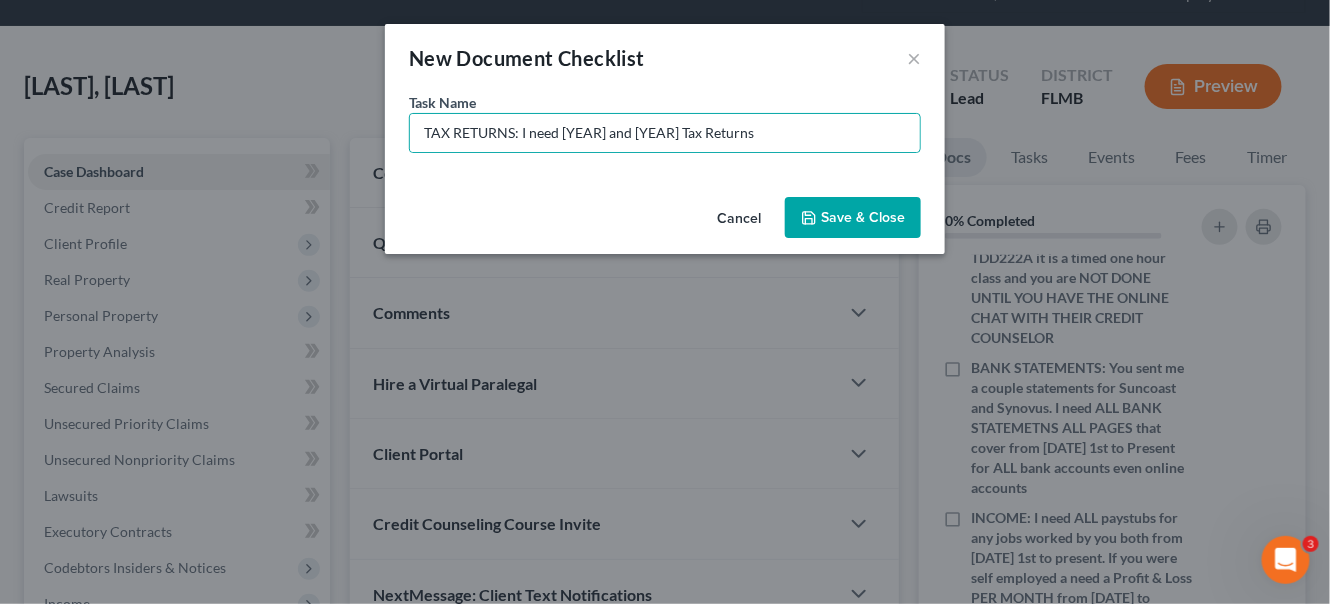 click on "Save & Close" at bounding box center [853, 218] 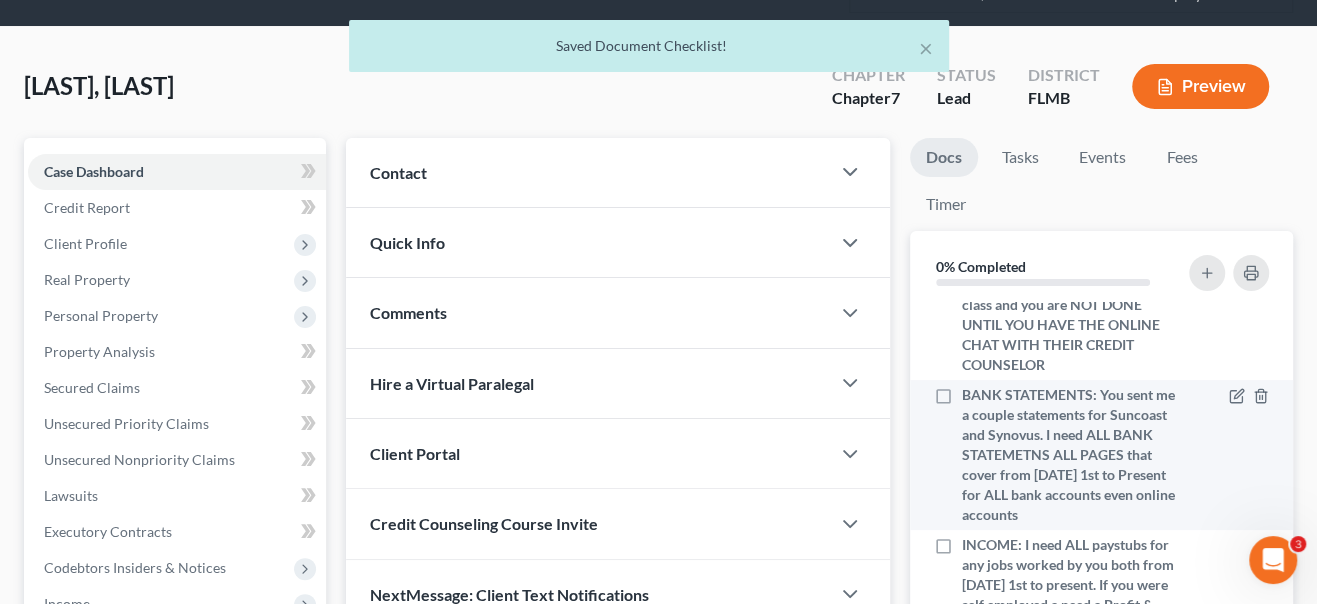 scroll, scrollTop: 212, scrollLeft: 0, axis: vertical 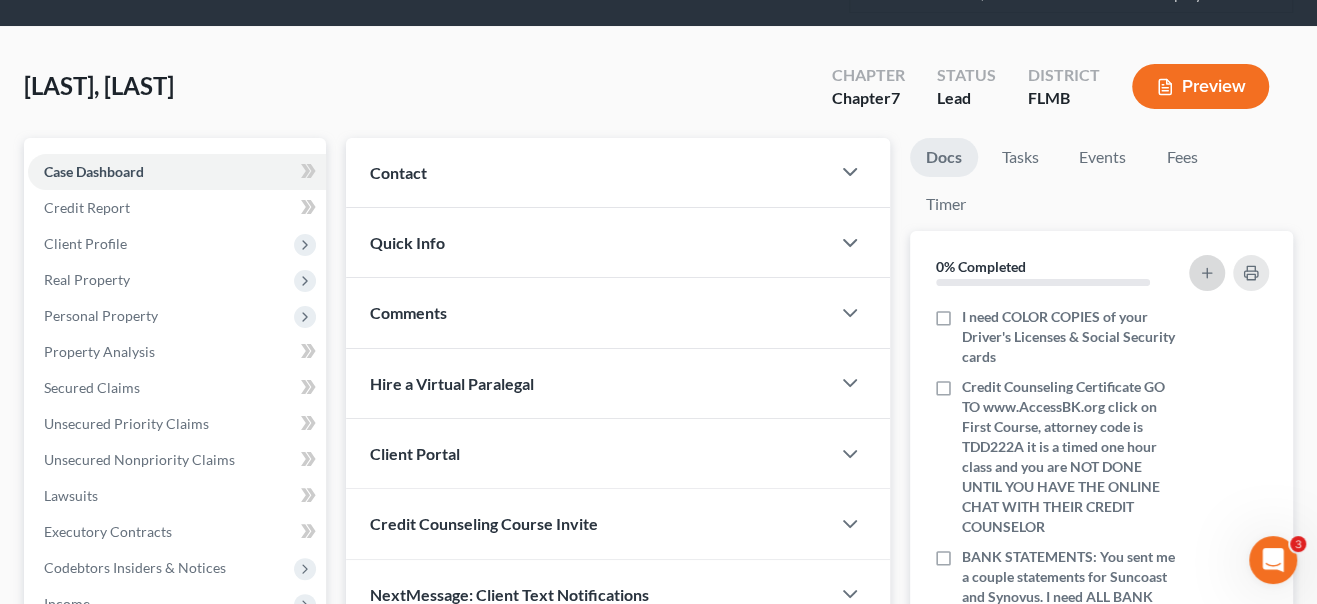 click 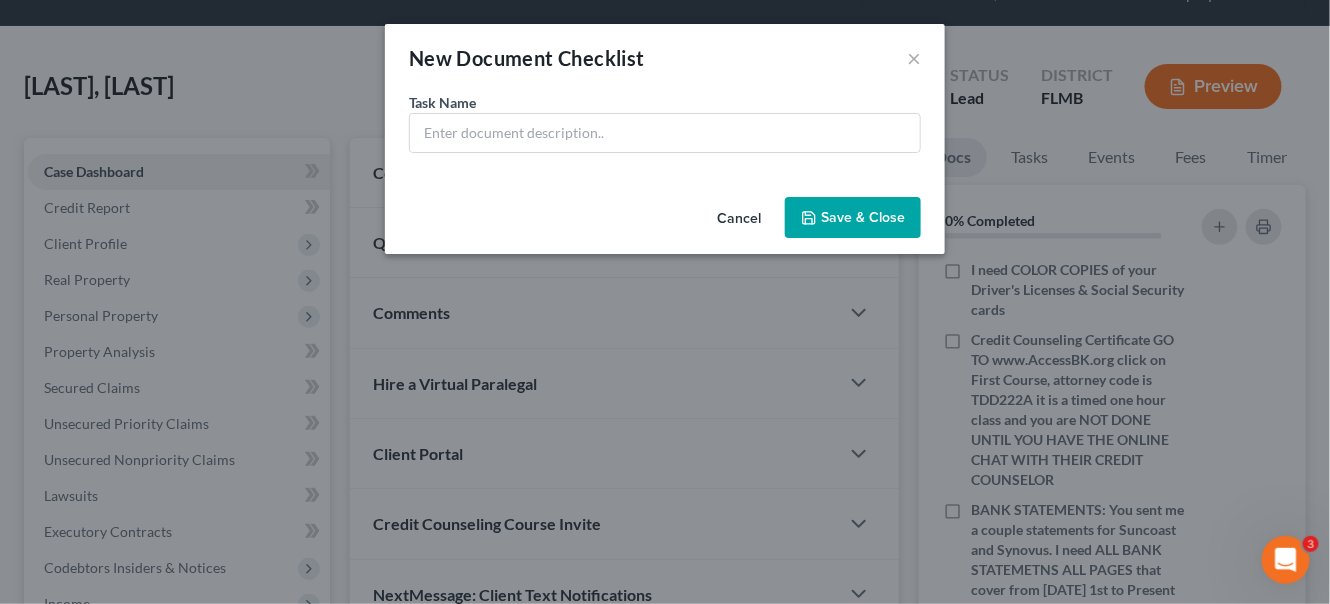 click on "Cancel" at bounding box center [739, 219] 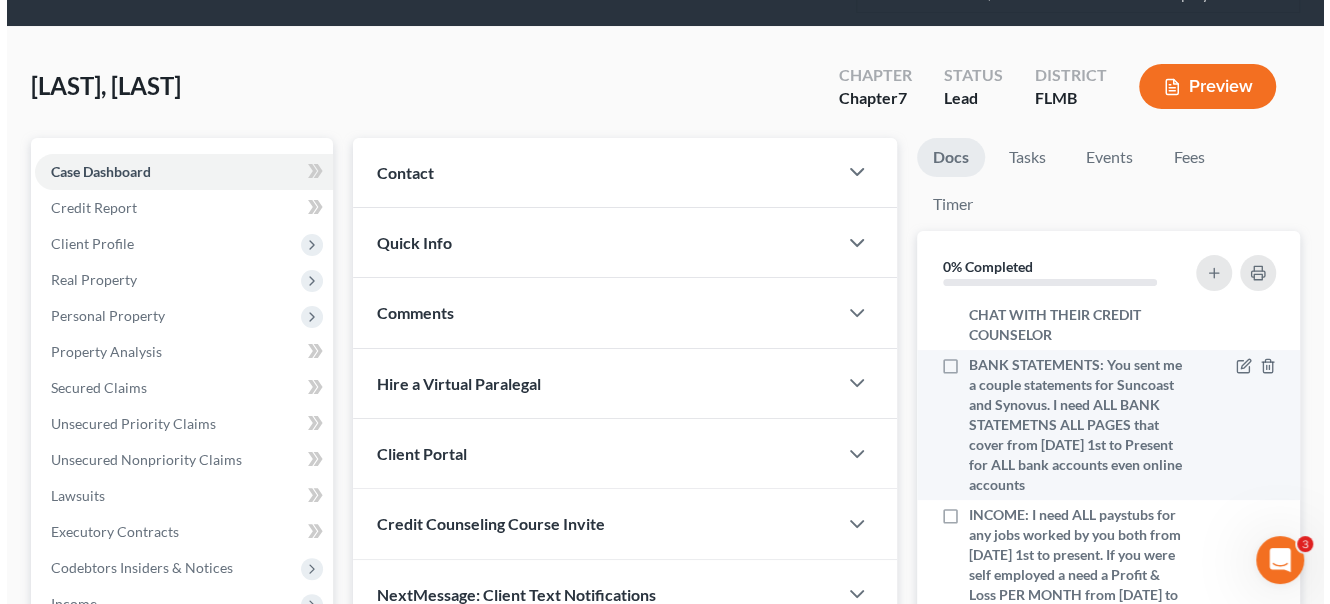 scroll, scrollTop: 212, scrollLeft: 0, axis: vertical 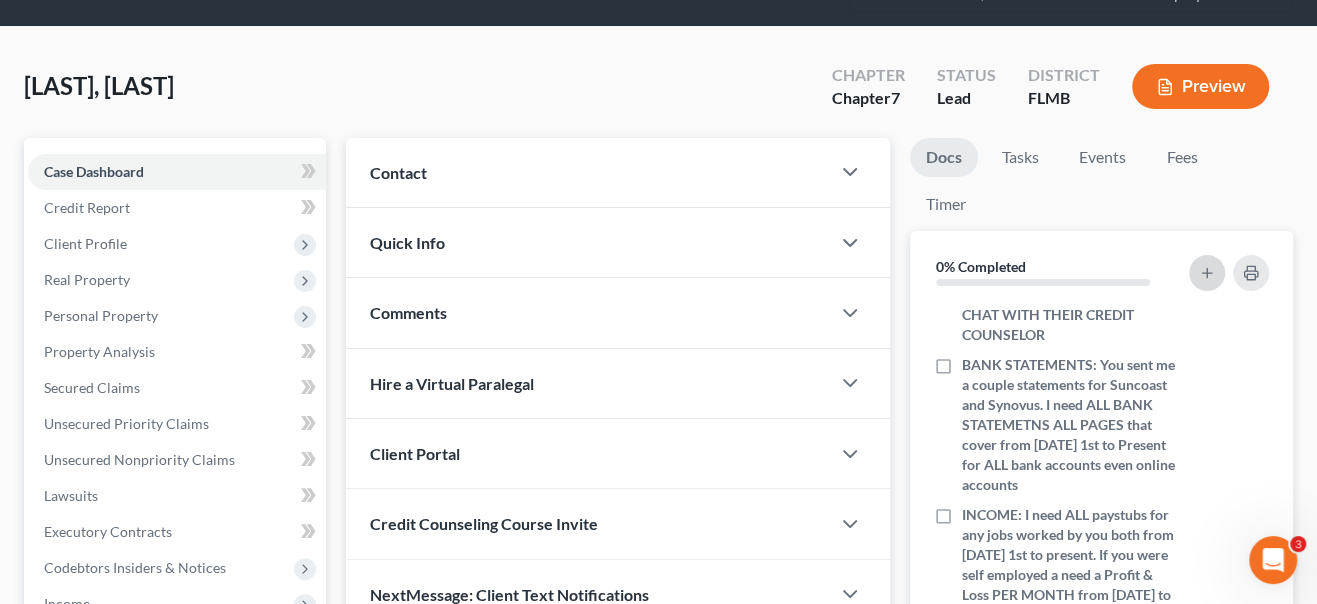click at bounding box center [1207, 273] 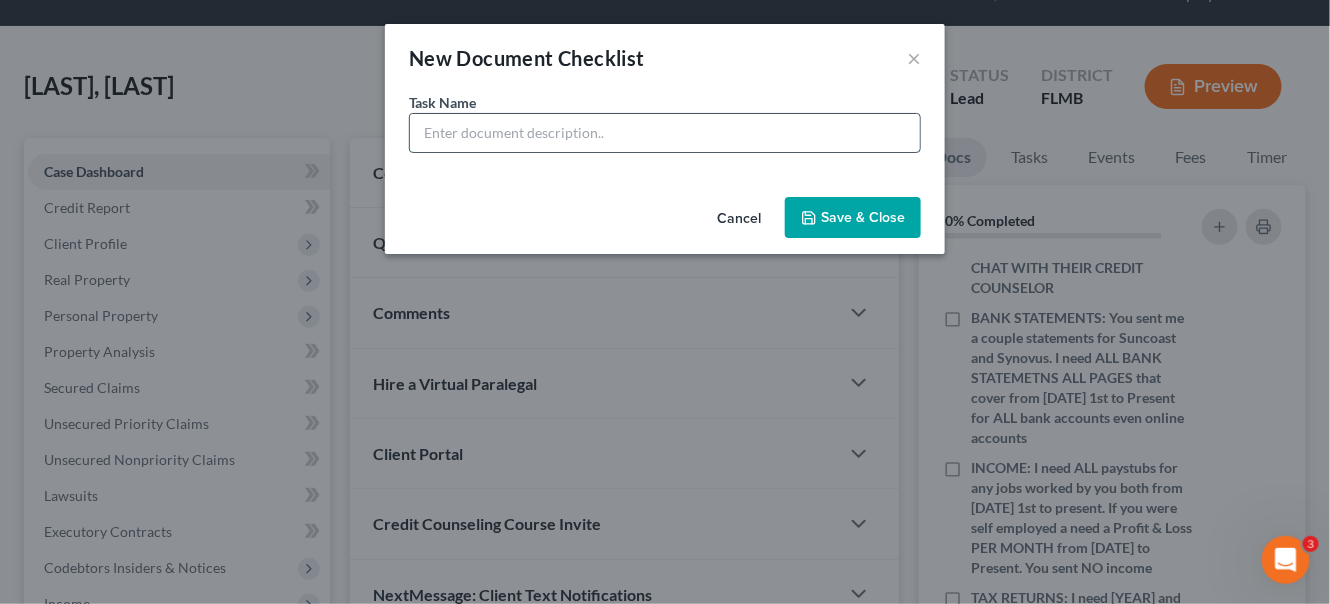 click at bounding box center [665, 133] 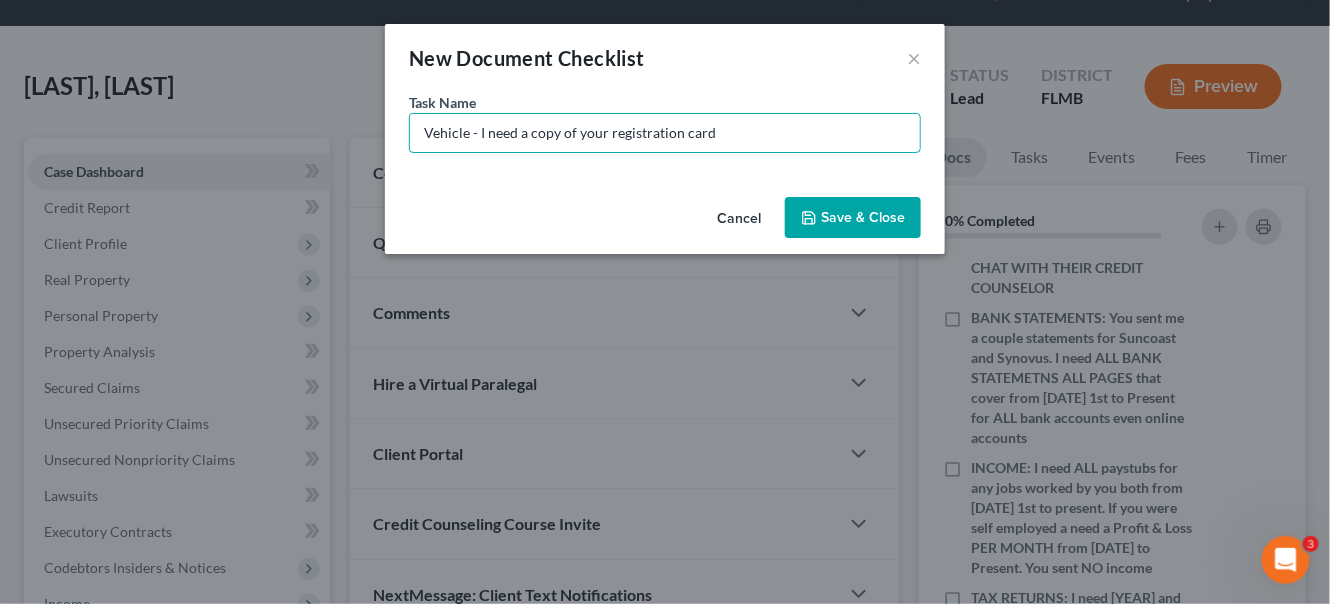 type on "Vehicle - I need a copy of your registration card" 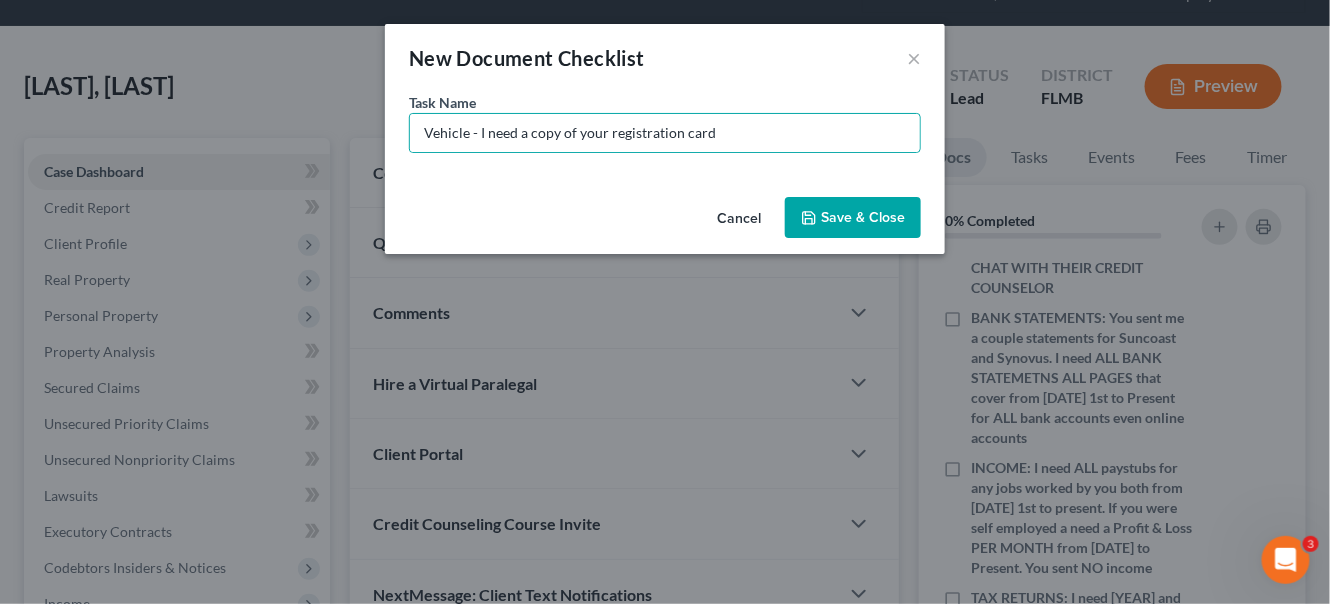 click on "Cancel Save & Close" at bounding box center [665, 222] 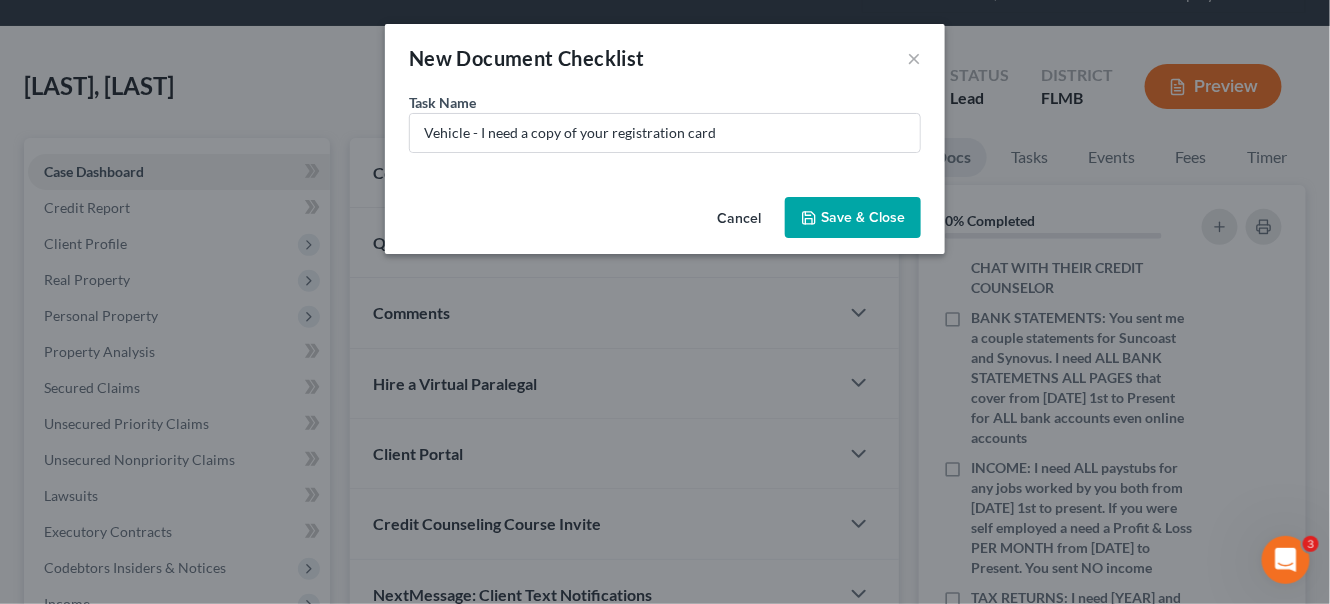 click on "Save & Close" at bounding box center (853, 218) 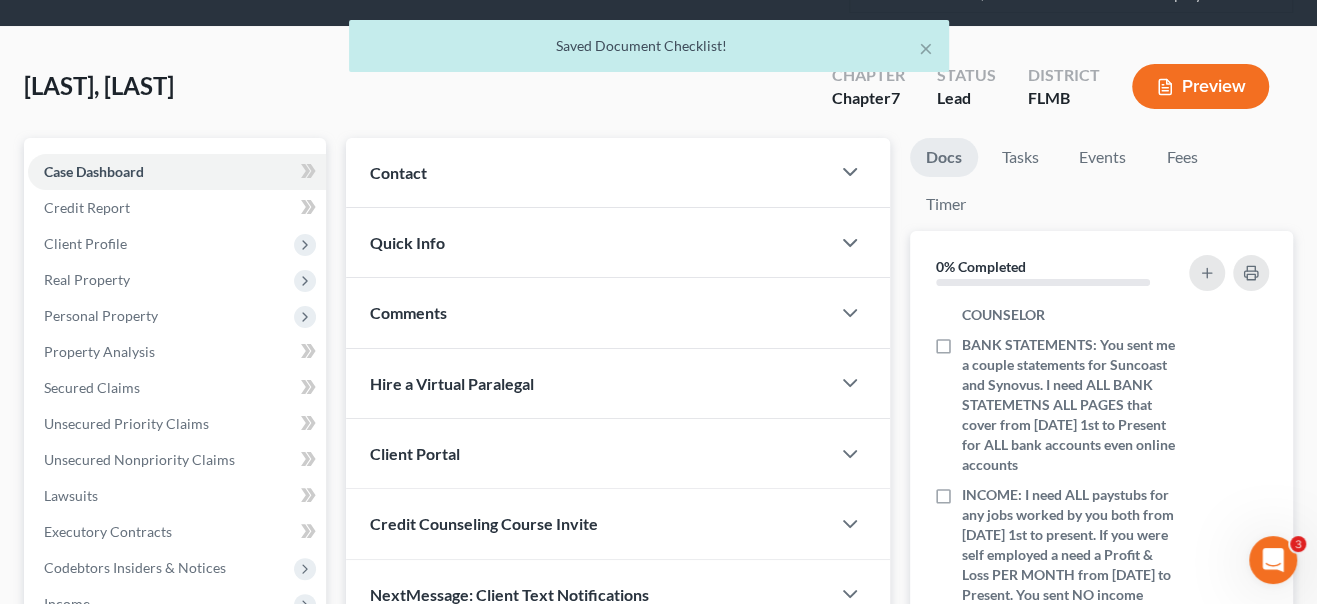 click on "Docs
Tasks
Events
Fees
Timer" at bounding box center (1101, 185) 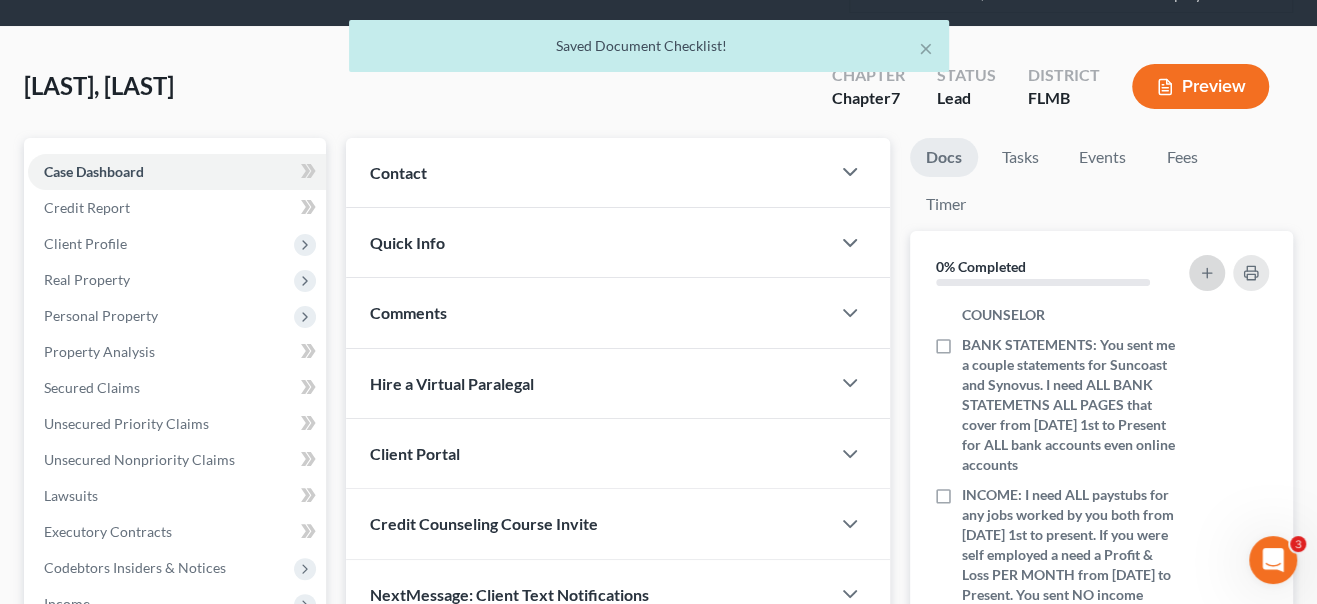 click 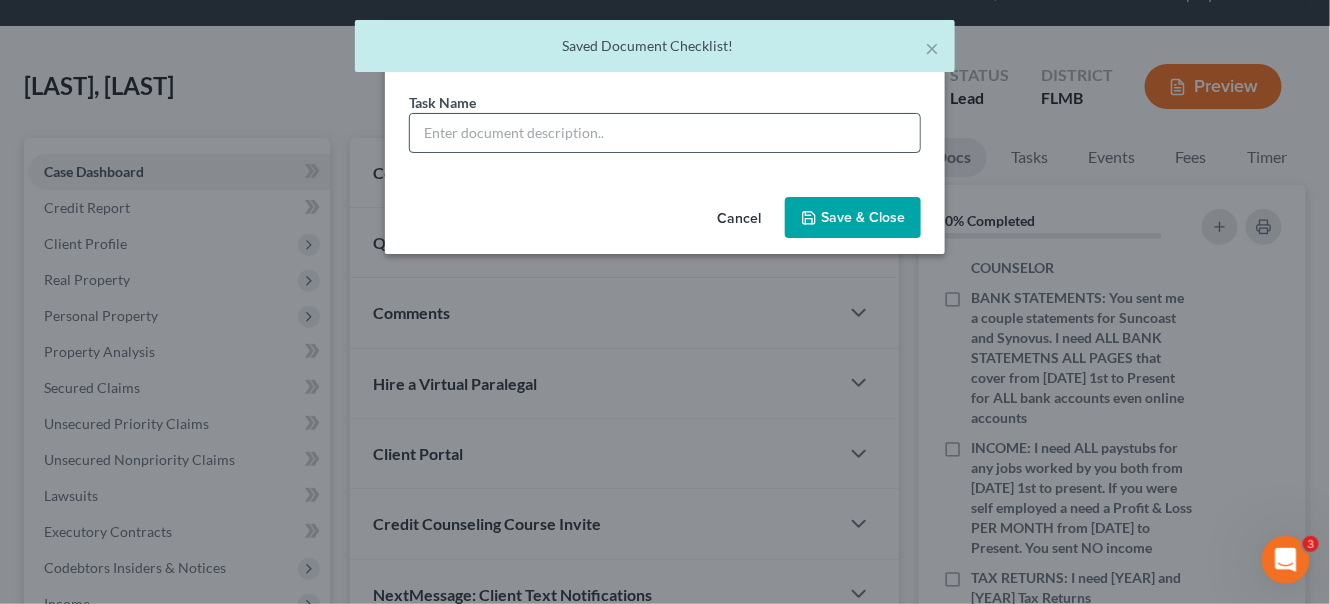 click at bounding box center [665, 133] 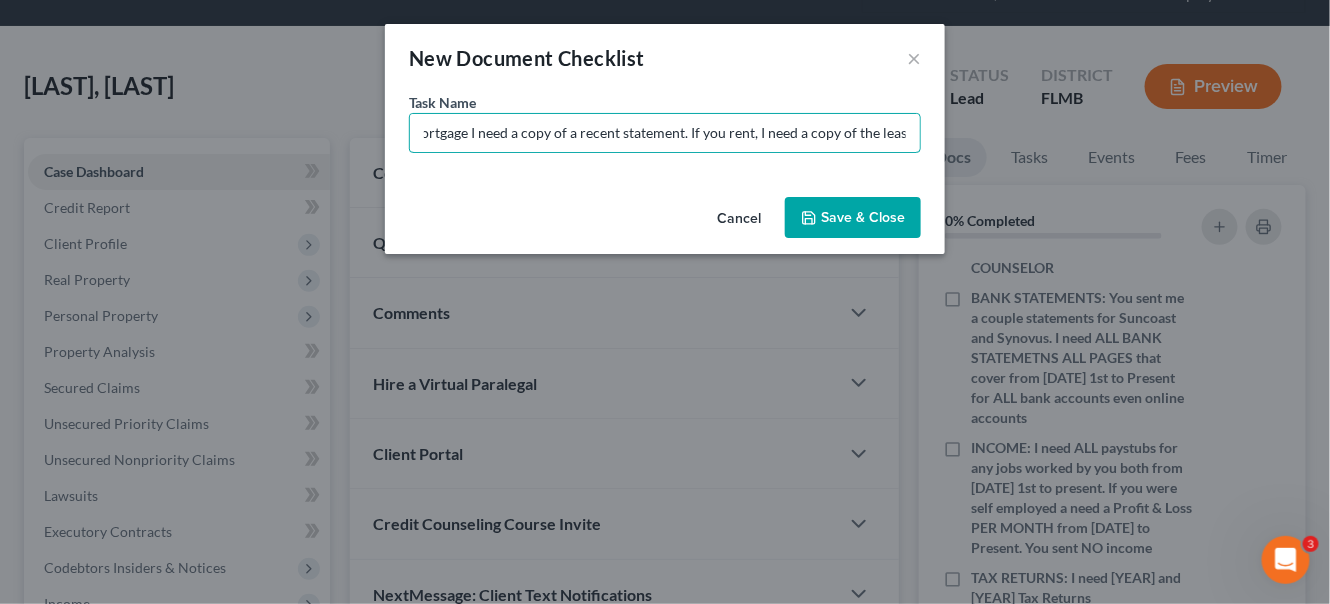 scroll, scrollTop: 0, scrollLeft: 99, axis: horizontal 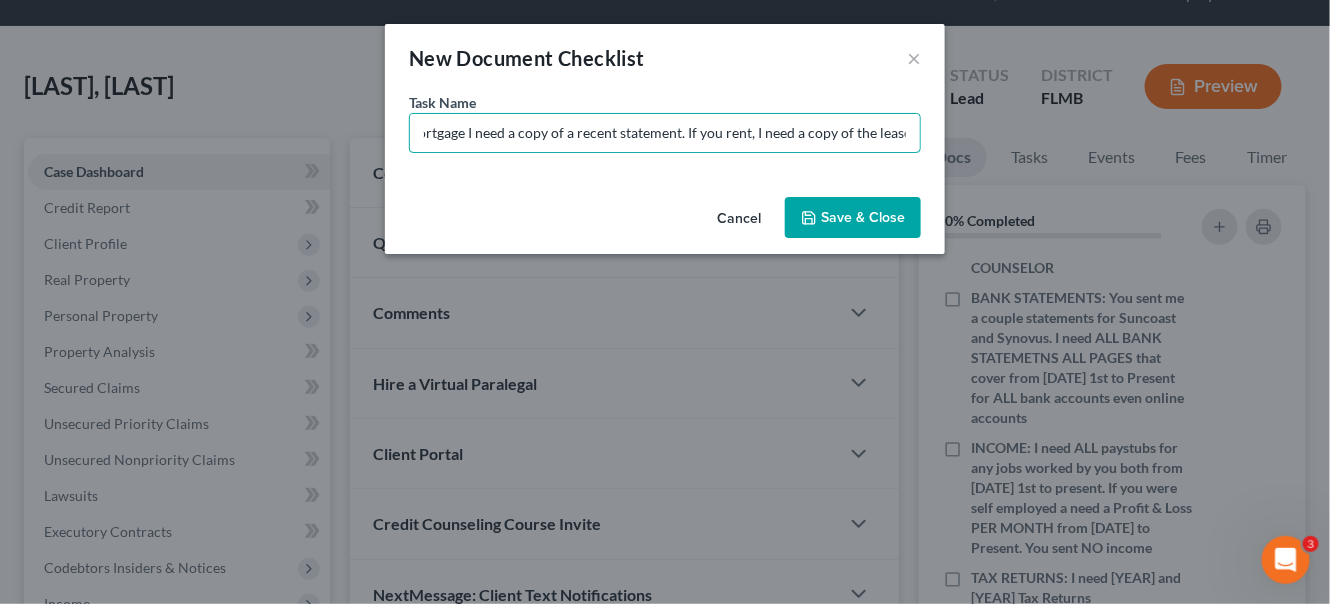 type on "If you have a Mortgage I need a copy of a recent statement. If you rent, I need a copy of the lease." 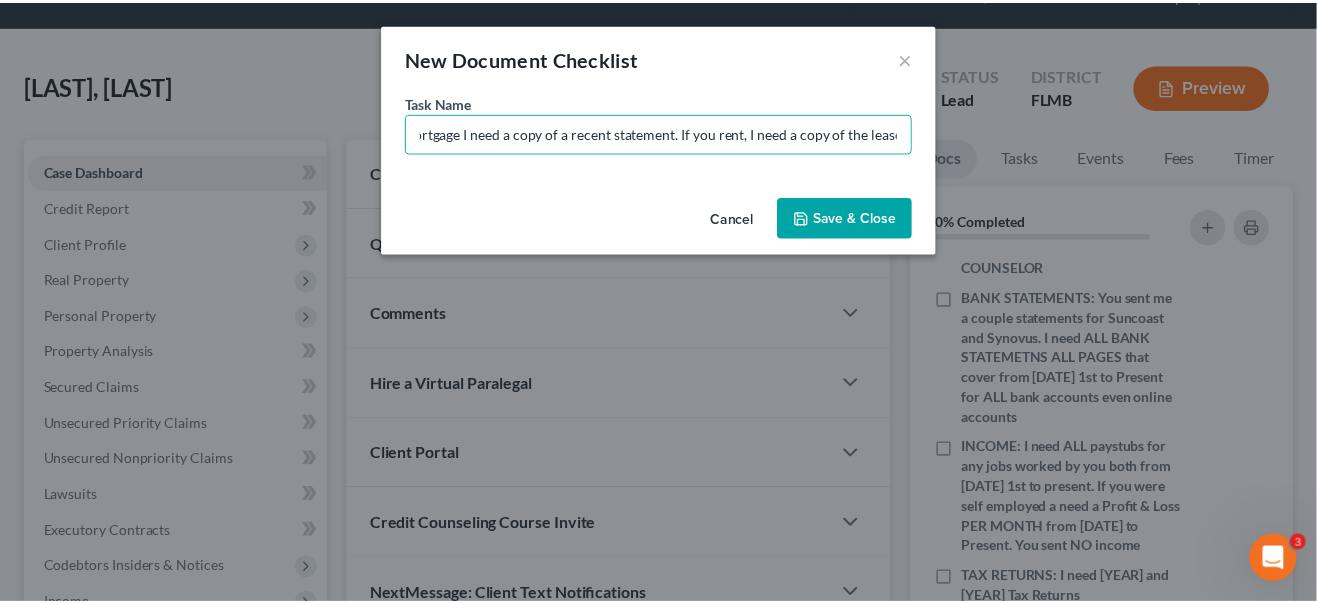 scroll, scrollTop: 0, scrollLeft: 0, axis: both 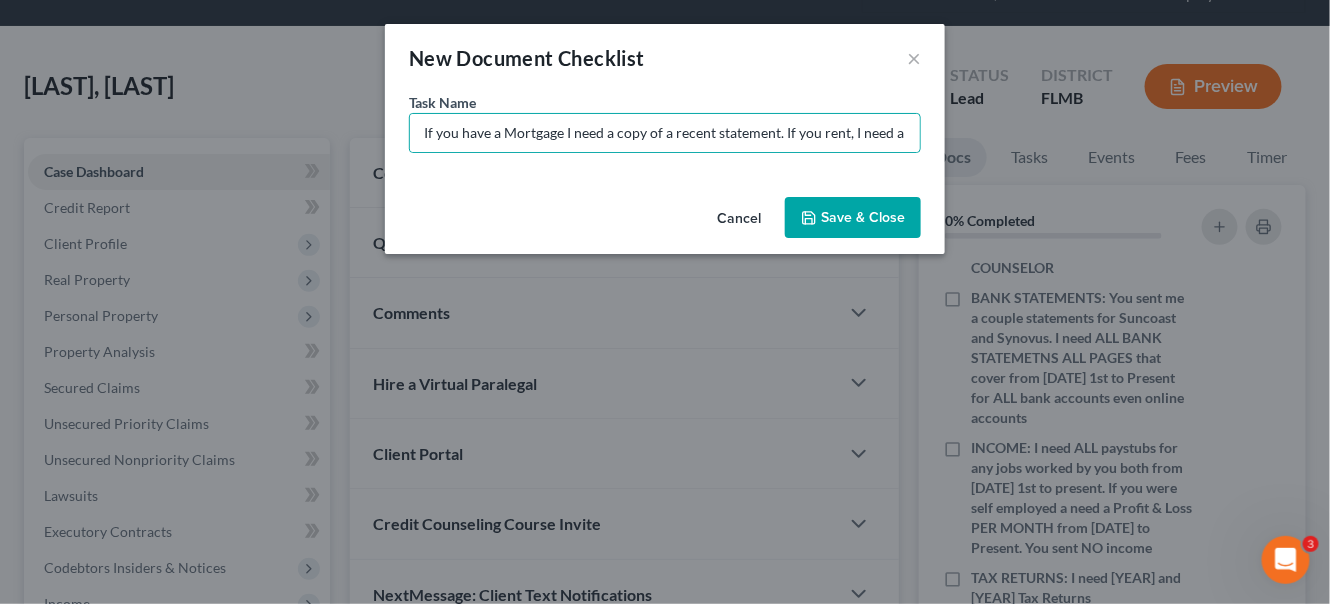 click on "Save & Close" at bounding box center [853, 218] 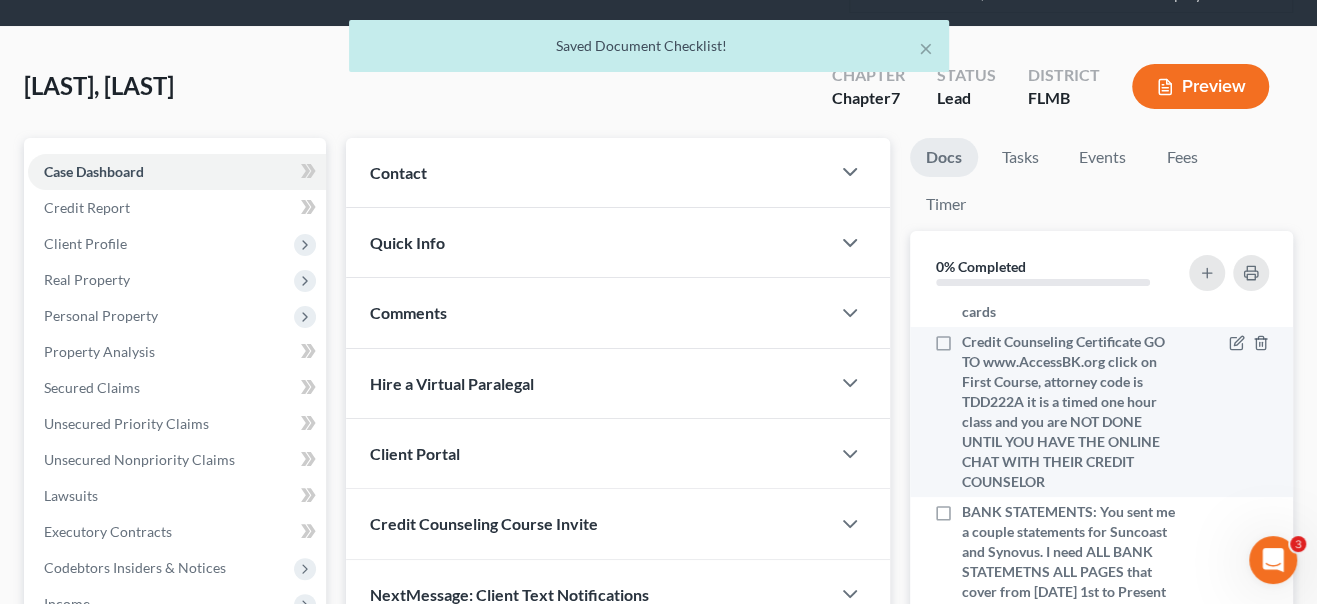 scroll, scrollTop: 0, scrollLeft: 0, axis: both 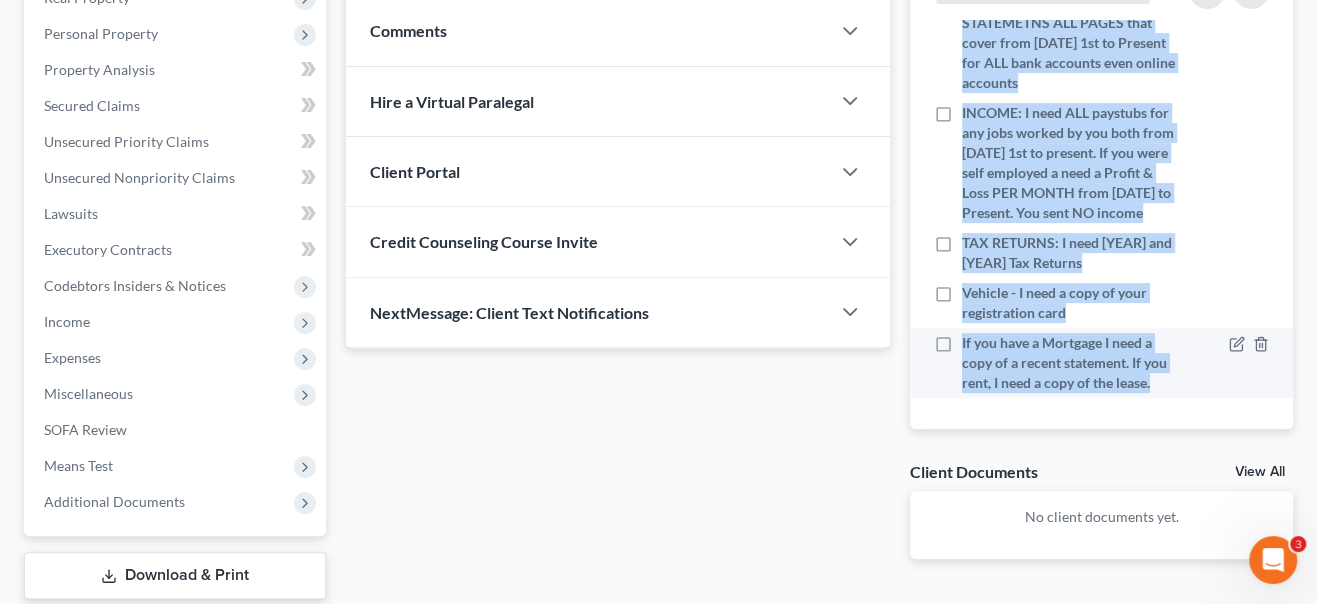 drag, startPoint x: 957, startPoint y: 306, endPoint x: 1153, endPoint y: 393, distance: 214.44113 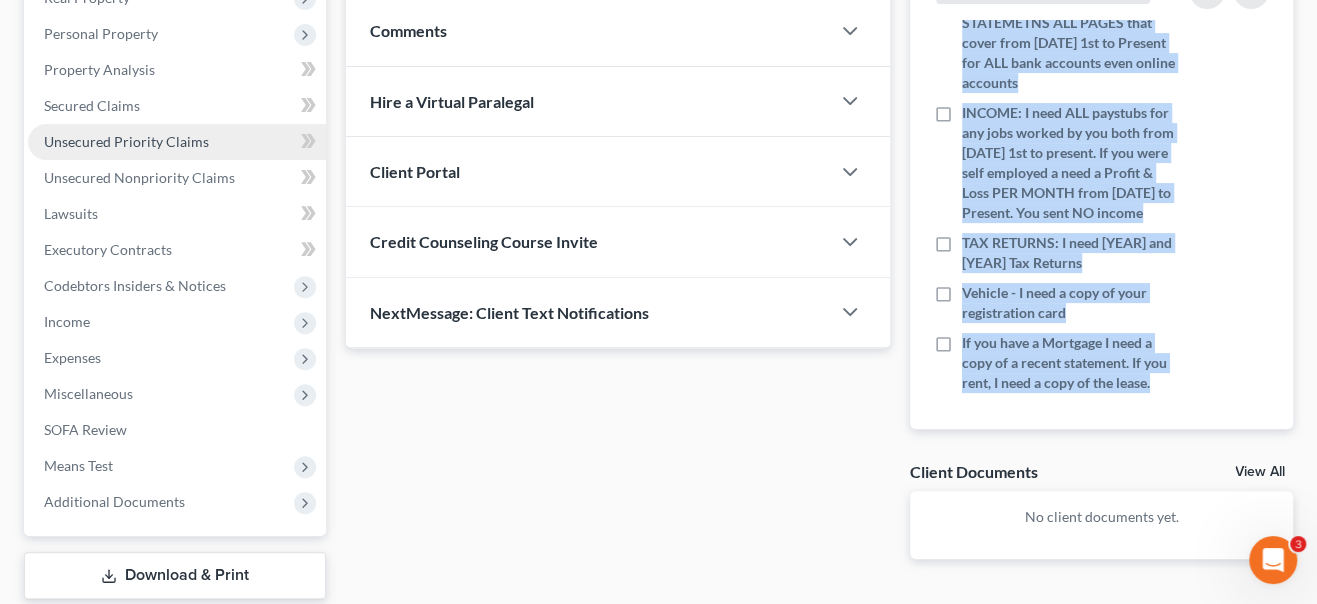 copy on "I need COLOR COPIES of your Driver's Licenses & Social Security cards Credit Counseling Certificate GO TO www.AccessBK.org click on First Course, attorney code is TDD222A it is a timed one hour class and you are NOT DONE UNTIL YOU HAVE THE ONLINE CHAT WITH THEIR CREDIT COUNSELOR BANK STATEMENTS: You sent me a couple statements for Suncoast and Synovus. I need ALL BANK STATEMETNS ALL PAGES that cover from February 1st to Present for ALL bank accounts INCOME: I need ALL paystubs for any jobs worked by you both from February 1st to present. If you were self employed a need a Profit & Loss PER MONTH from February to Present. You sent NO income TAX RETURNS: I need 2023 and 2024 Tax Returns Vehicle - I need a copy of your registration card If you have a Mortgage I need a copy of a recent statement. If you rent, I need a copy of the lease." 